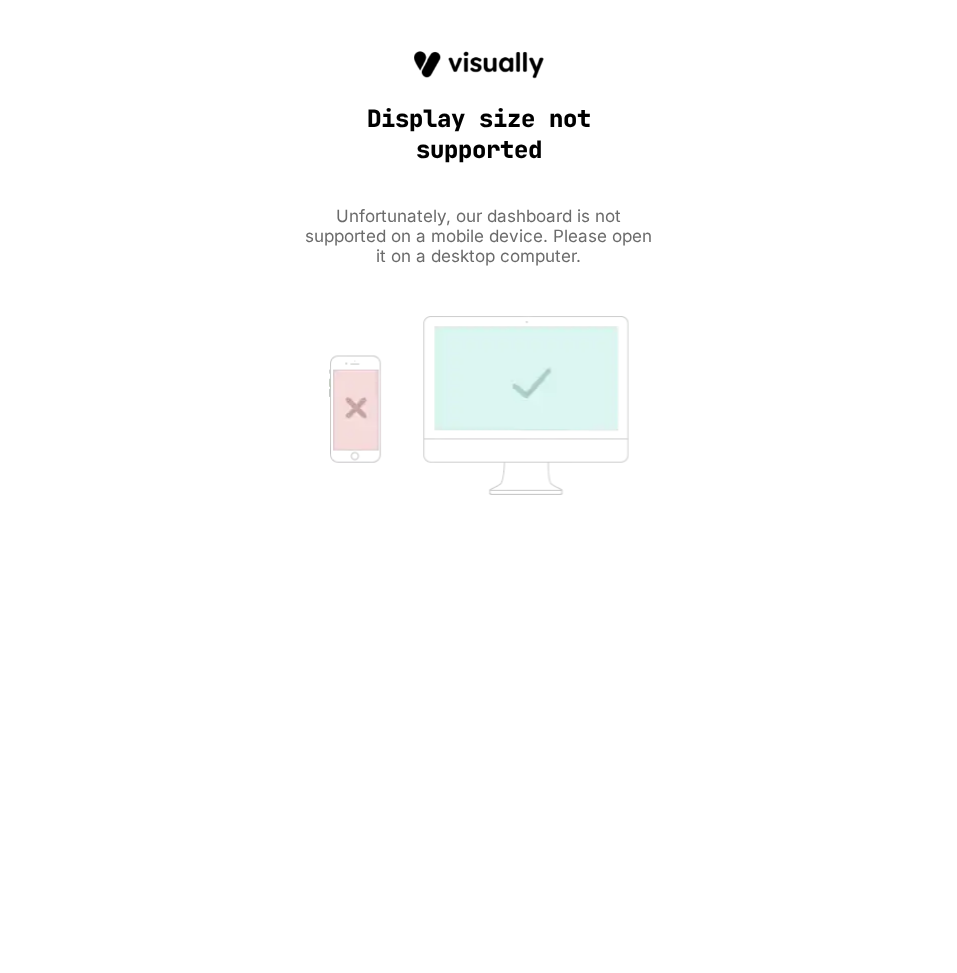 scroll, scrollTop: 0, scrollLeft: 0, axis: both 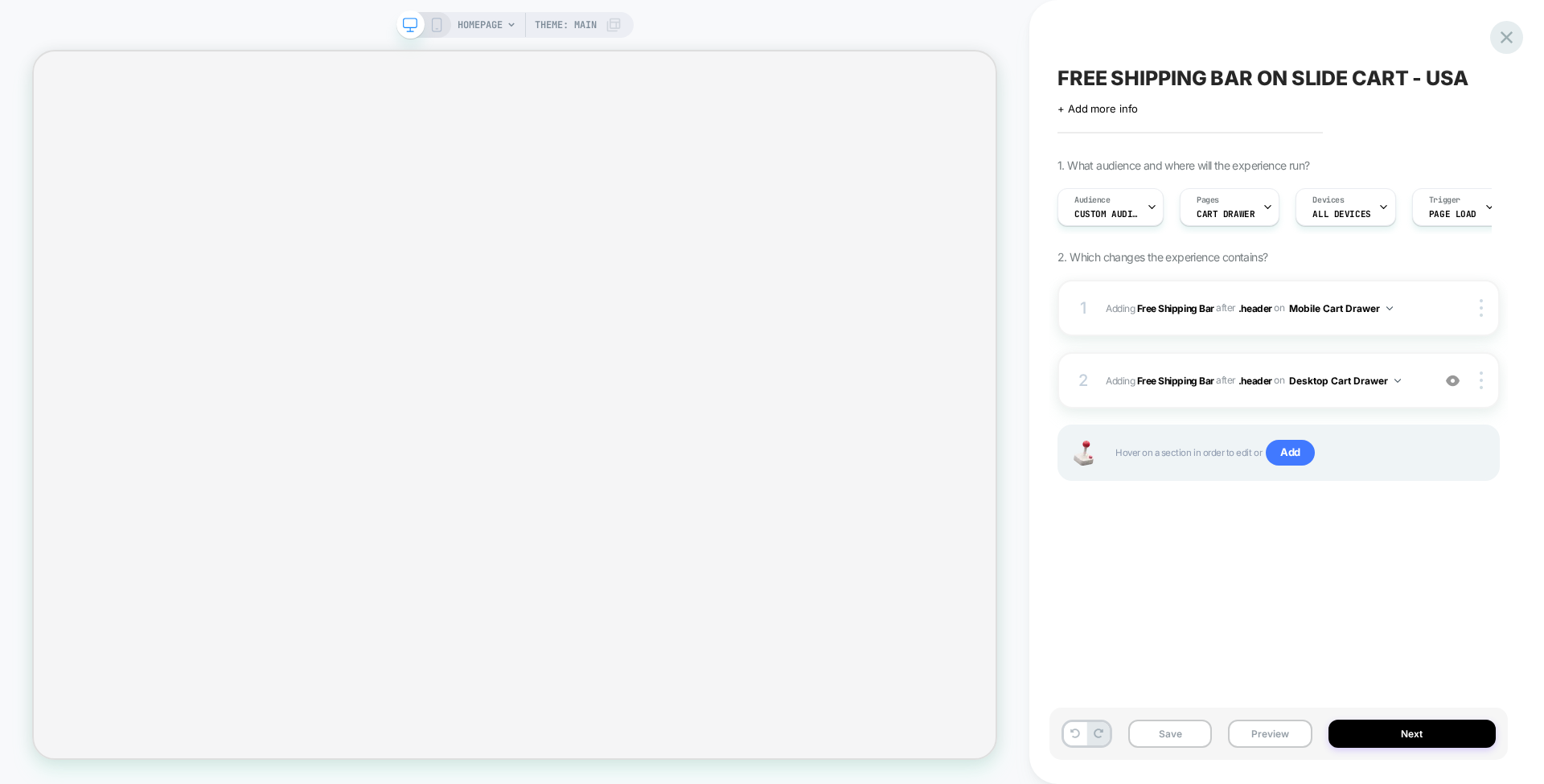 click 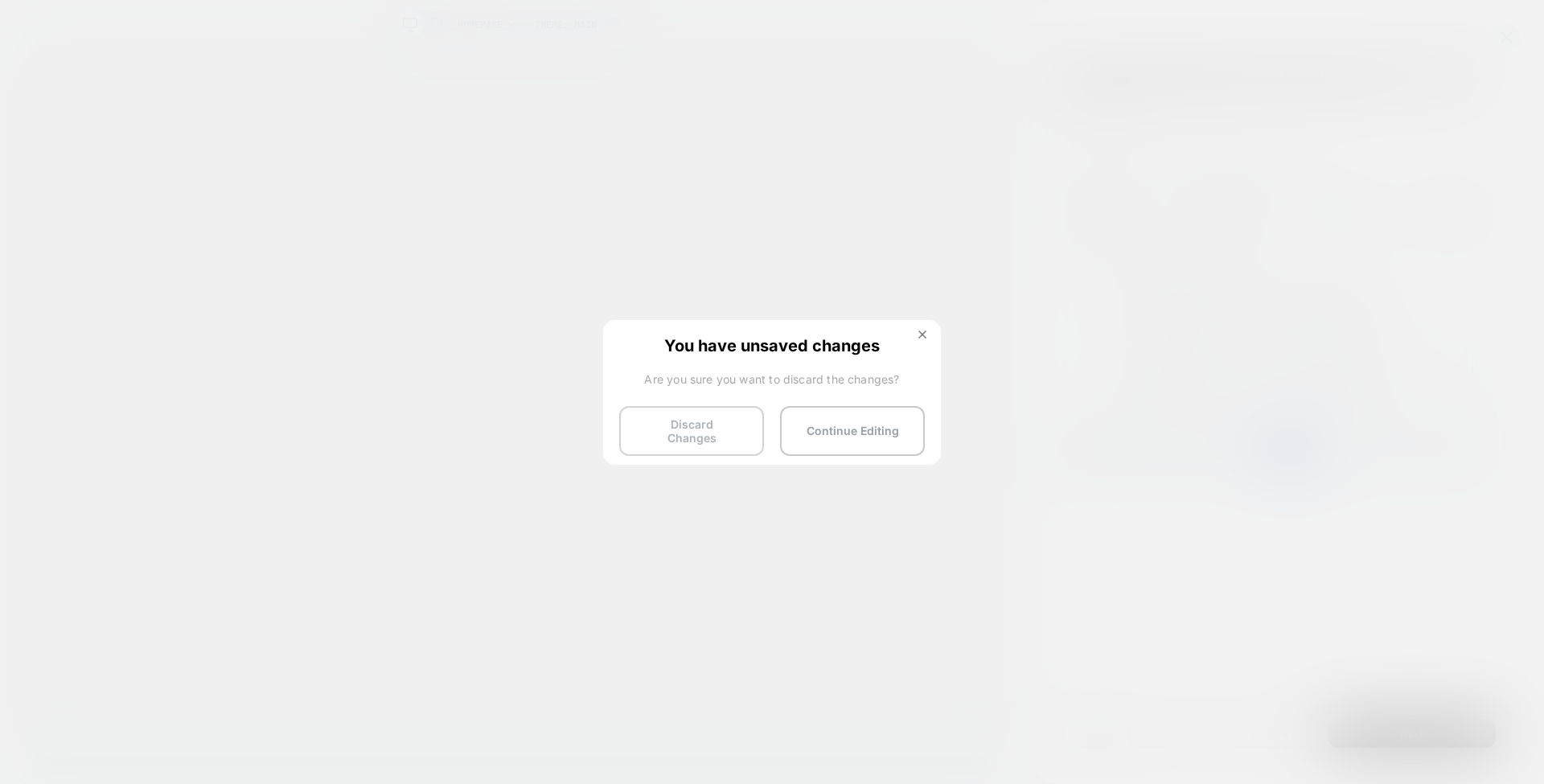 click on "Discard Changes" at bounding box center [692, 431] 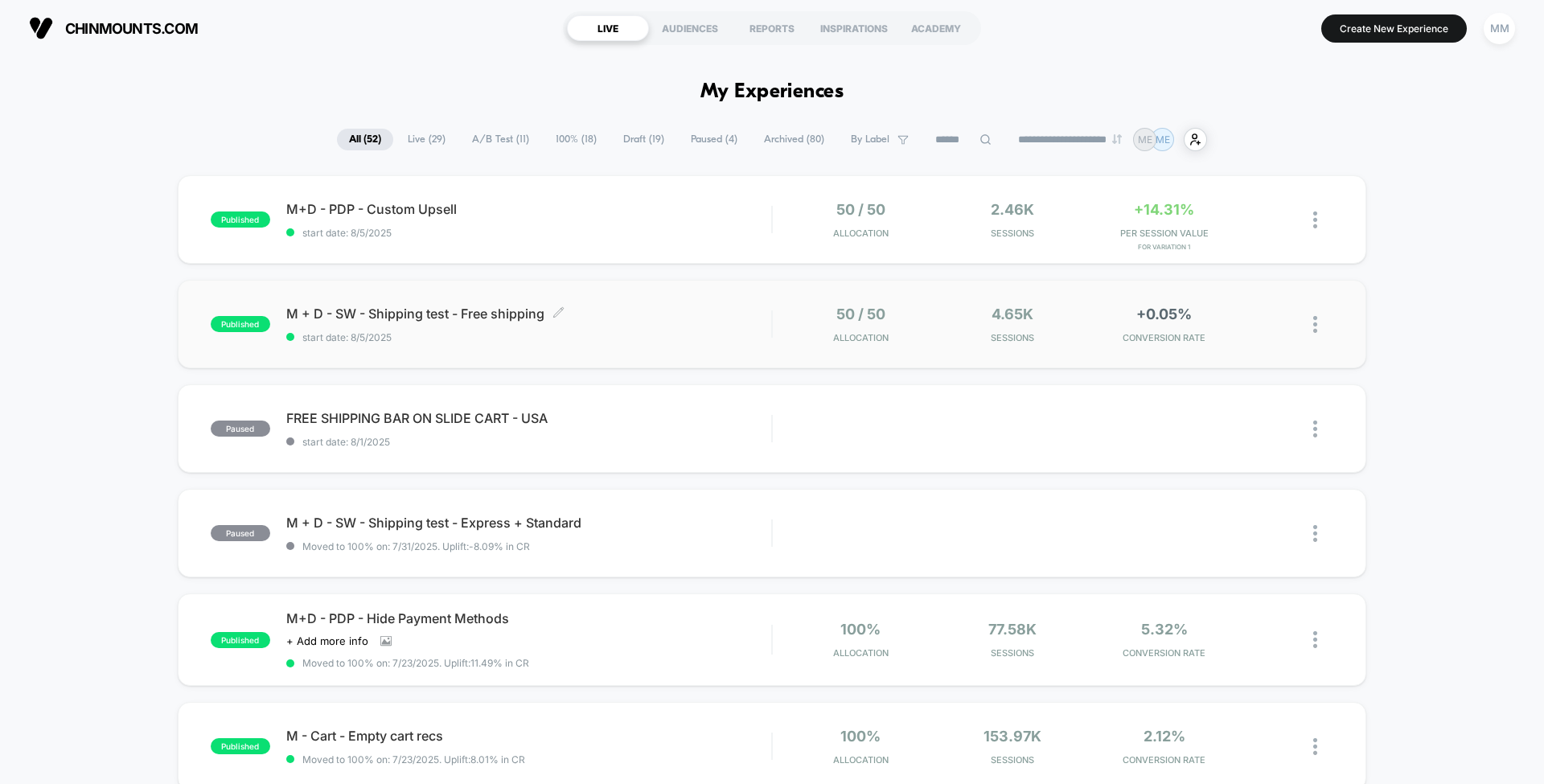 click on "M + D - SW - Shipping test - Free shipping Click to edit experience details Click to edit experience details start date: [DATE]" at bounding box center [528, 324] 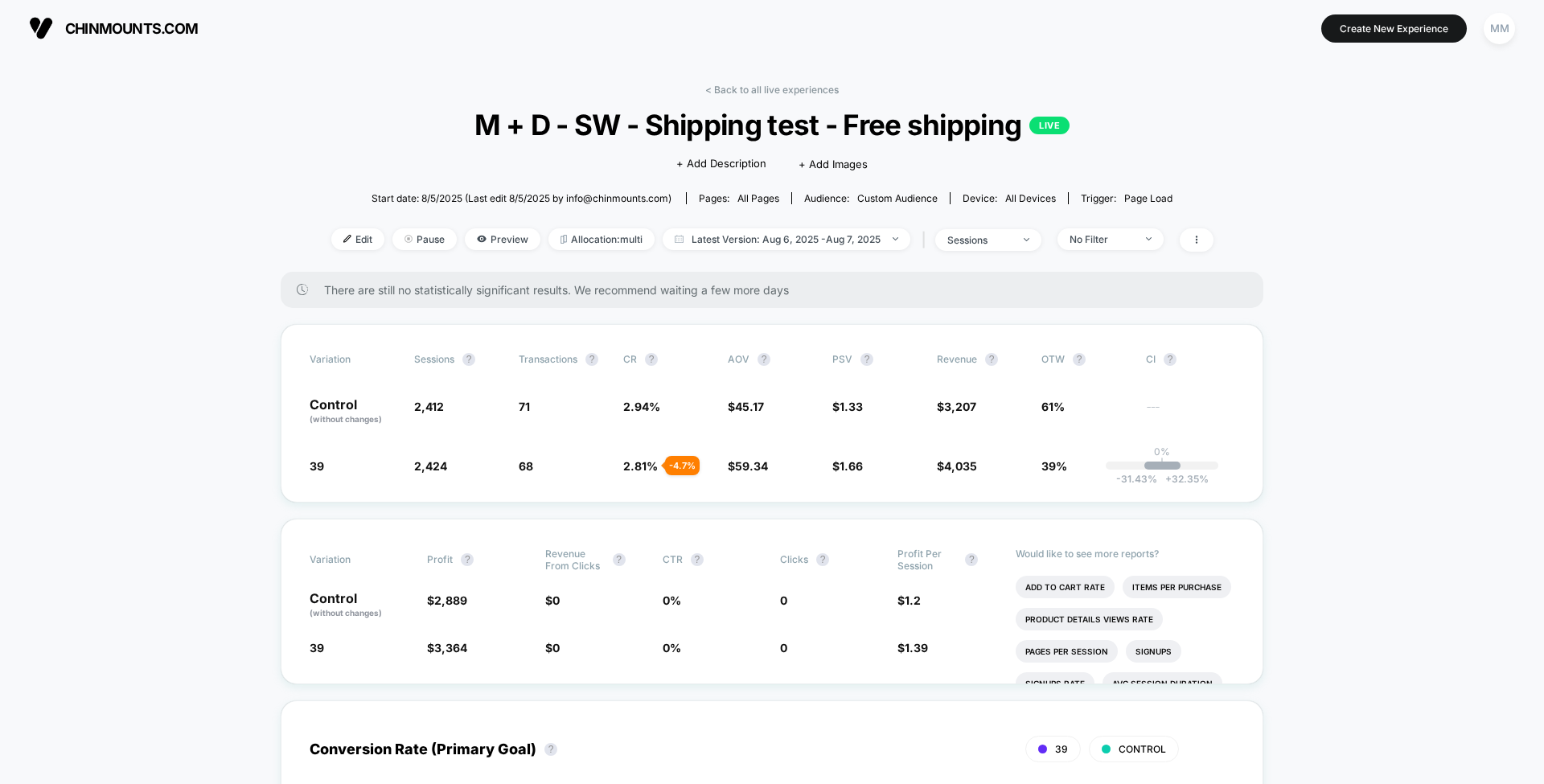 click on "< Back to all live experiences  M + D - SW - Shipping test - Free shipping LIVE Click to edit experience details + Add Description + Add Images Start date: [DATE] (Last edit [DATE] by [EMAIL]) Pages: all pages Audience: Custom Audience Device: all devices Trigger: Page Load Edit Pause  Preview Allocation:  multi Latest Version:     [DATE]    -    [DATE] |   sessions   No Filter There are still no statistically significant results. We recommend waiting a few more days Variation Sessions ? Transactions ? CR ? AOV ? PSV ? Revenue ? OTW ? CI ? Control (without changes) 2,412 71 2.94 % $ 45.17 $ 1.33 $ 3,207 61% --- 39 2,424 + 0.50 % 68 - 4.7 % 2.81 % - 4.7 % $ 59.34 + 31.4 % $ 1.66 + 25.2 % $ 4,035 + 25.2 % 39% 0% | -31.43 % + 32.35 % Variation Profit ? Revenue From Clicks ? CTR ? Clicks ? Profit Per Session ? Control (without changes) $ 2,889 $ 0 0 % 0 $ 1.2 39 $ 3,364 + 15.9 % $ 0 0 % 0 $ 1.39 + 15.9 % Would like to see more reports? Add To Cart Rate Items Per Purchase Signups Returns" at bounding box center (772, 2742) 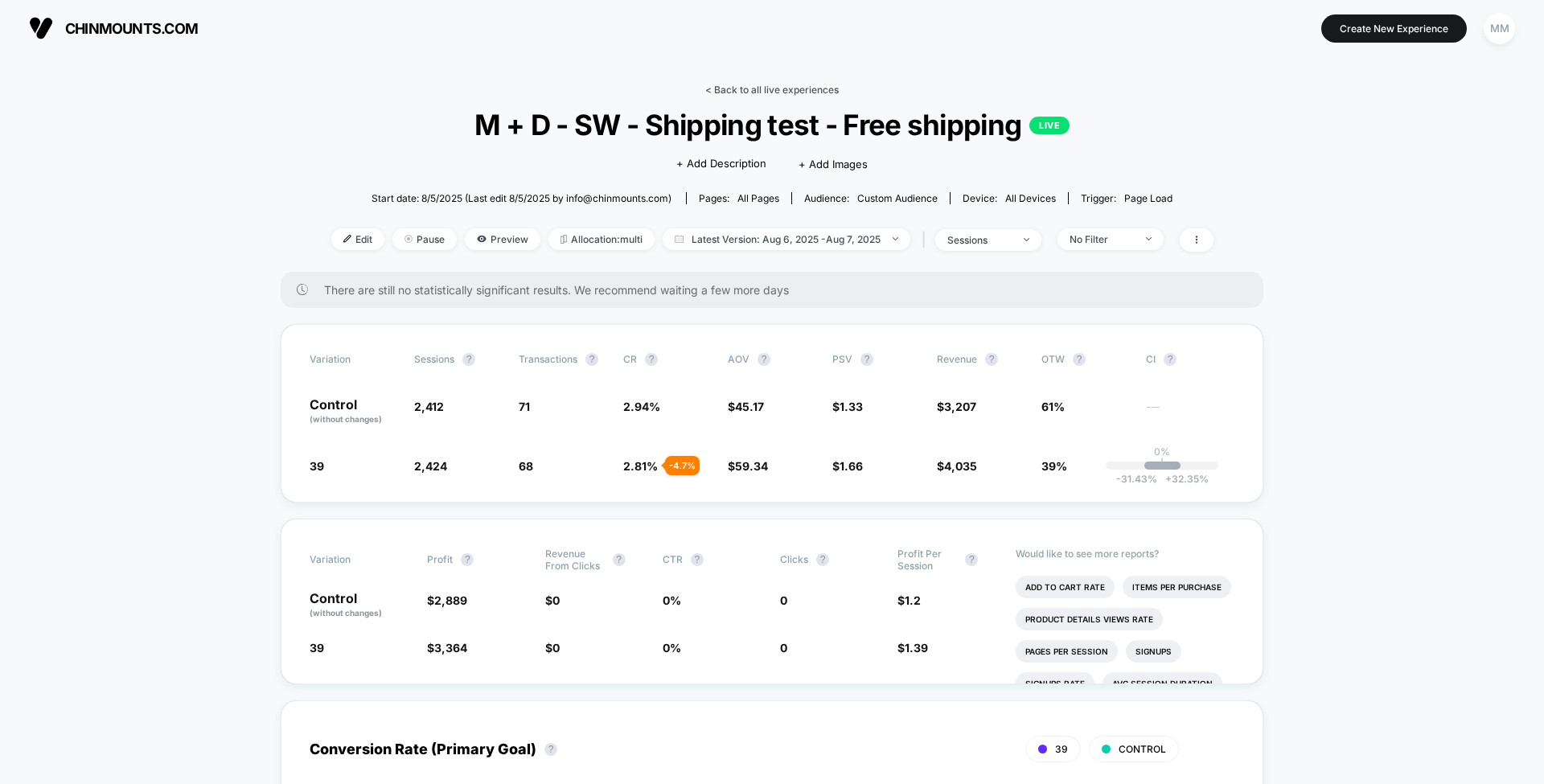 click on "< Back to all live experiences" at bounding box center [772, 89] 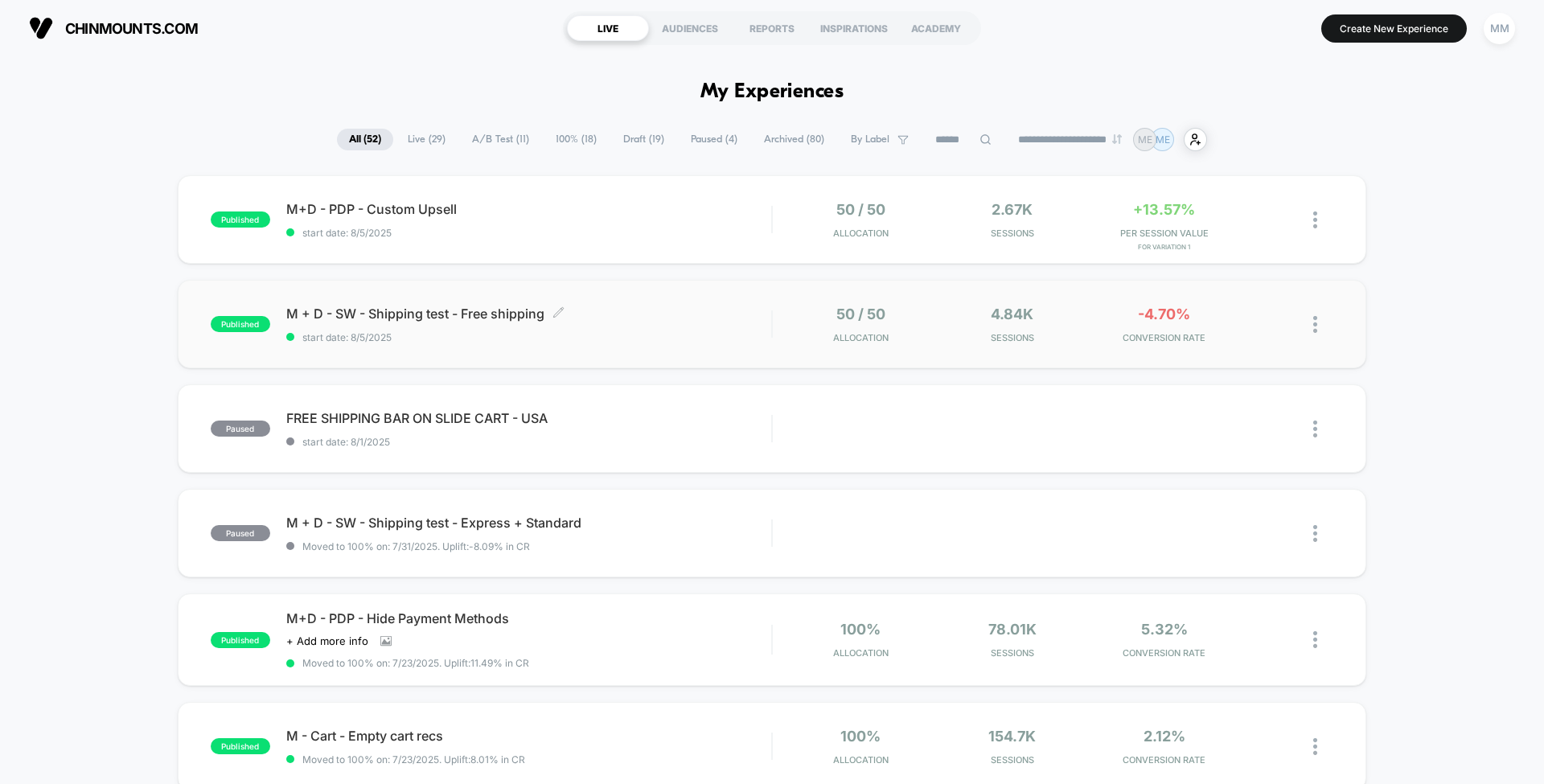 click on "M + D - SW - Shipping test - Free shipping Click to edit experience details" at bounding box center [528, 314] 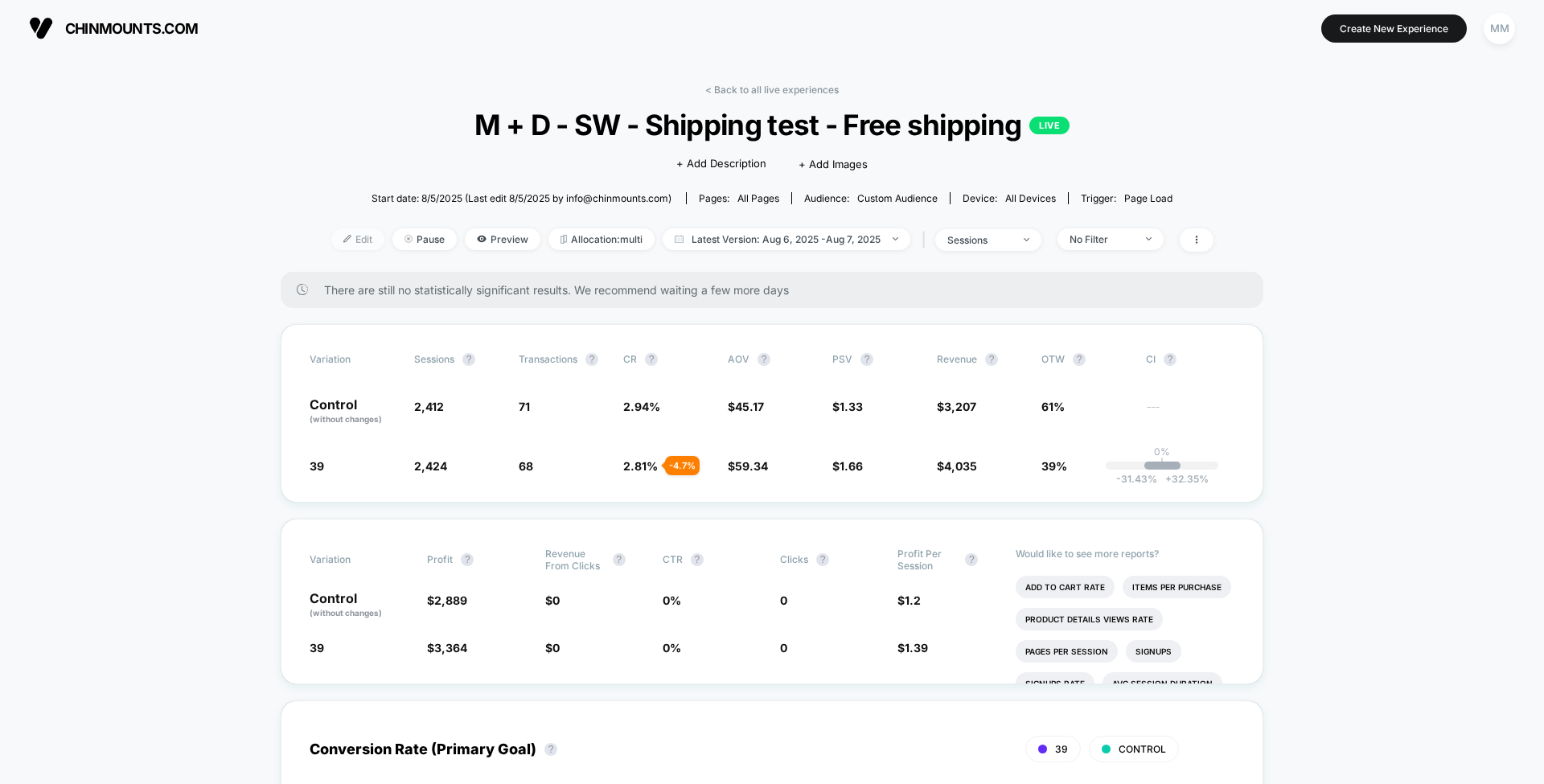 click on "Edit" at bounding box center (358, 239) 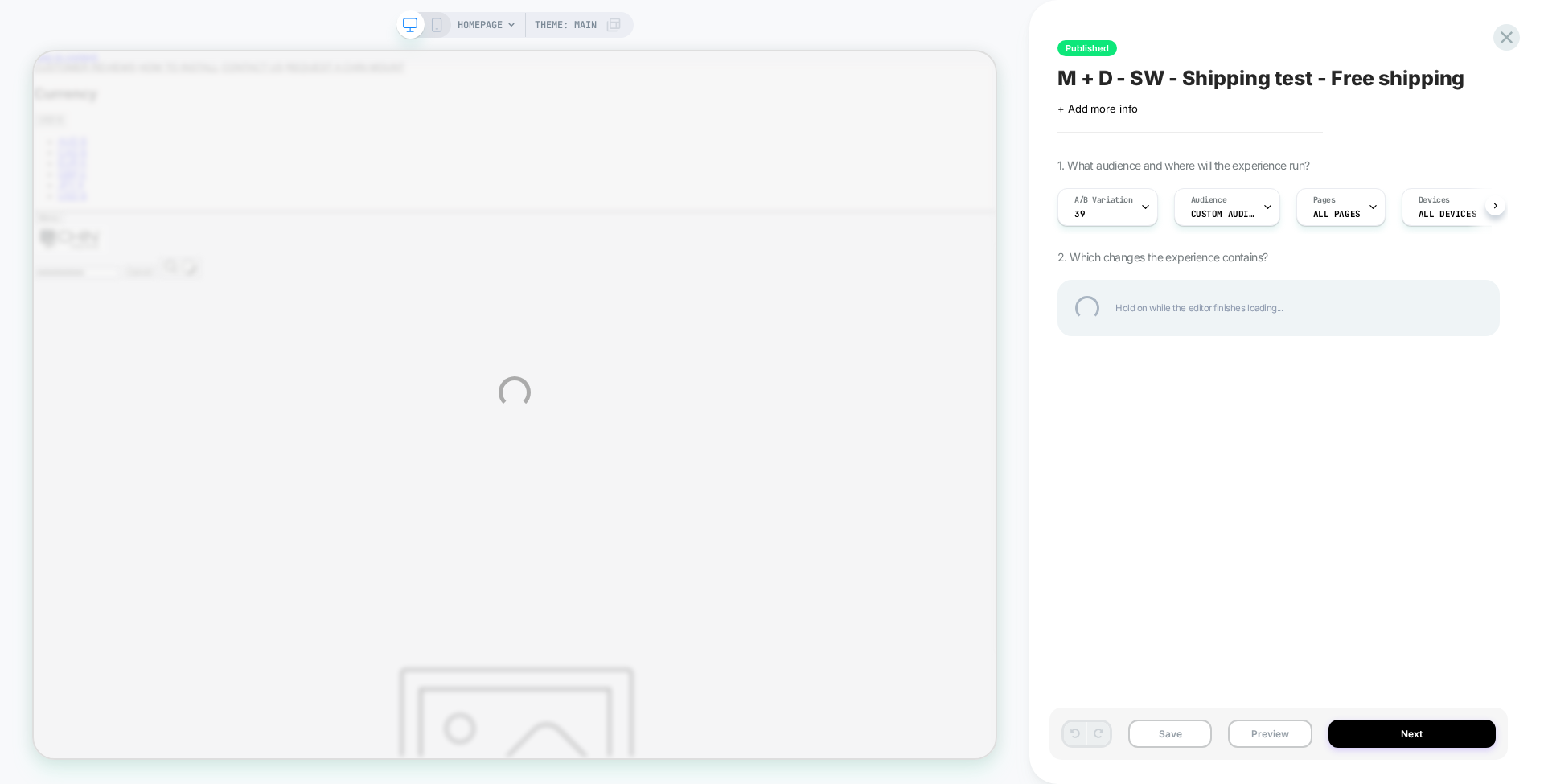 scroll, scrollTop: 0, scrollLeft: 0, axis: both 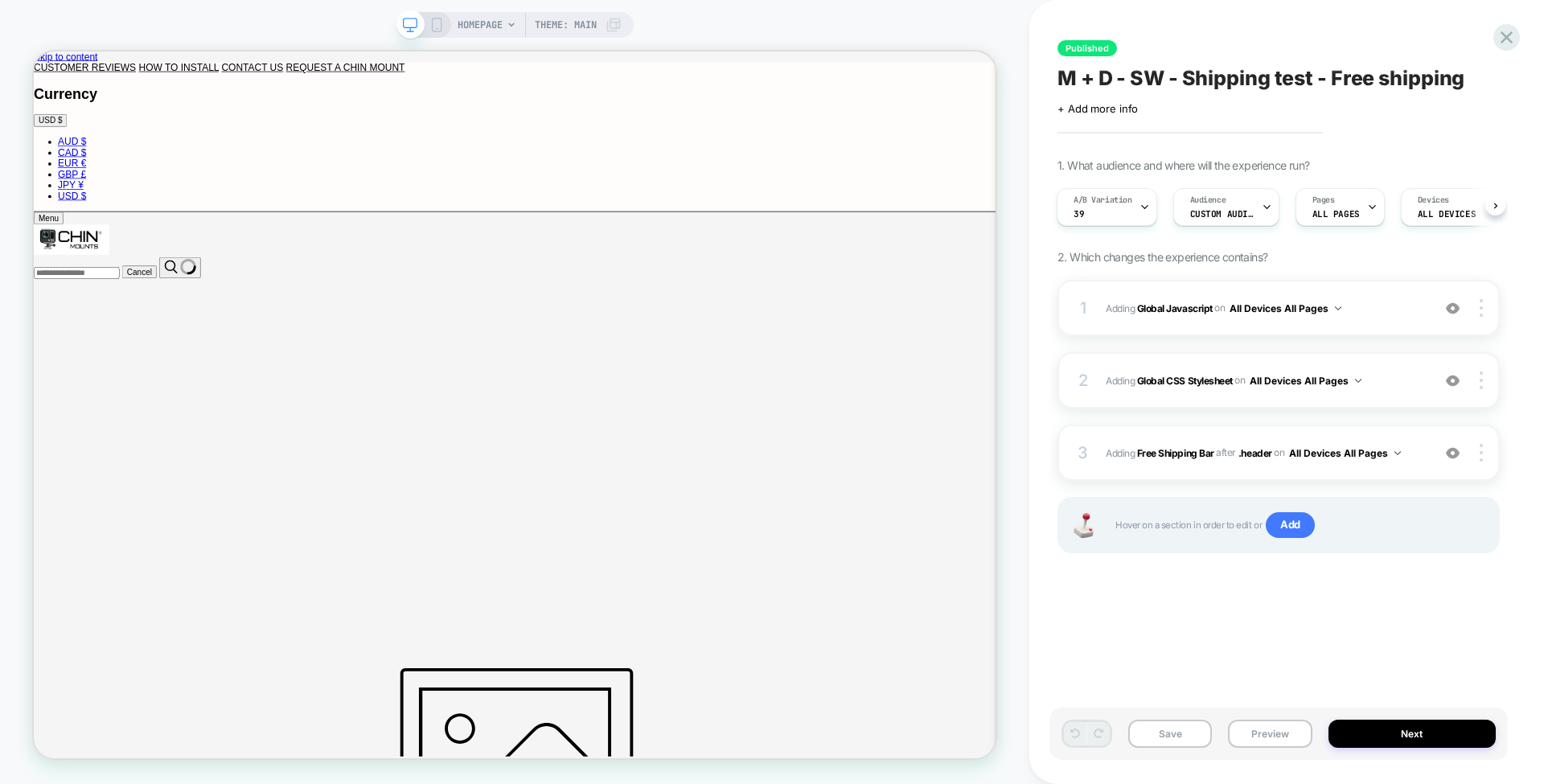 click 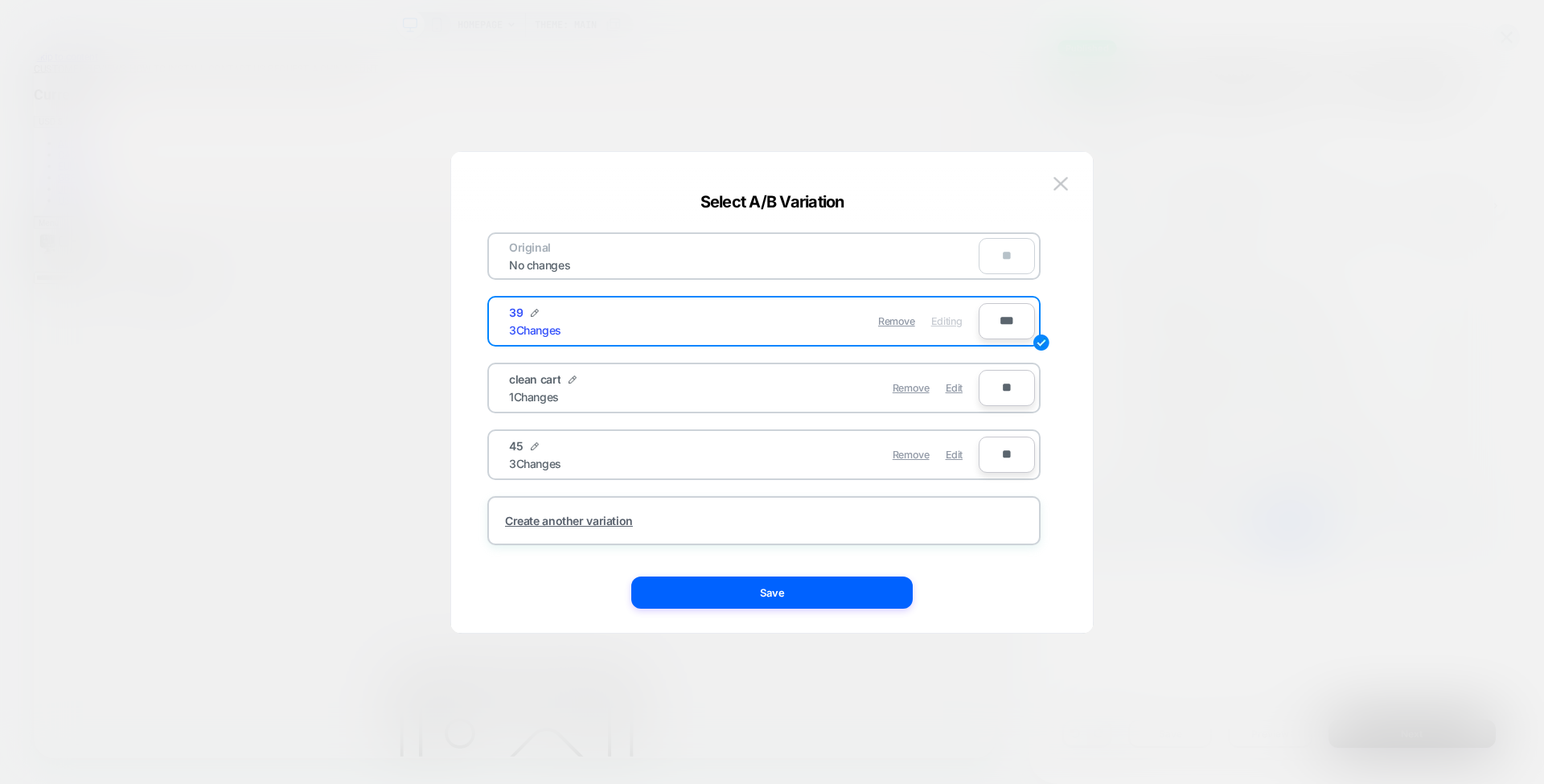 scroll, scrollTop: 0, scrollLeft: 2, axis: horizontal 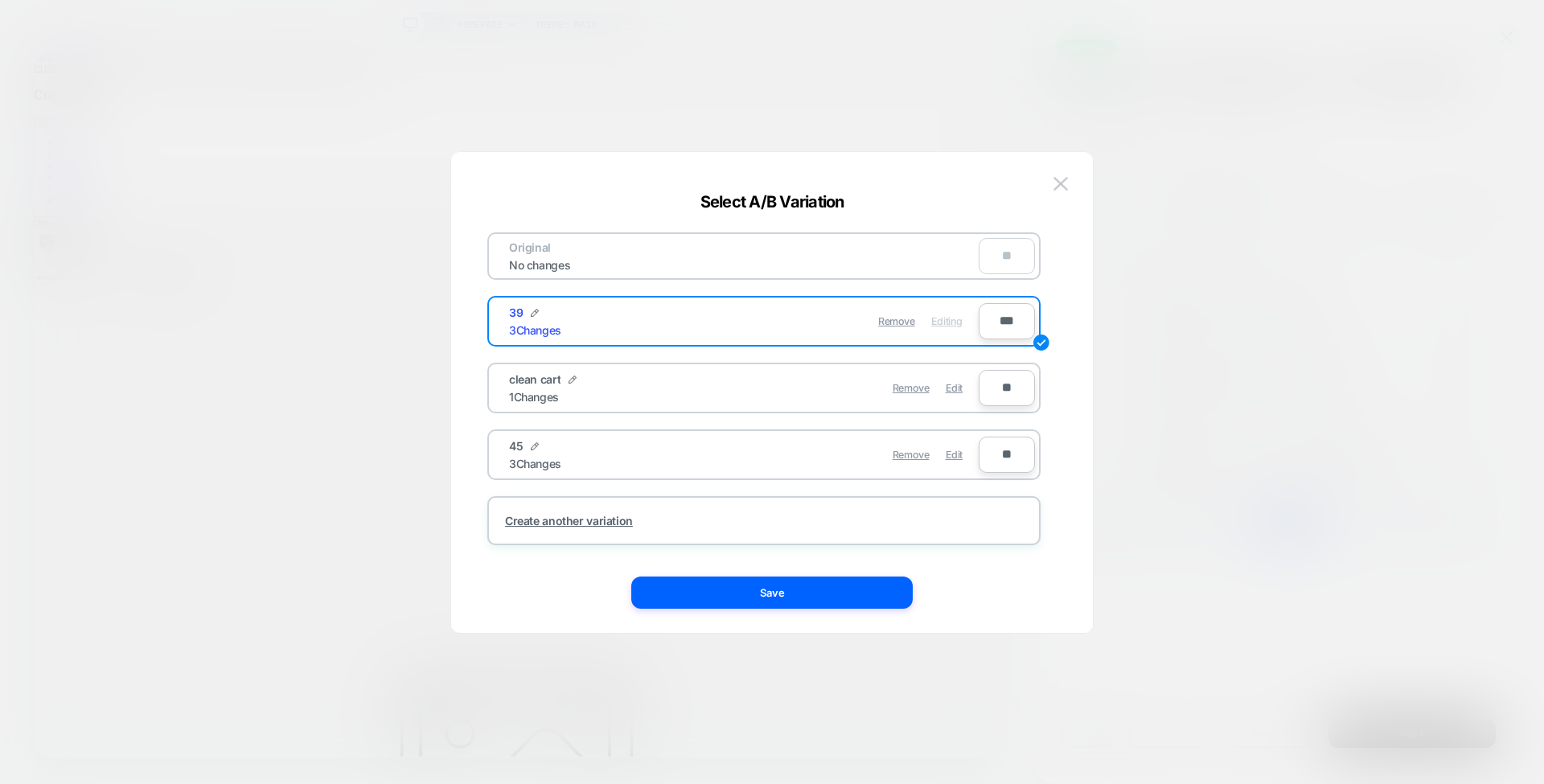 click at bounding box center [1061, 183] 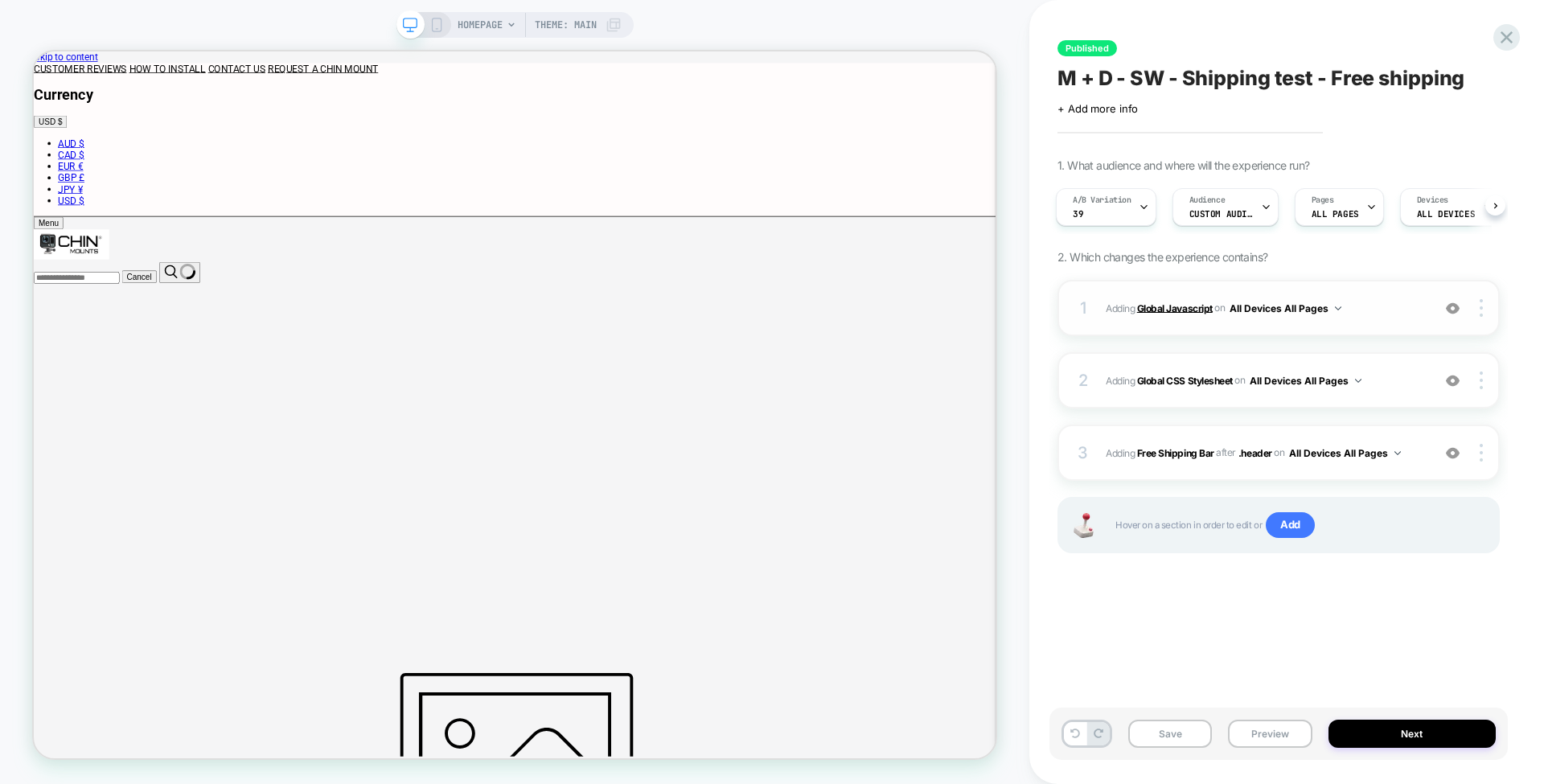 click on "Global Javascript" at bounding box center [1175, 307] 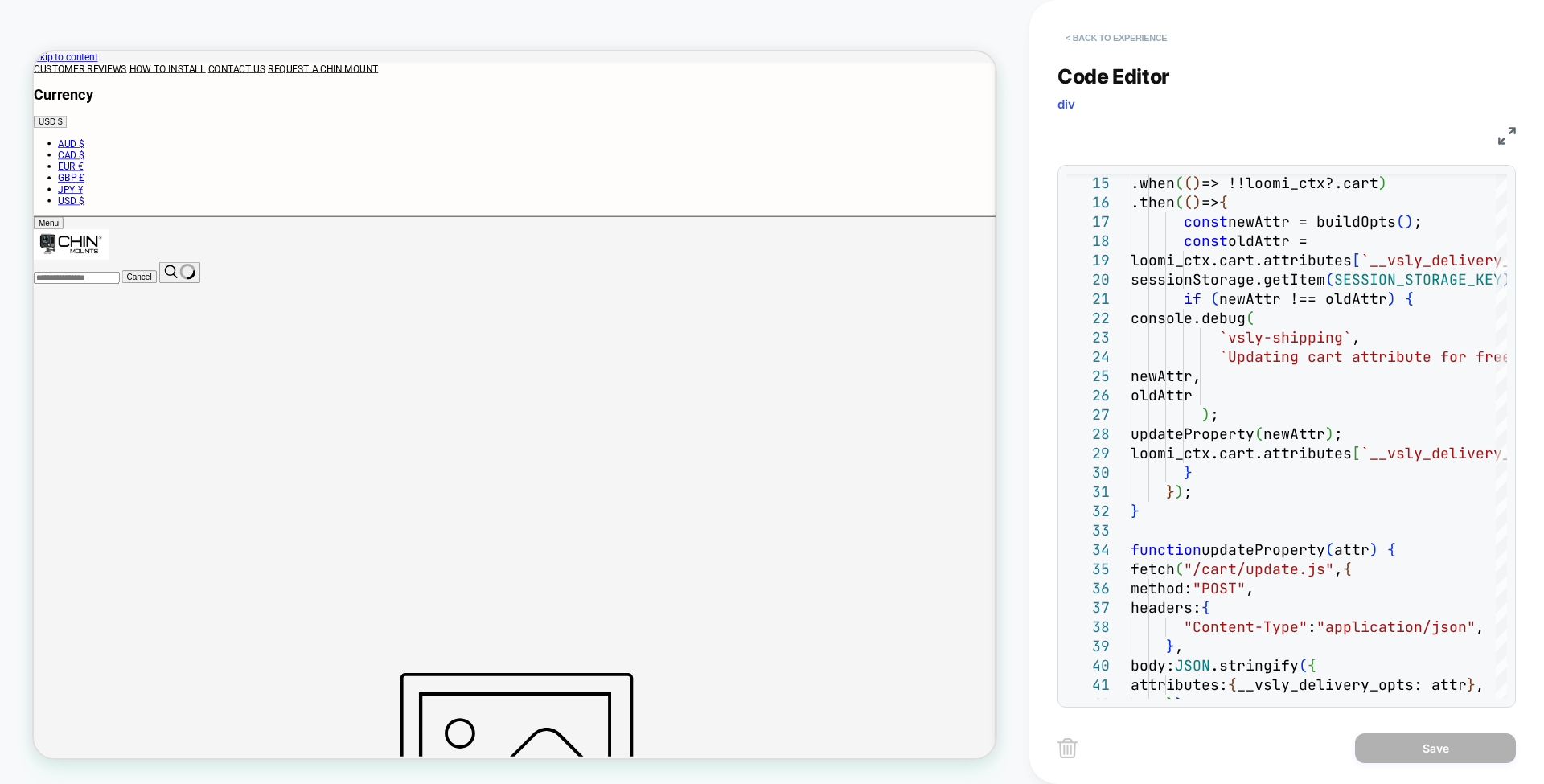 click on "< Back to experience" at bounding box center (1116, 38) 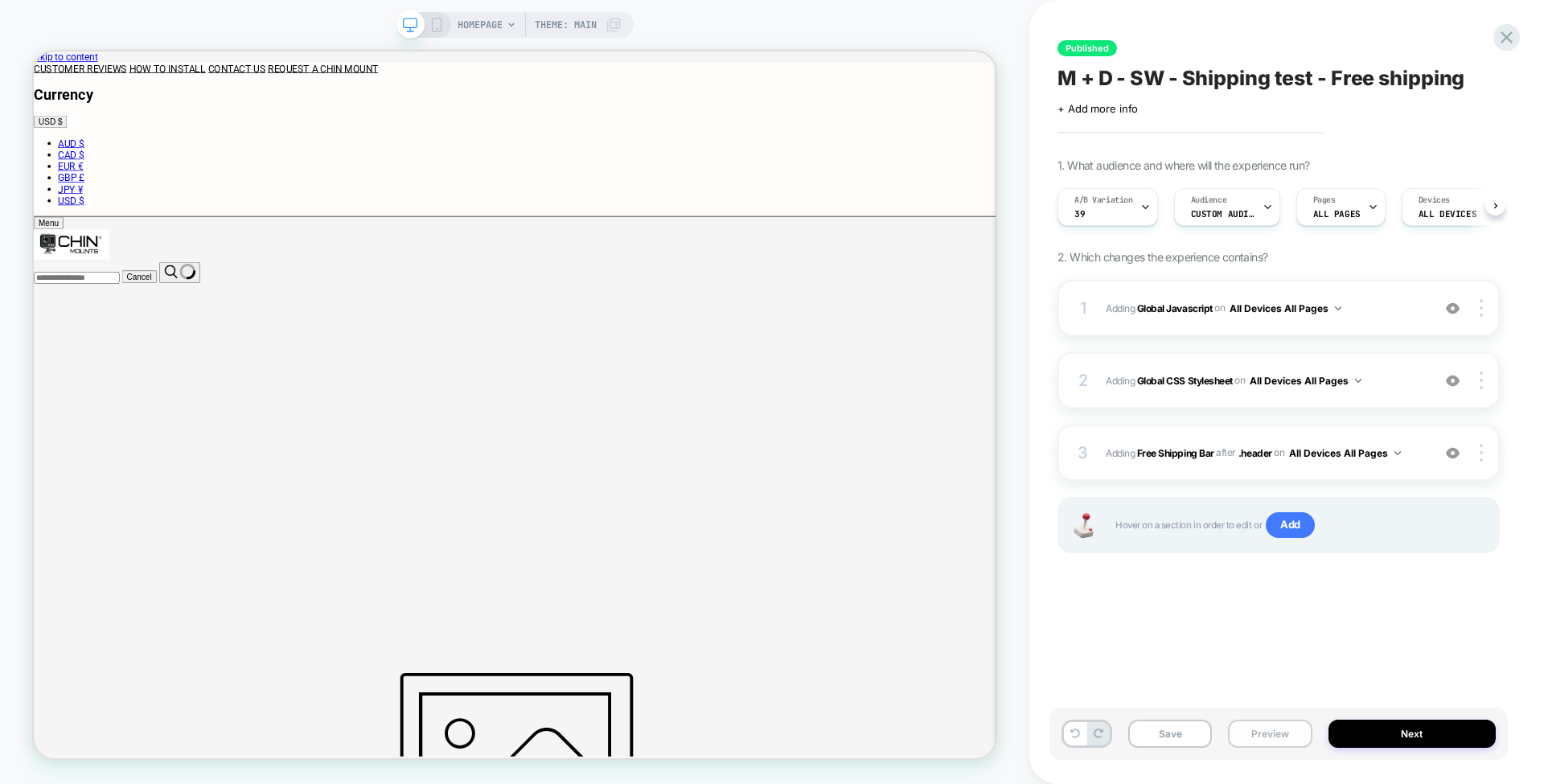scroll, scrollTop: 0, scrollLeft: 1, axis: horizontal 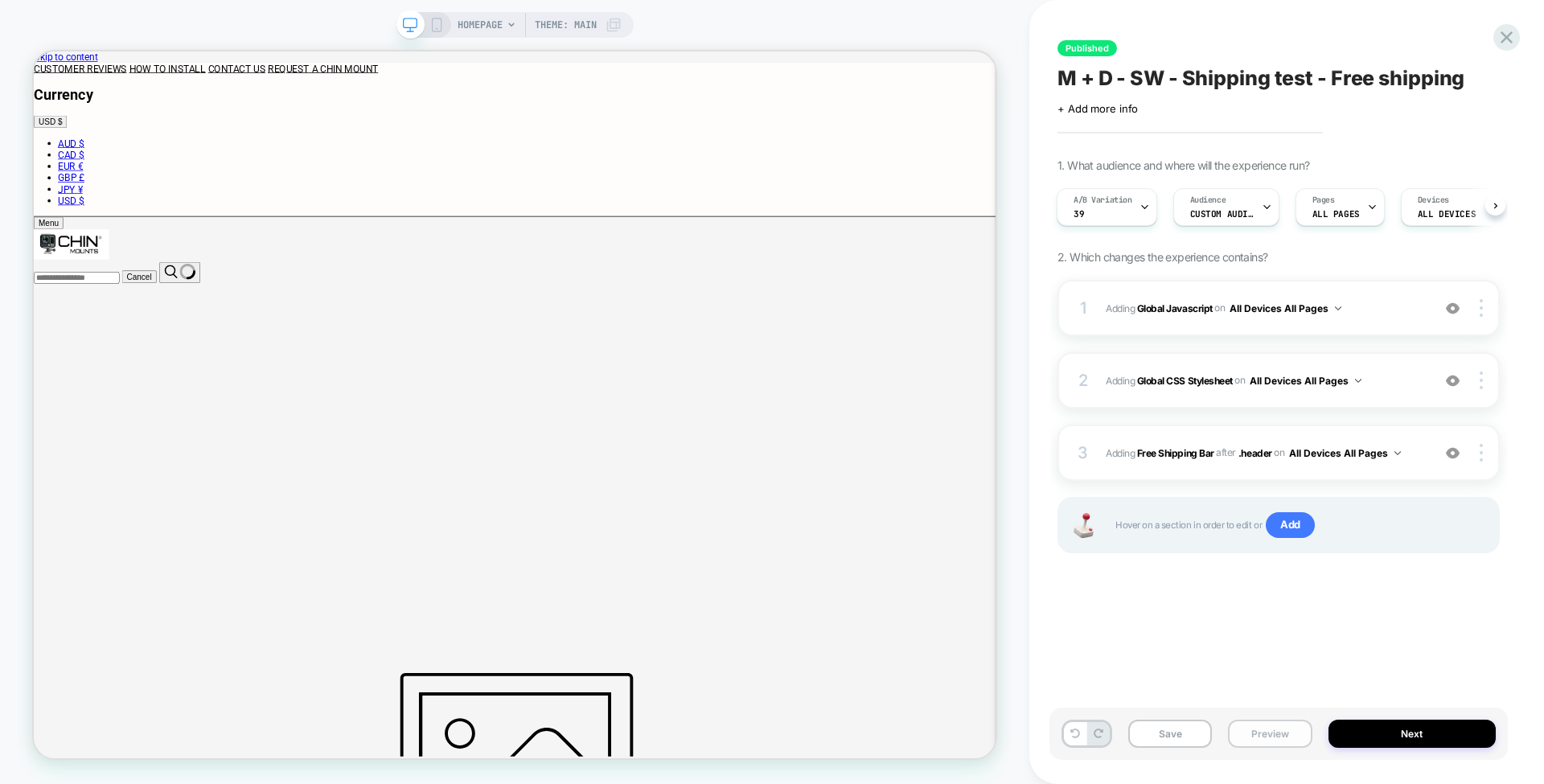 click on "Preview" at bounding box center [1270, 733] 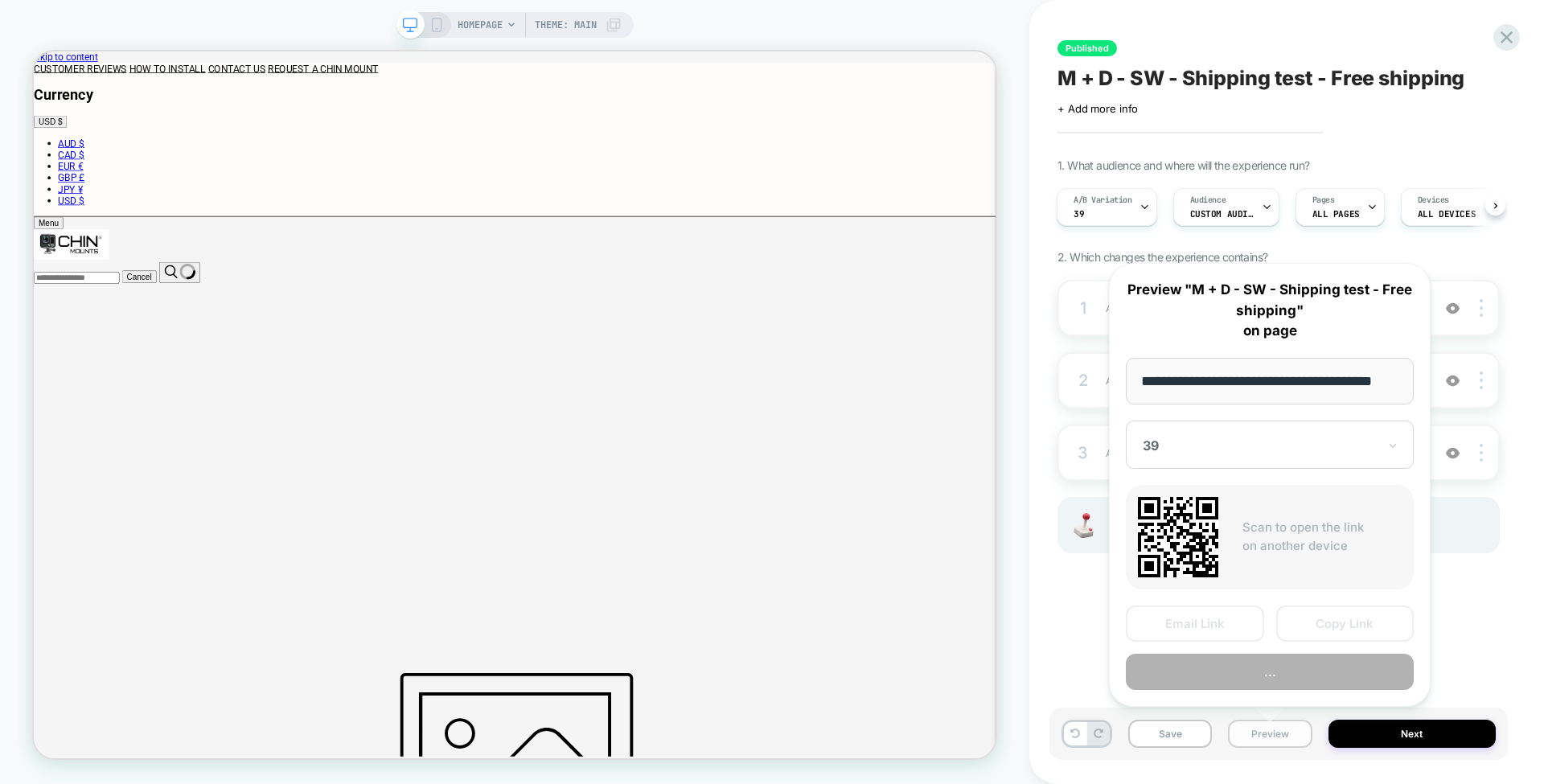 scroll, scrollTop: 0, scrollLeft: 28, axis: horizontal 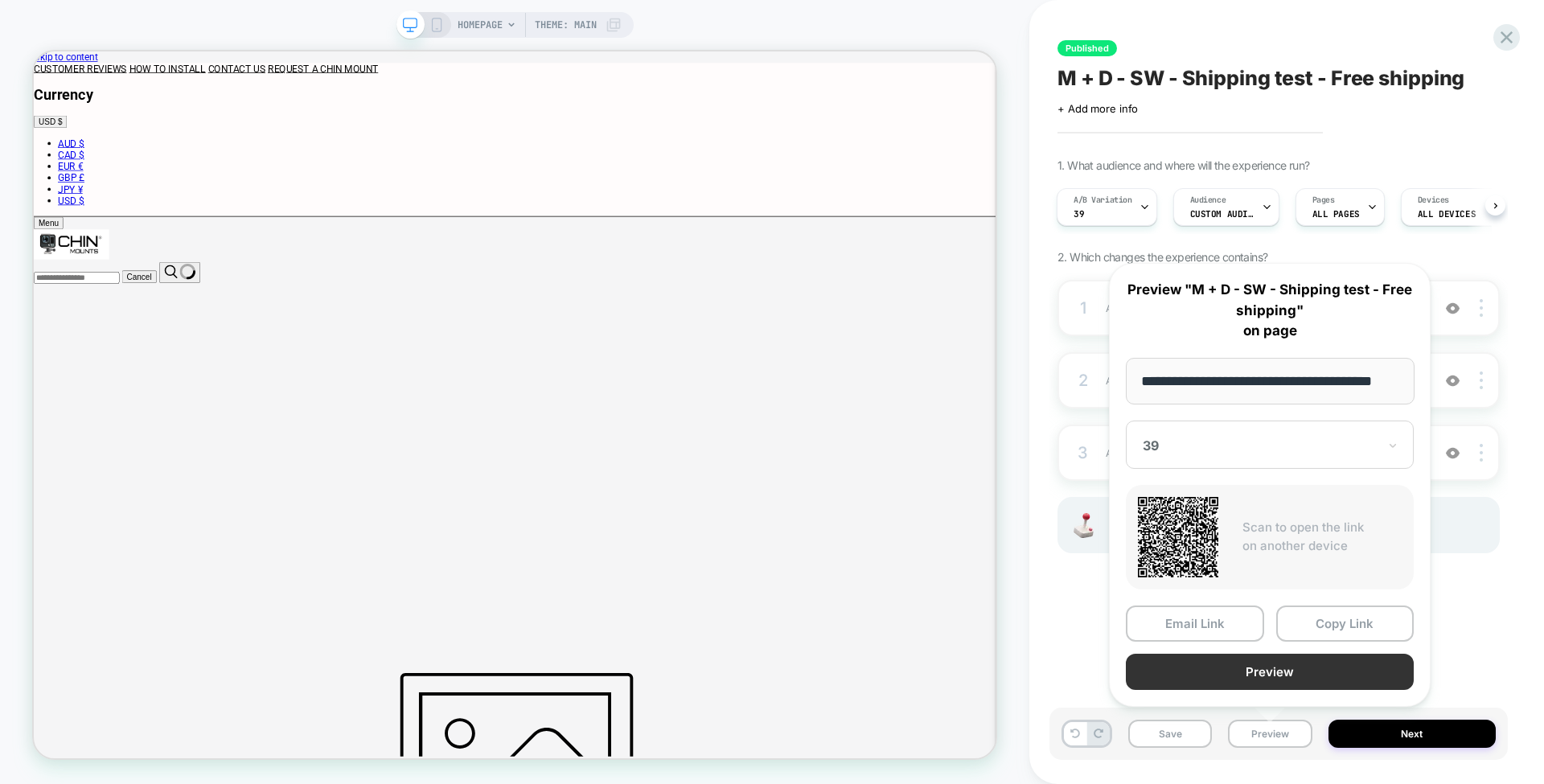 click on "Preview" at bounding box center [1270, 671] 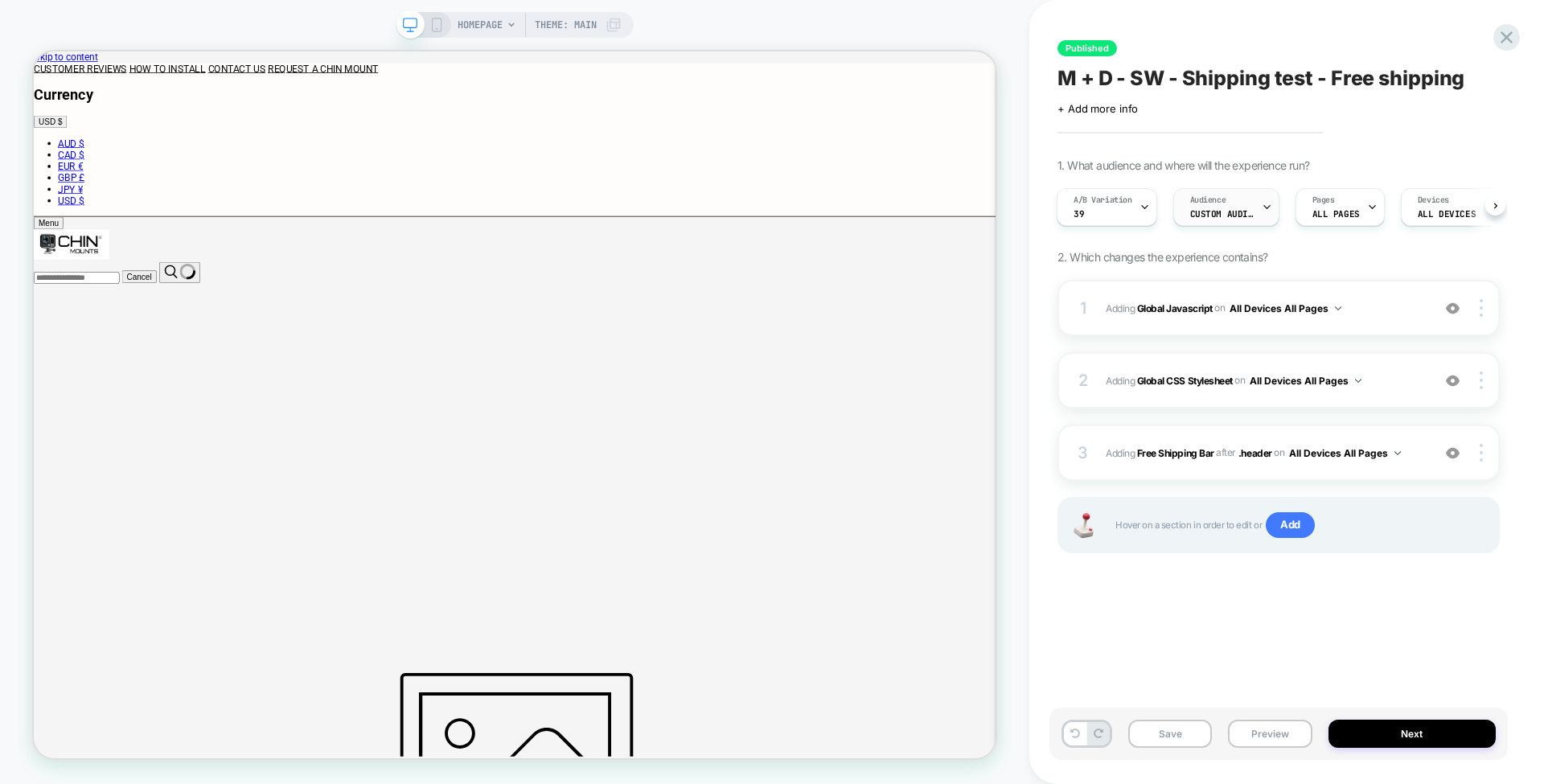 click on "Custom Audience" at bounding box center [1222, 214] 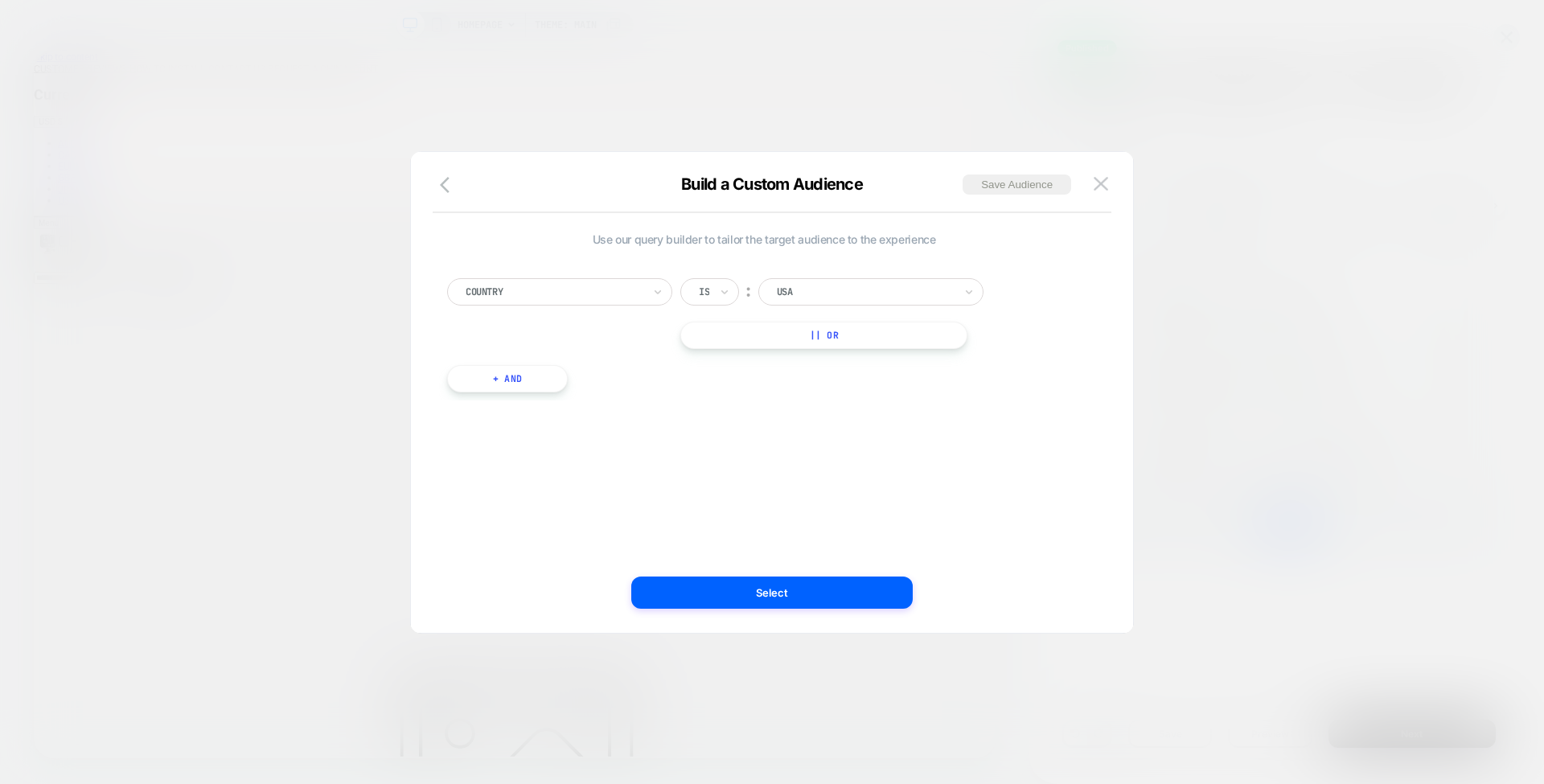 click at bounding box center (772, 392) 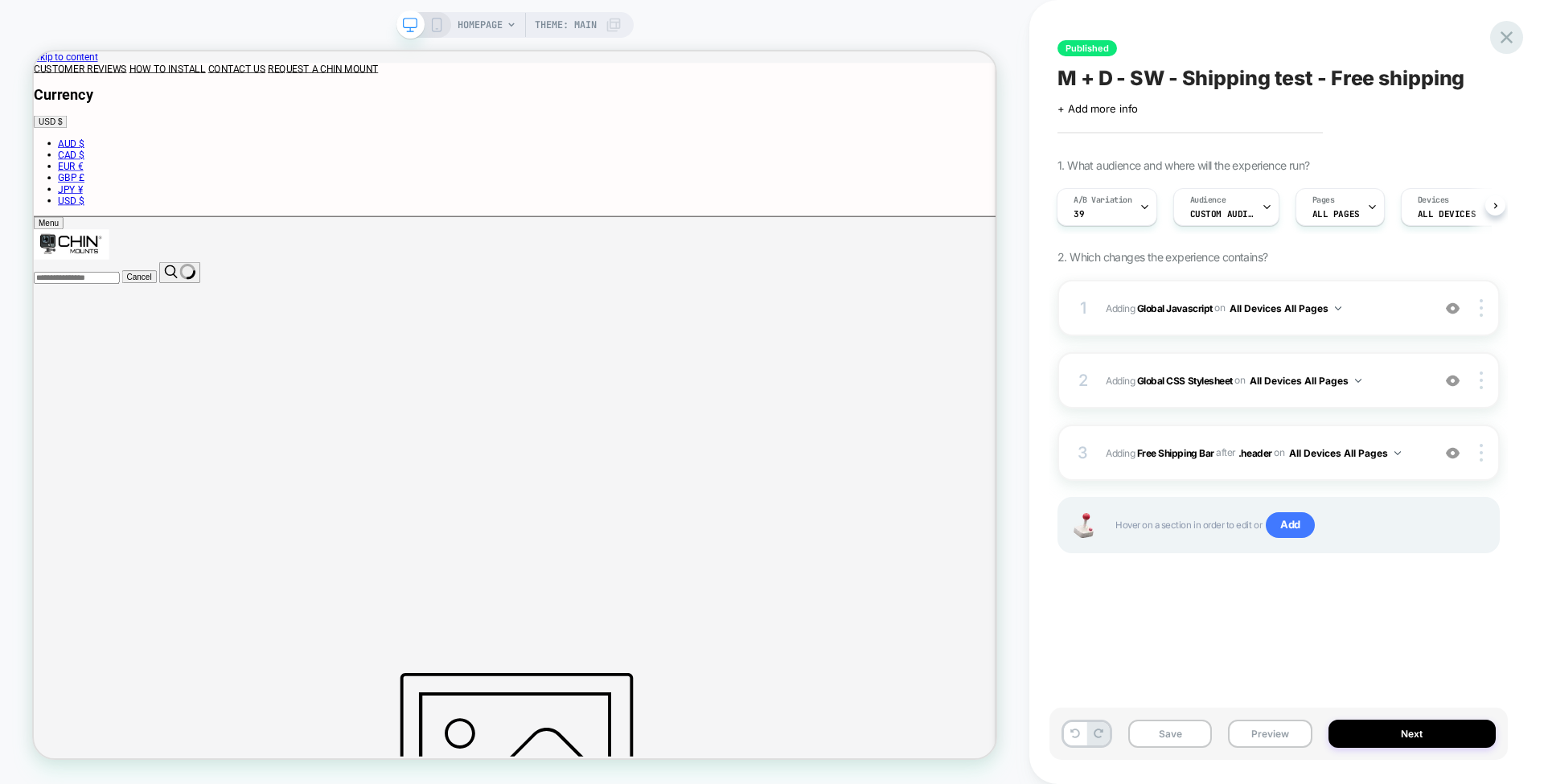 click 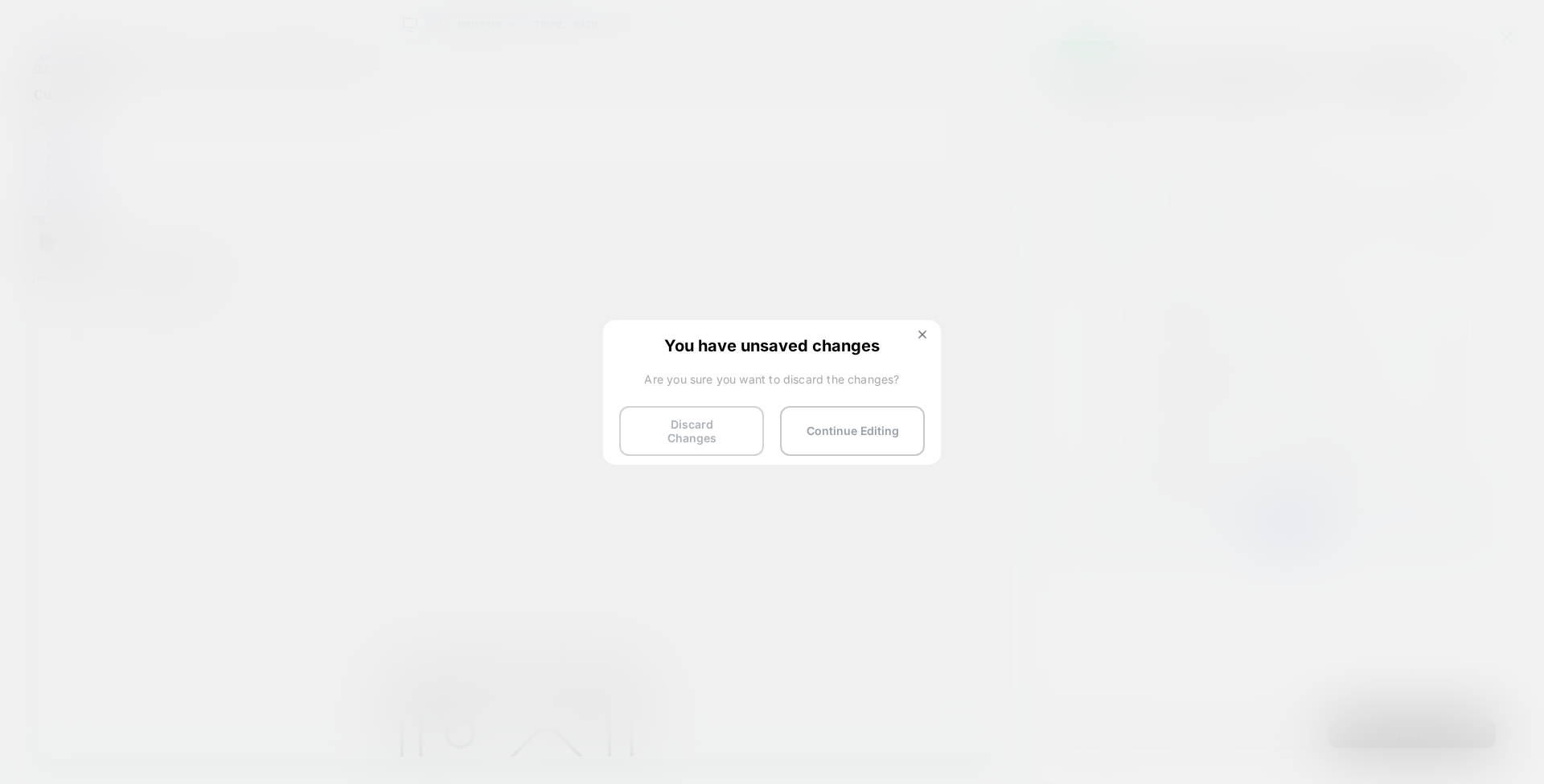 click on "Discard Changes" at bounding box center [692, 431] 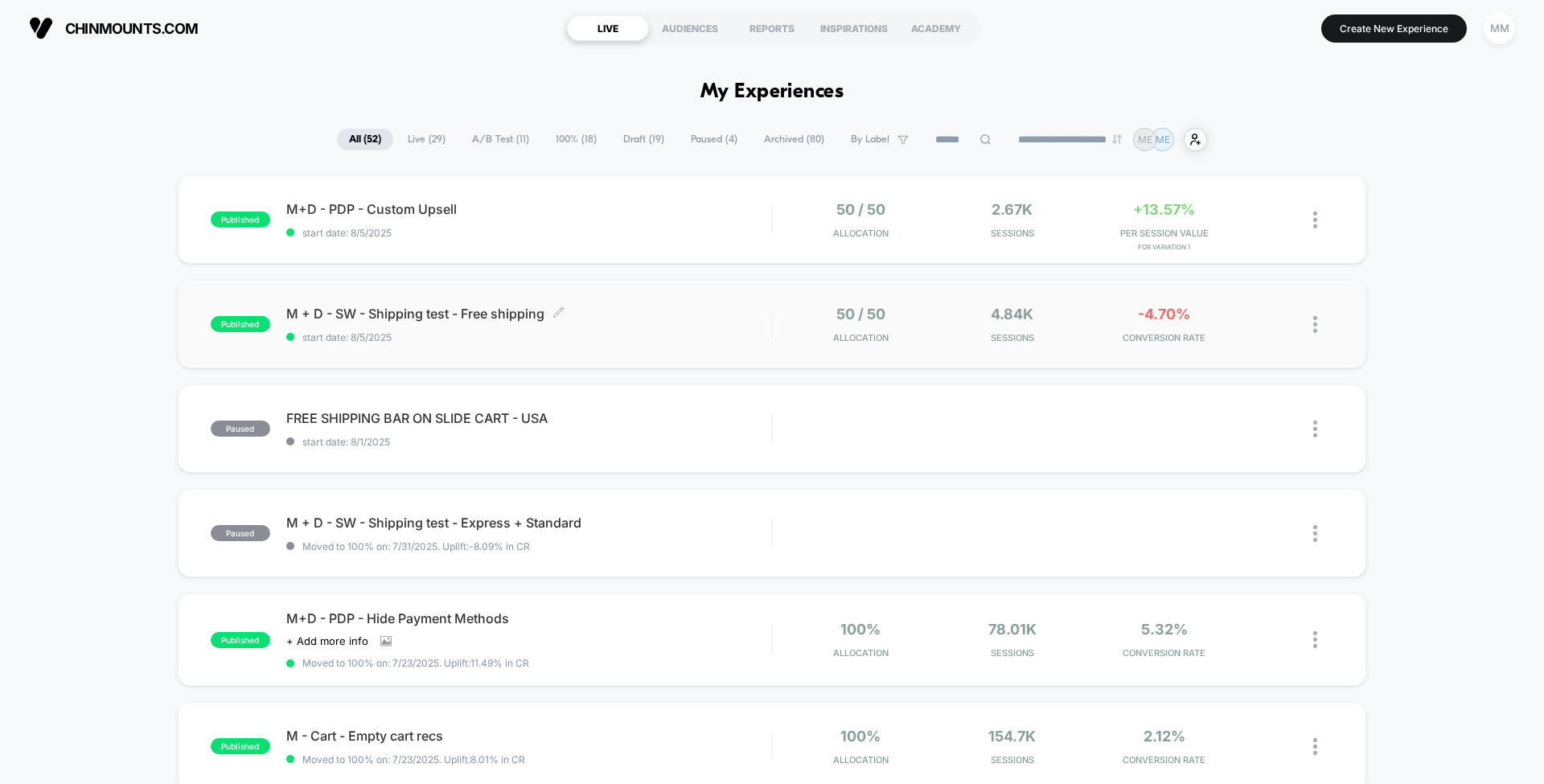 click on "start date: 8/5/2025" at bounding box center (528, 337) 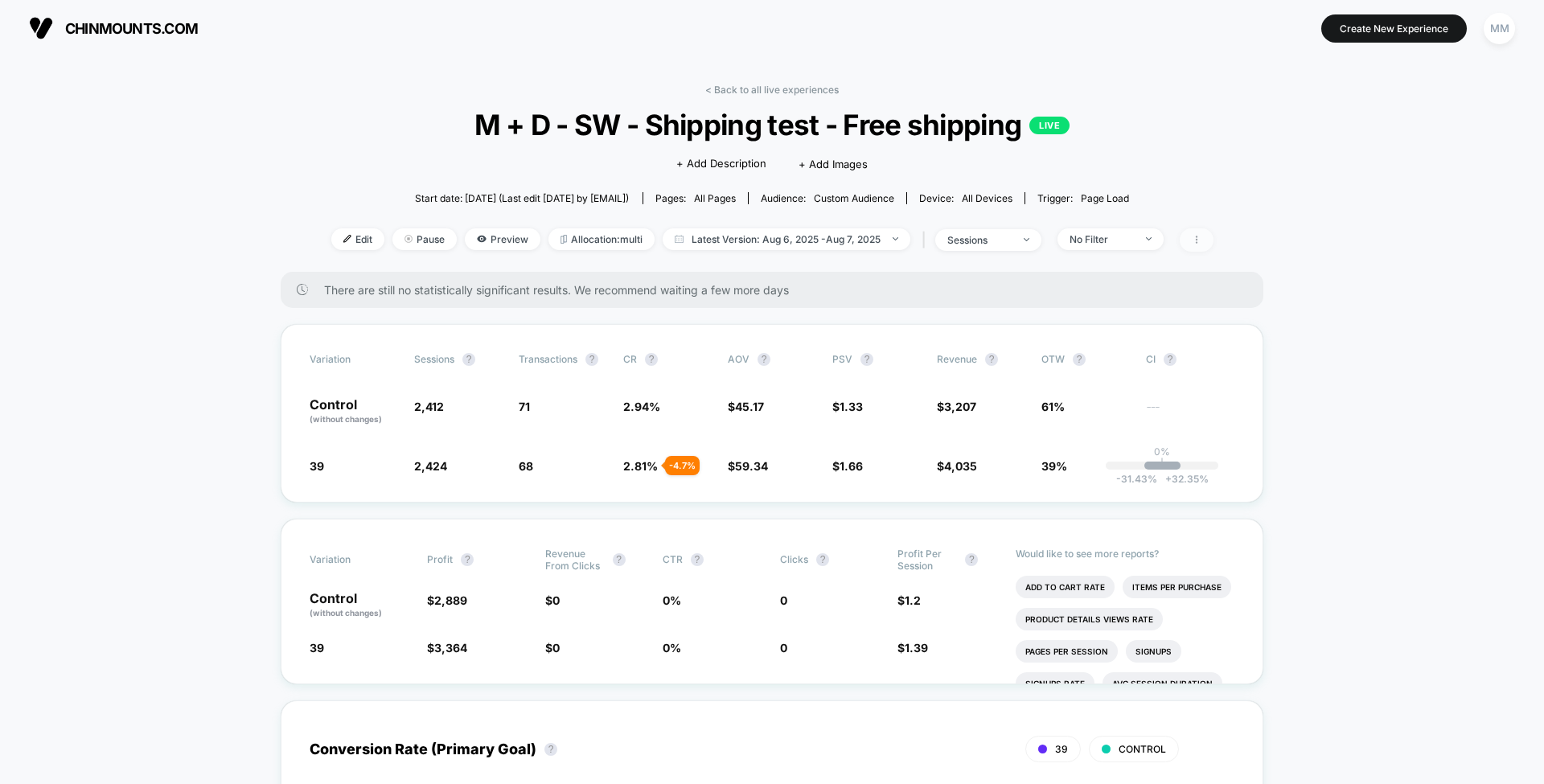 click 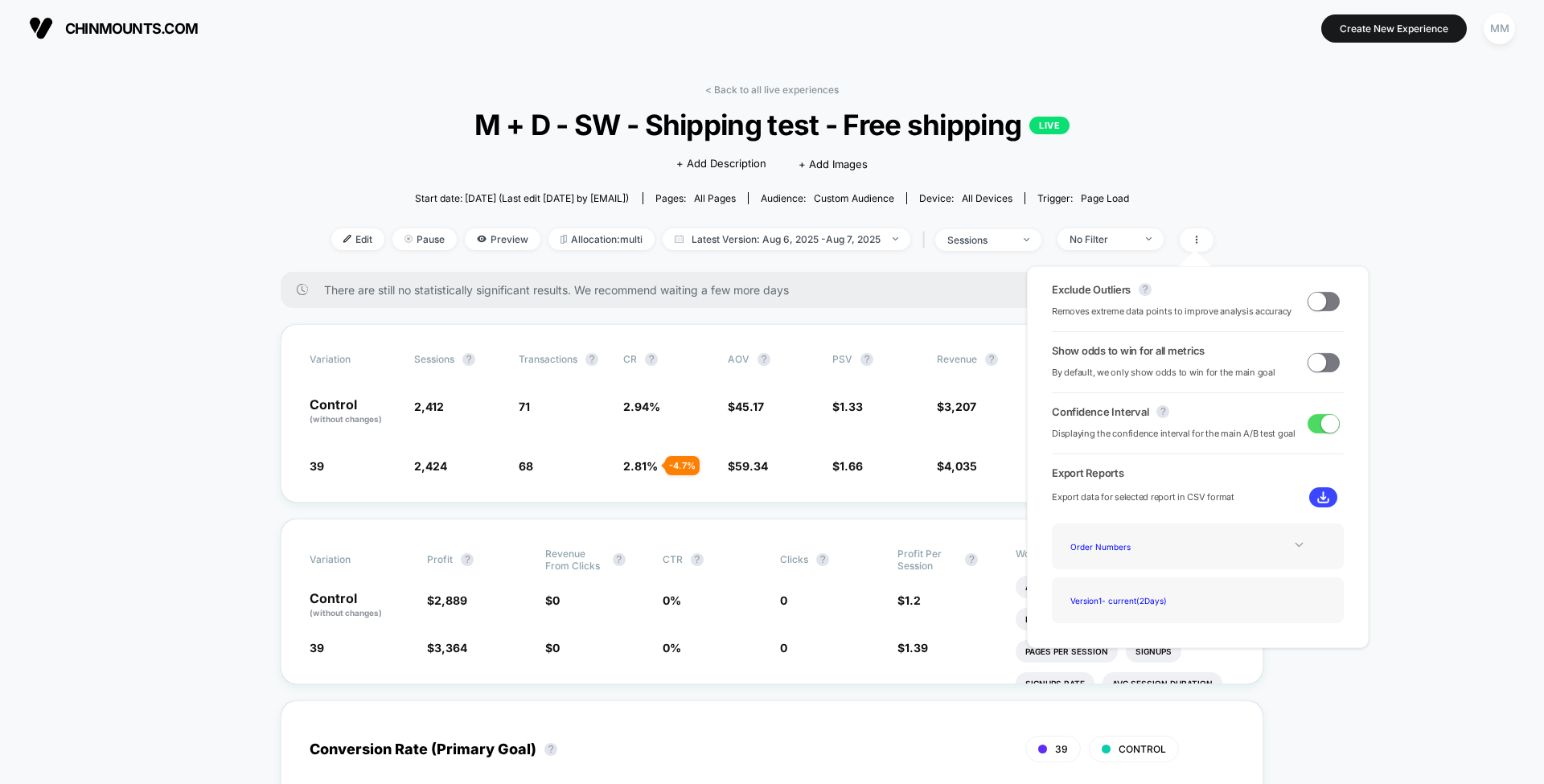 click 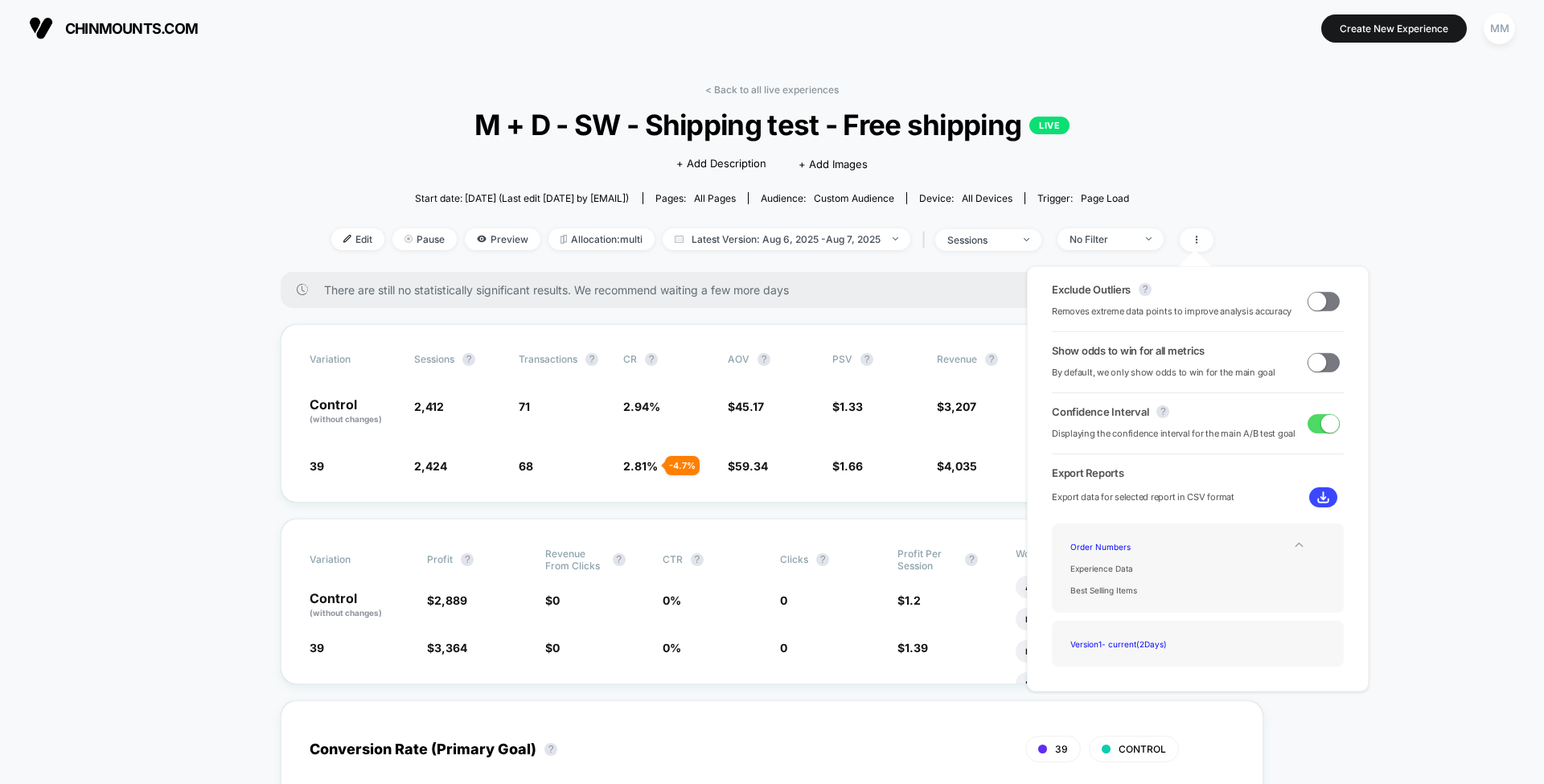 click 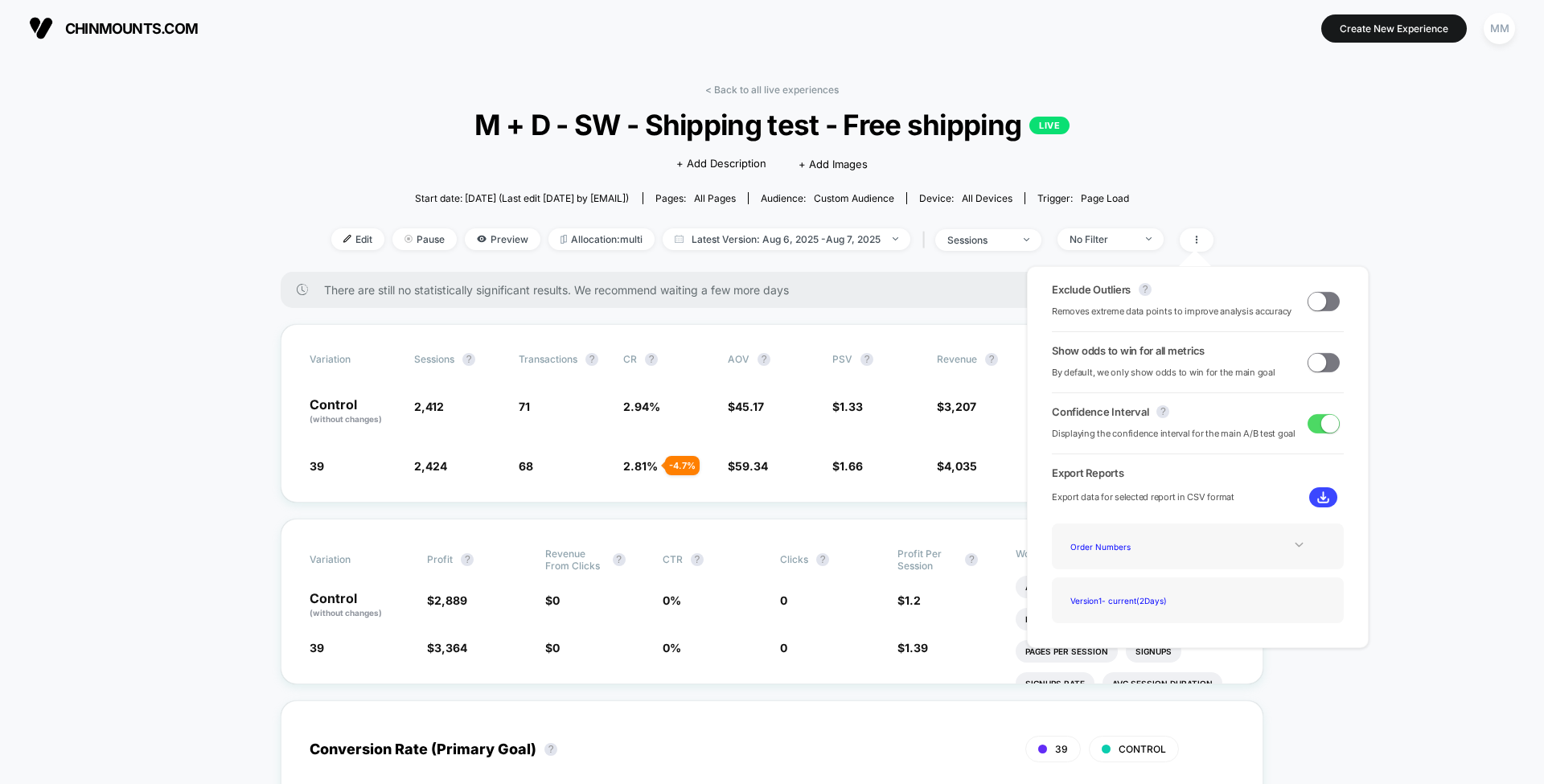 click at bounding box center [1323, 497] 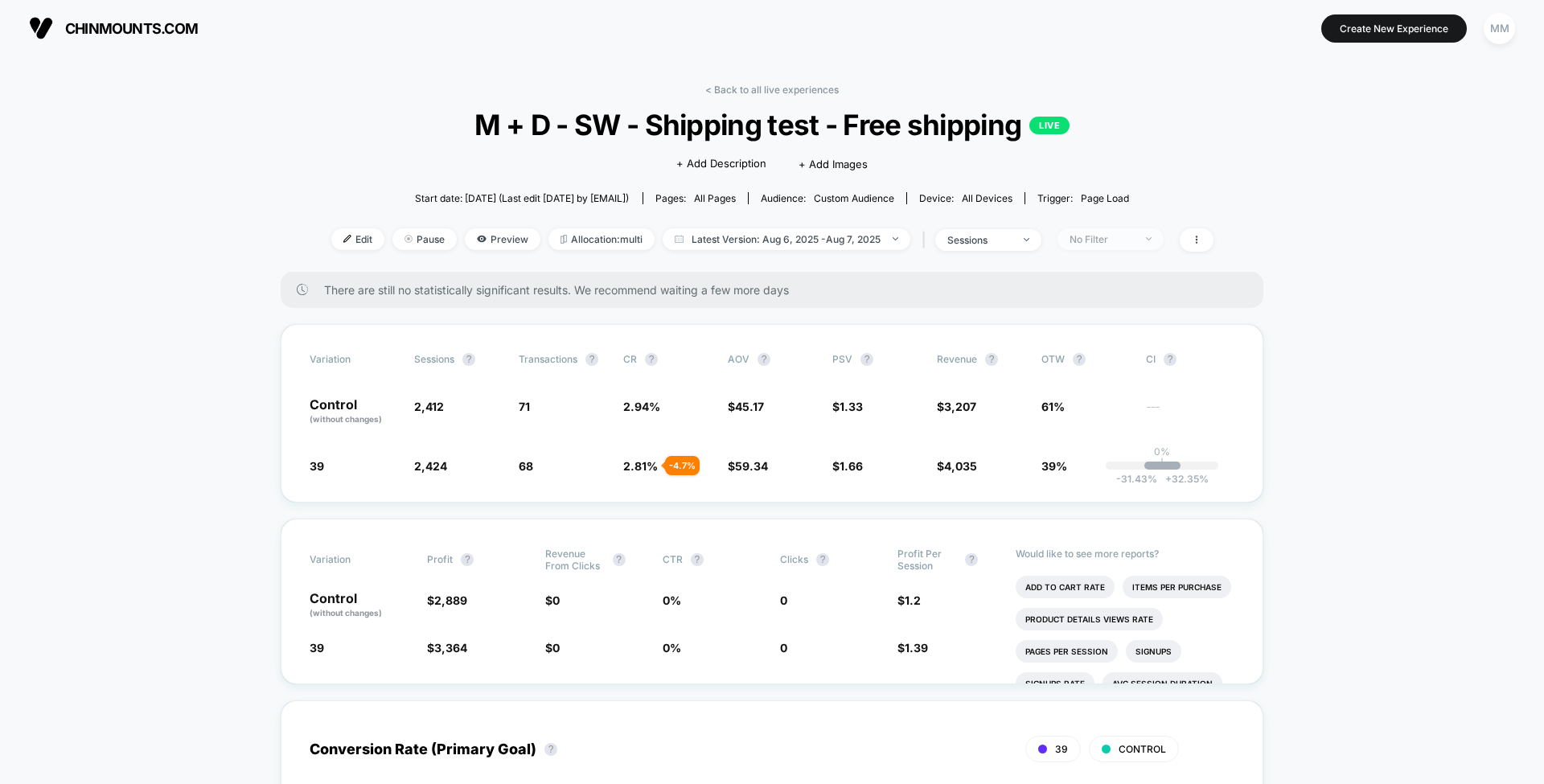 click on "No Filter" at bounding box center [1111, 239] 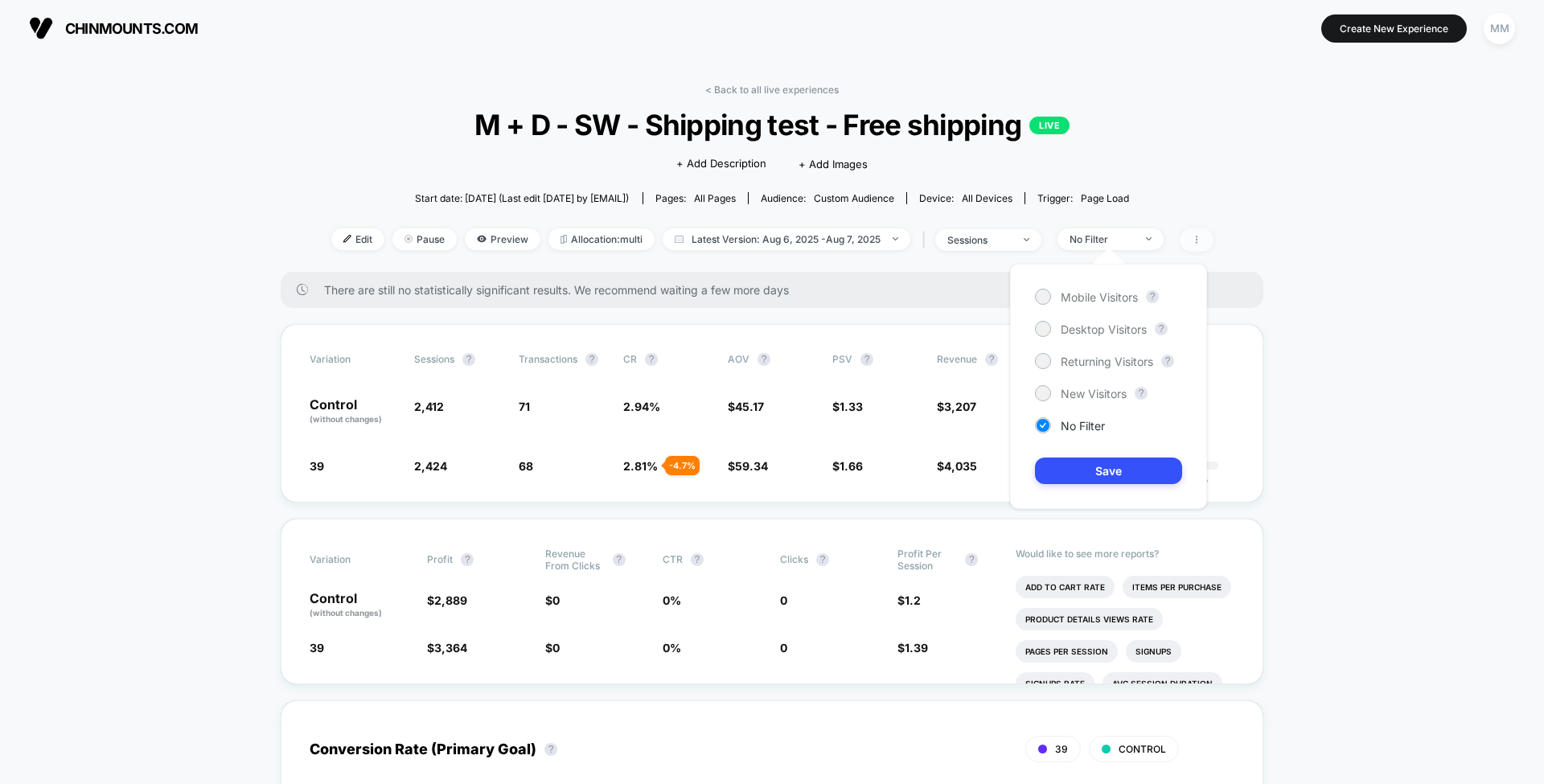 click 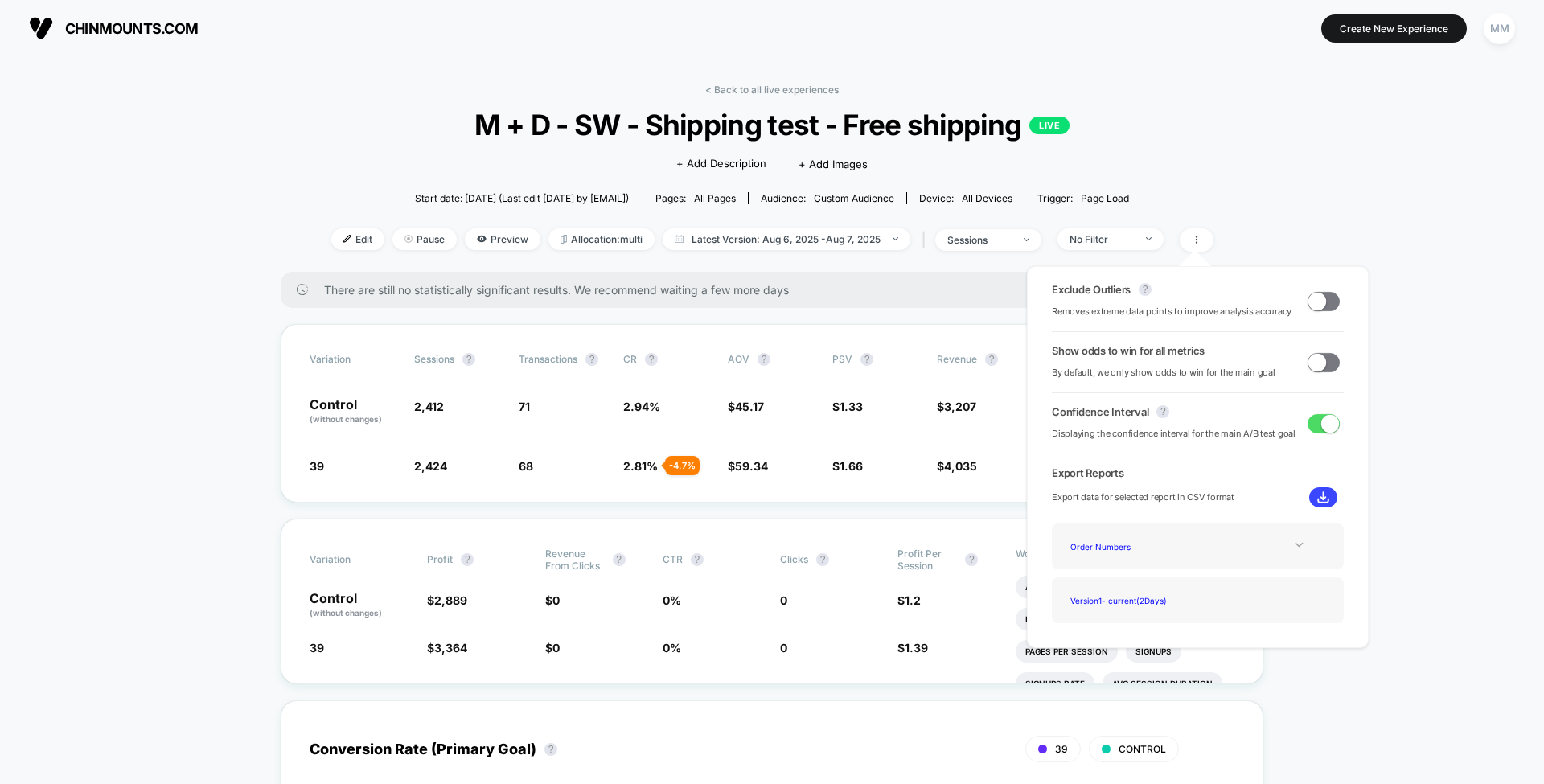 click at bounding box center [1299, 544] 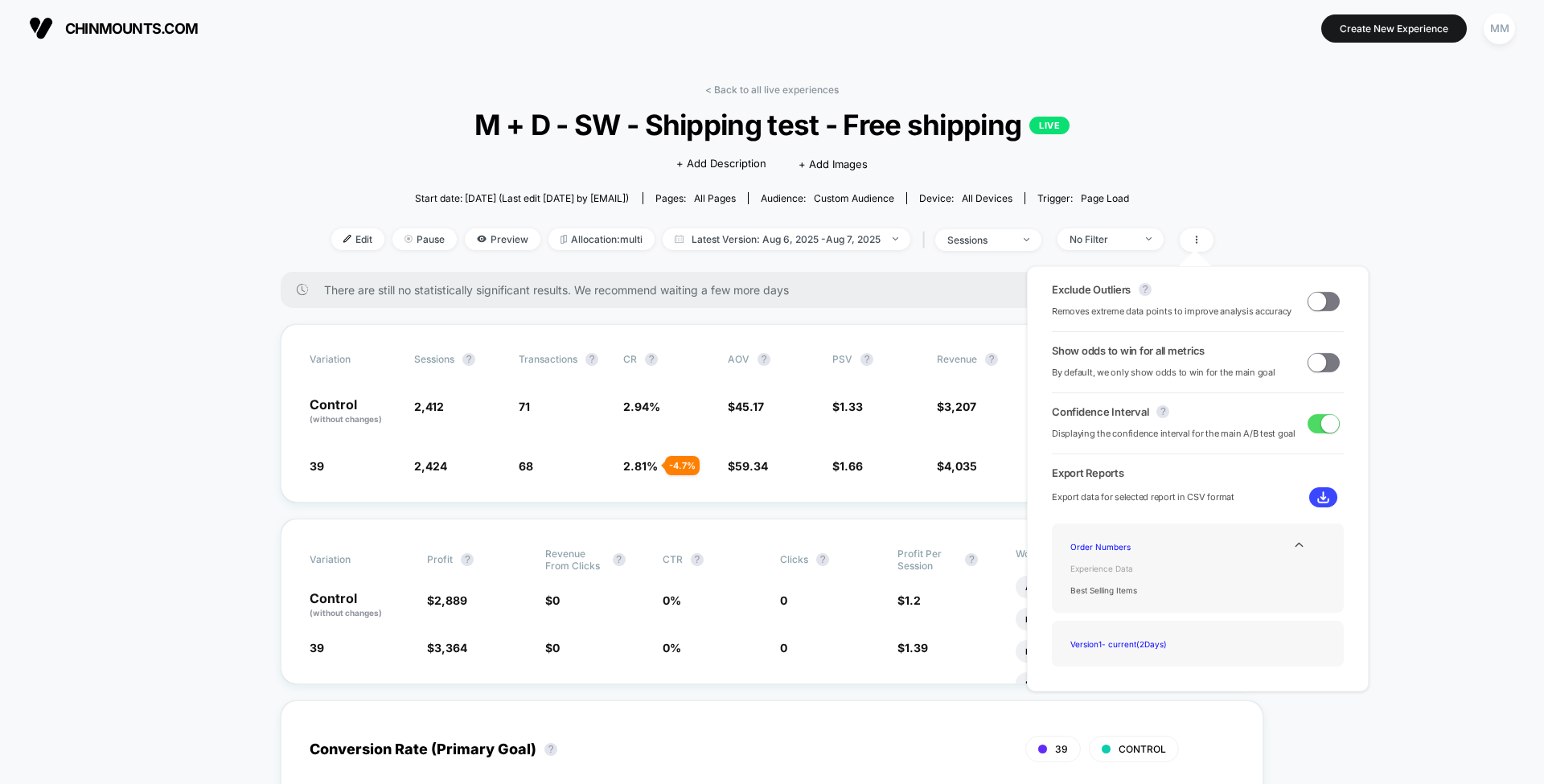 click on "Experience Data" at bounding box center (1128, 568) 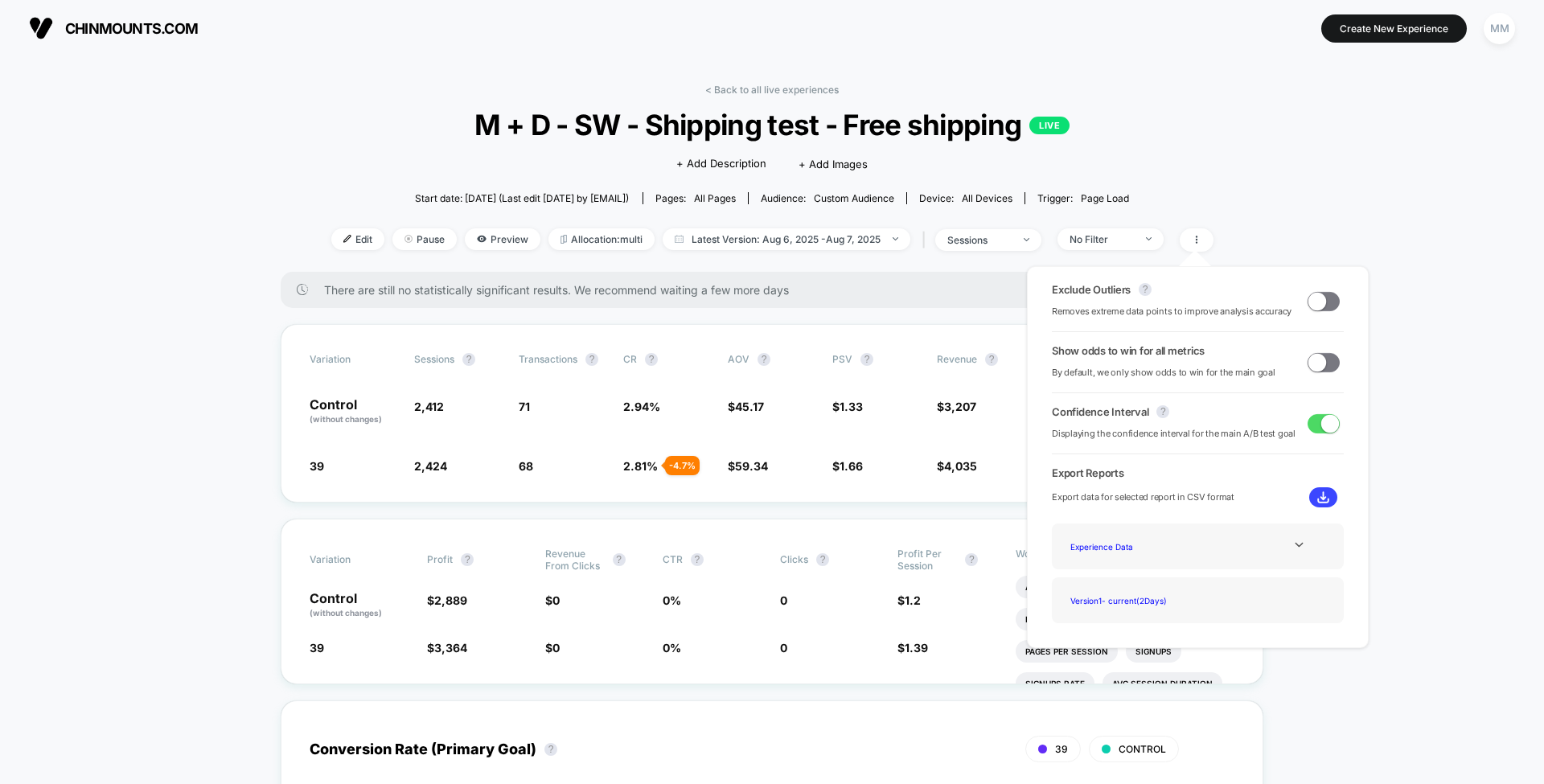 click at bounding box center [1323, 497] 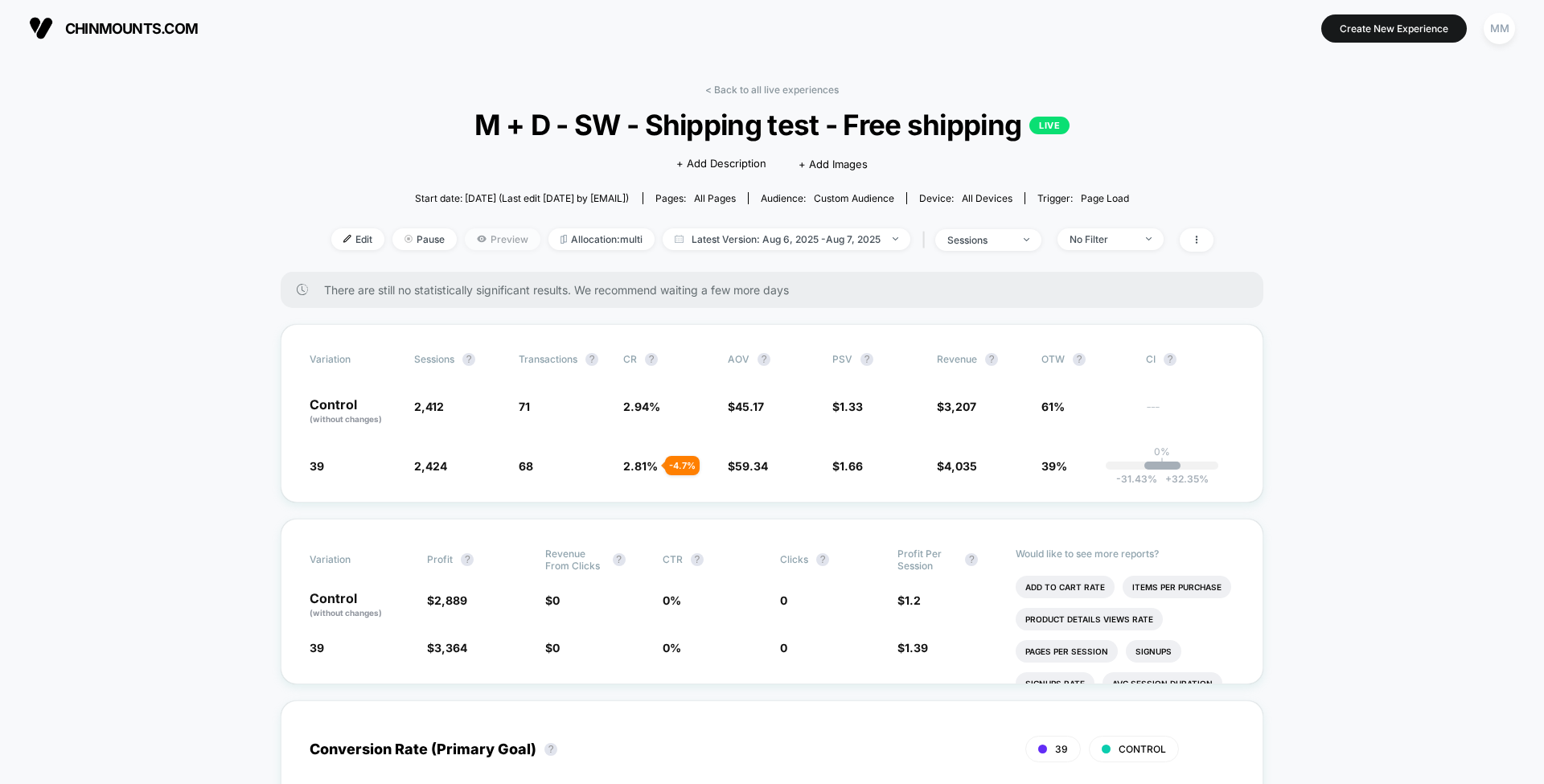 click on "Preview" at bounding box center (503, 239) 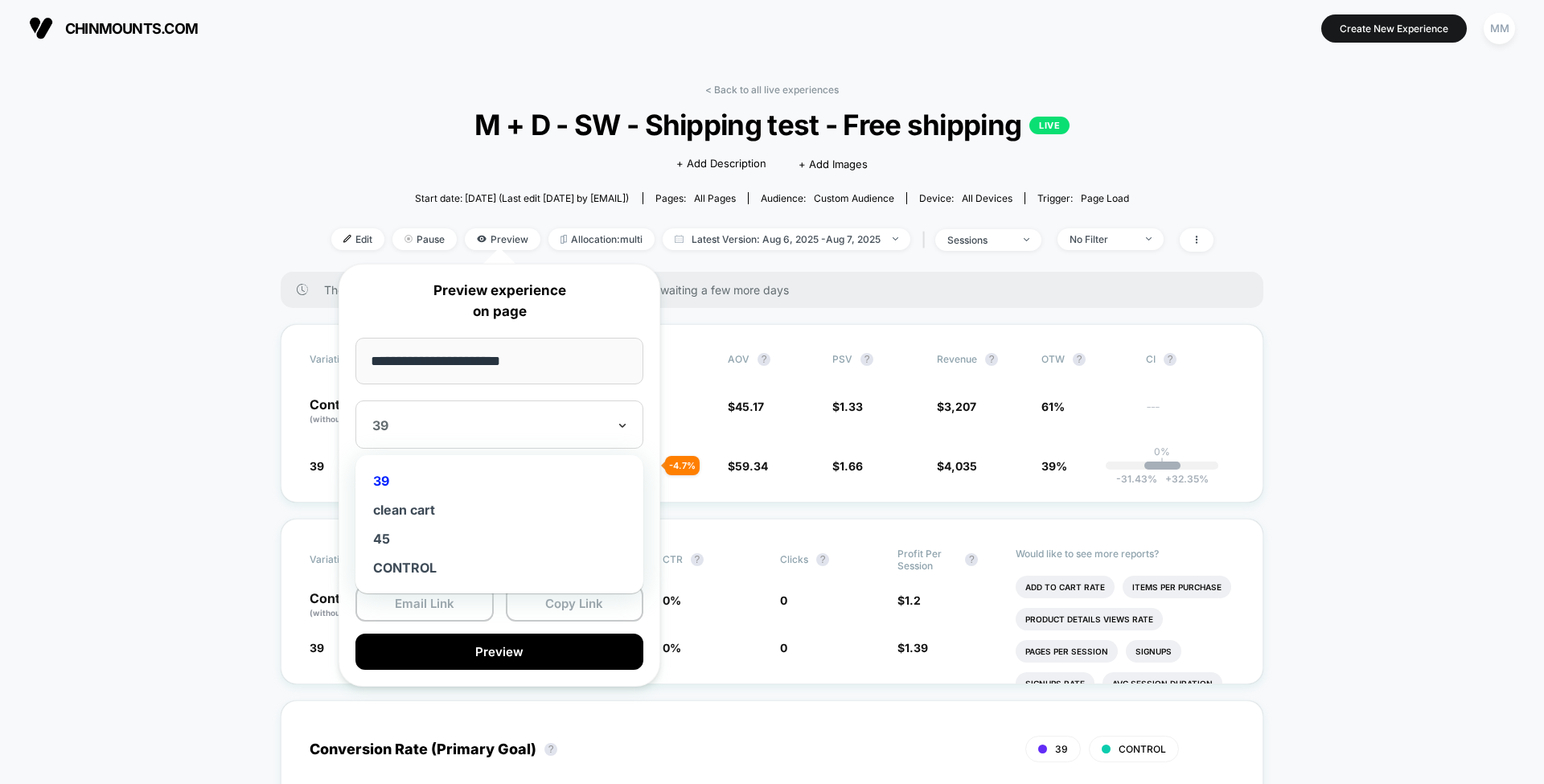 click 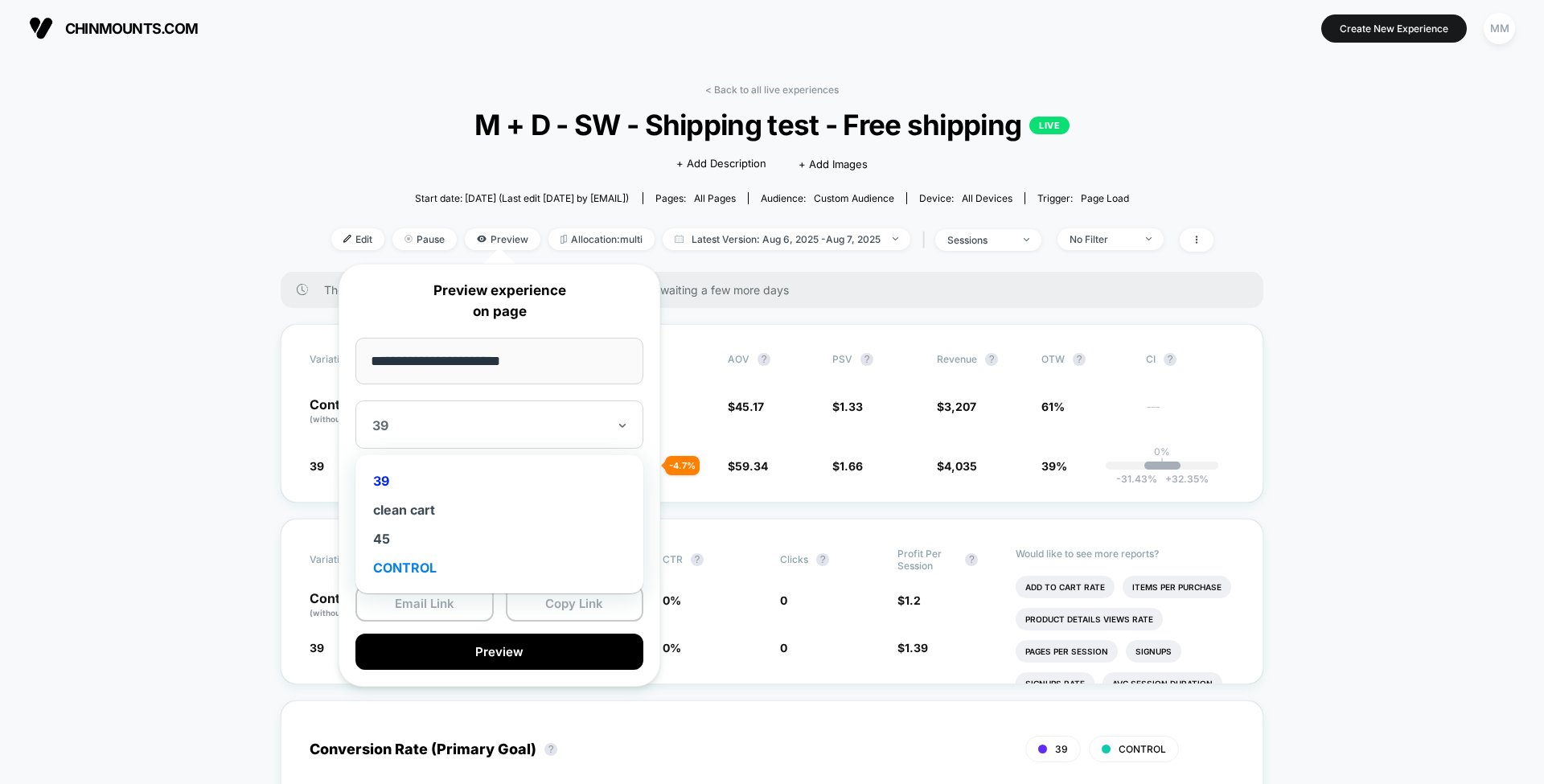 click on "CONTROL" at bounding box center [499, 568] 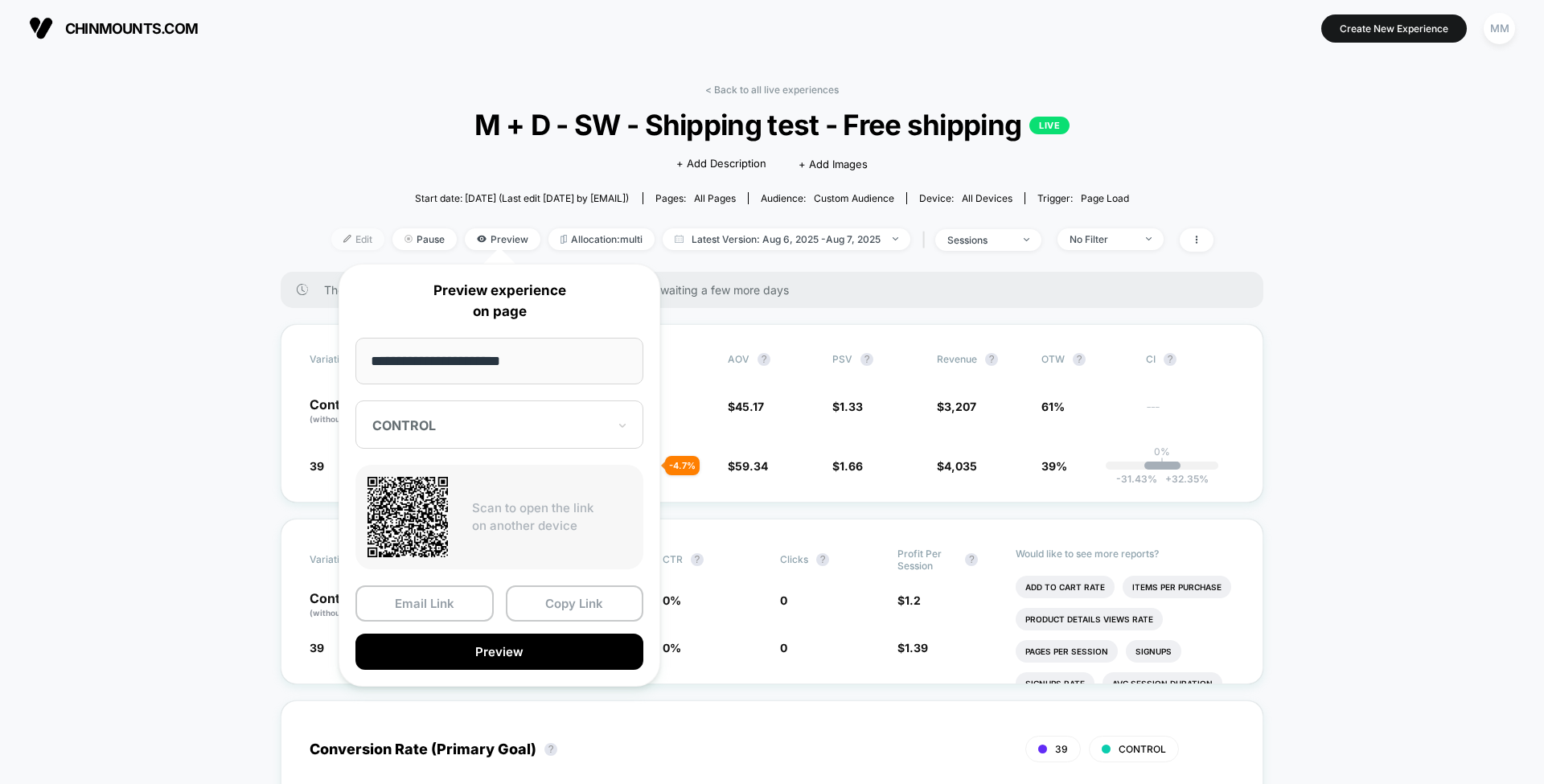 click on "Edit" at bounding box center [358, 239] 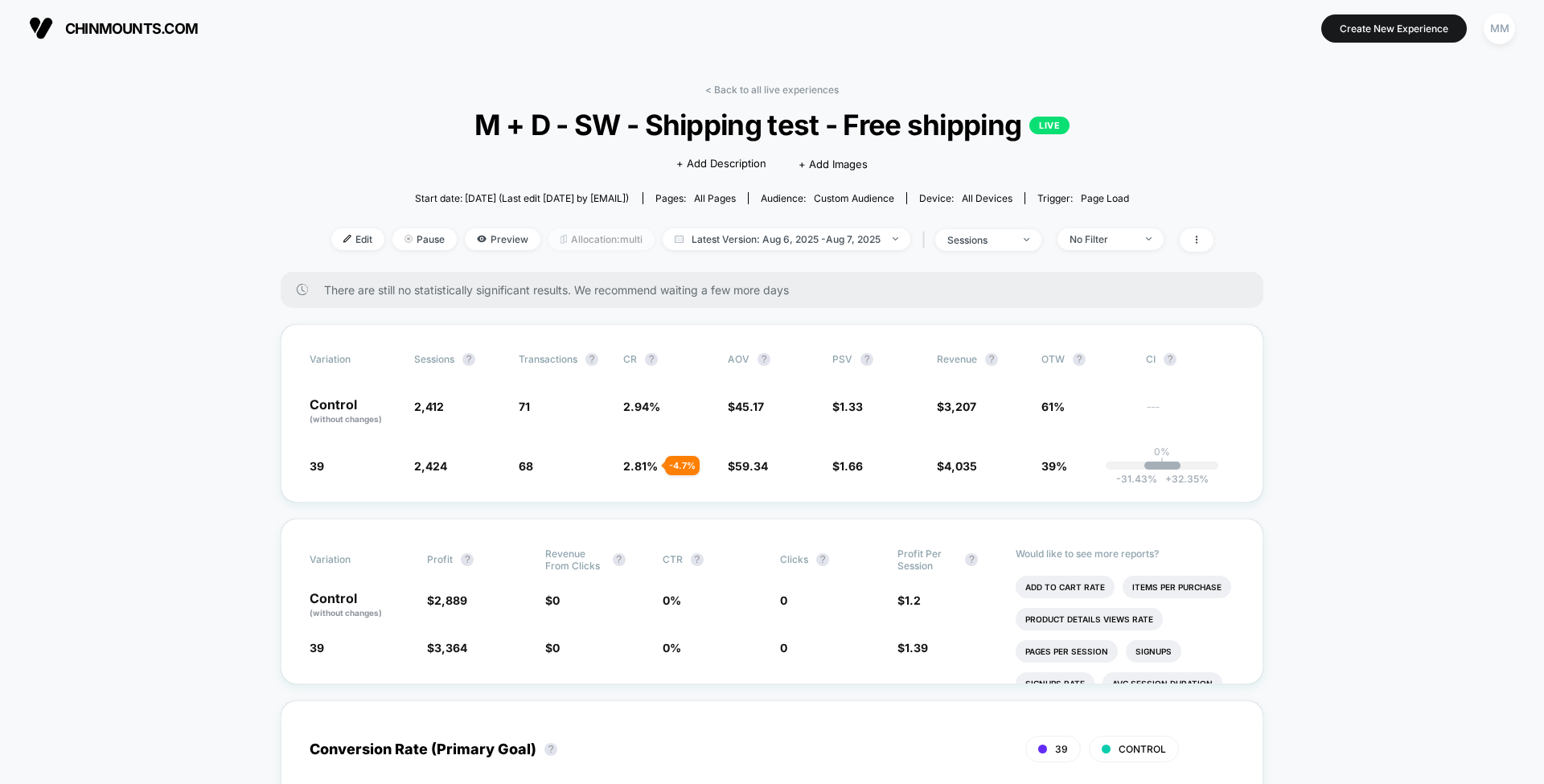 click on "Allocation:  multi" at bounding box center (602, 239) 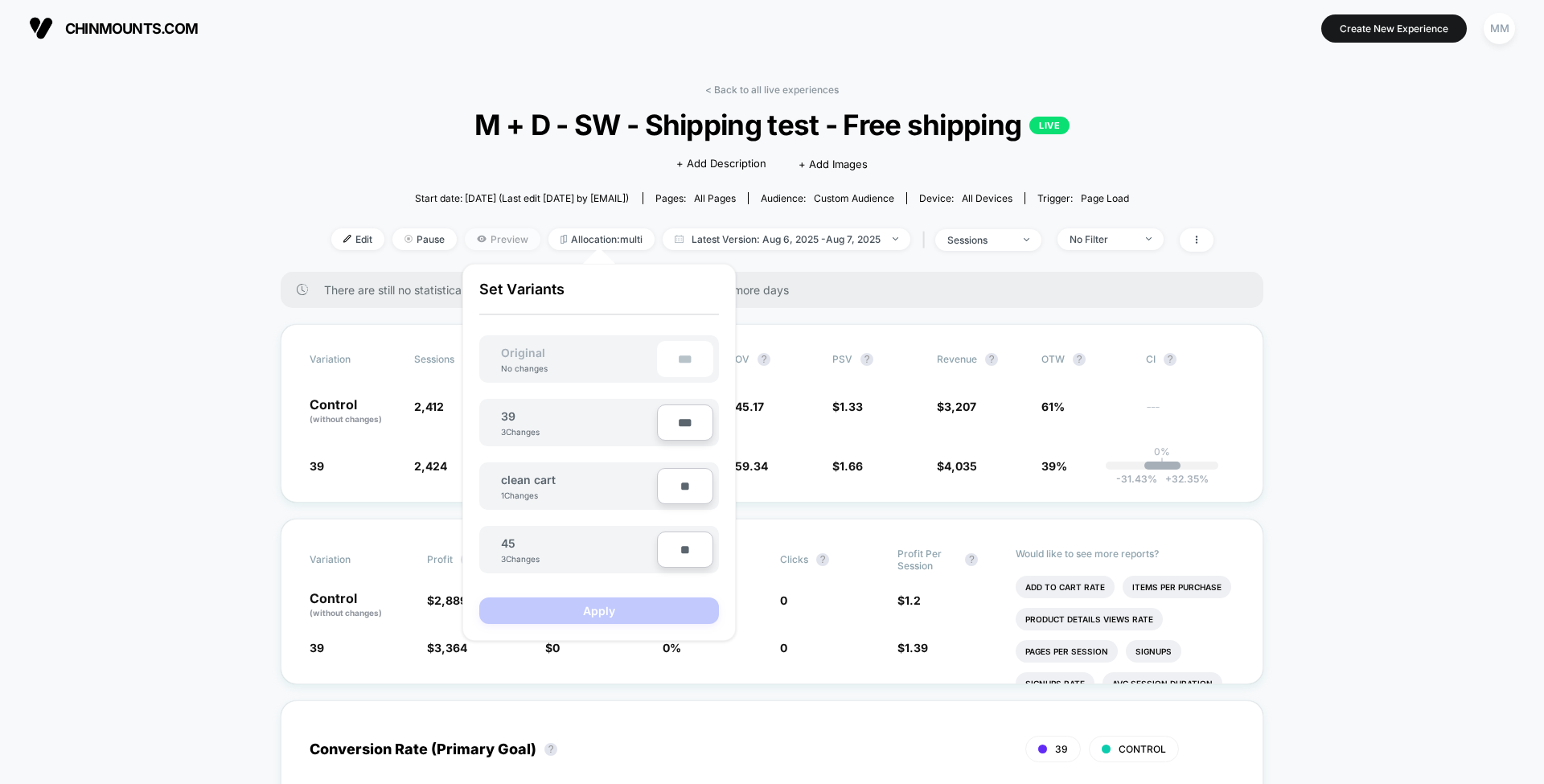 click on "Preview" at bounding box center [503, 239] 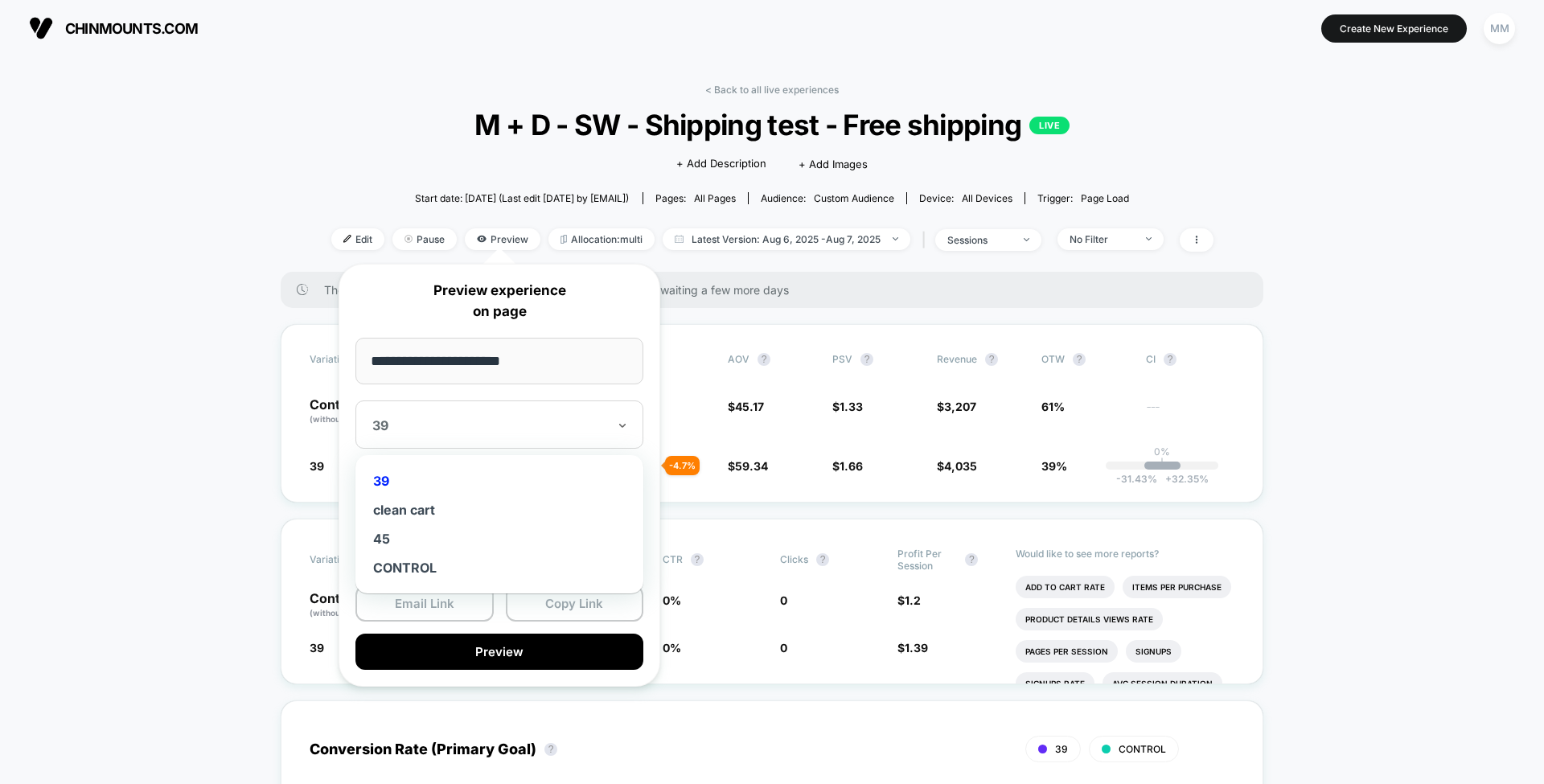 click at bounding box center [490, 425] 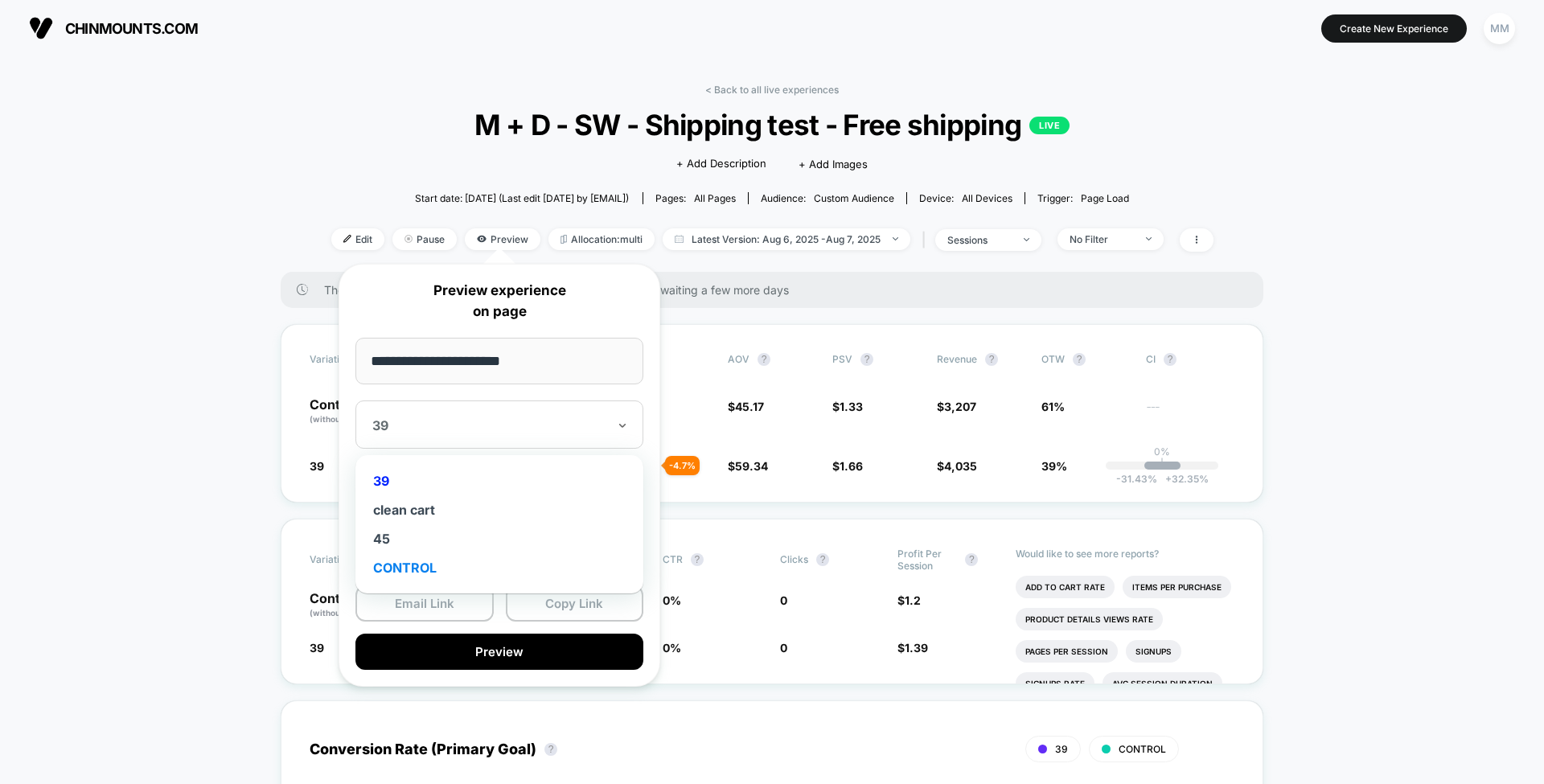 click on "CONTROL" at bounding box center (499, 568) 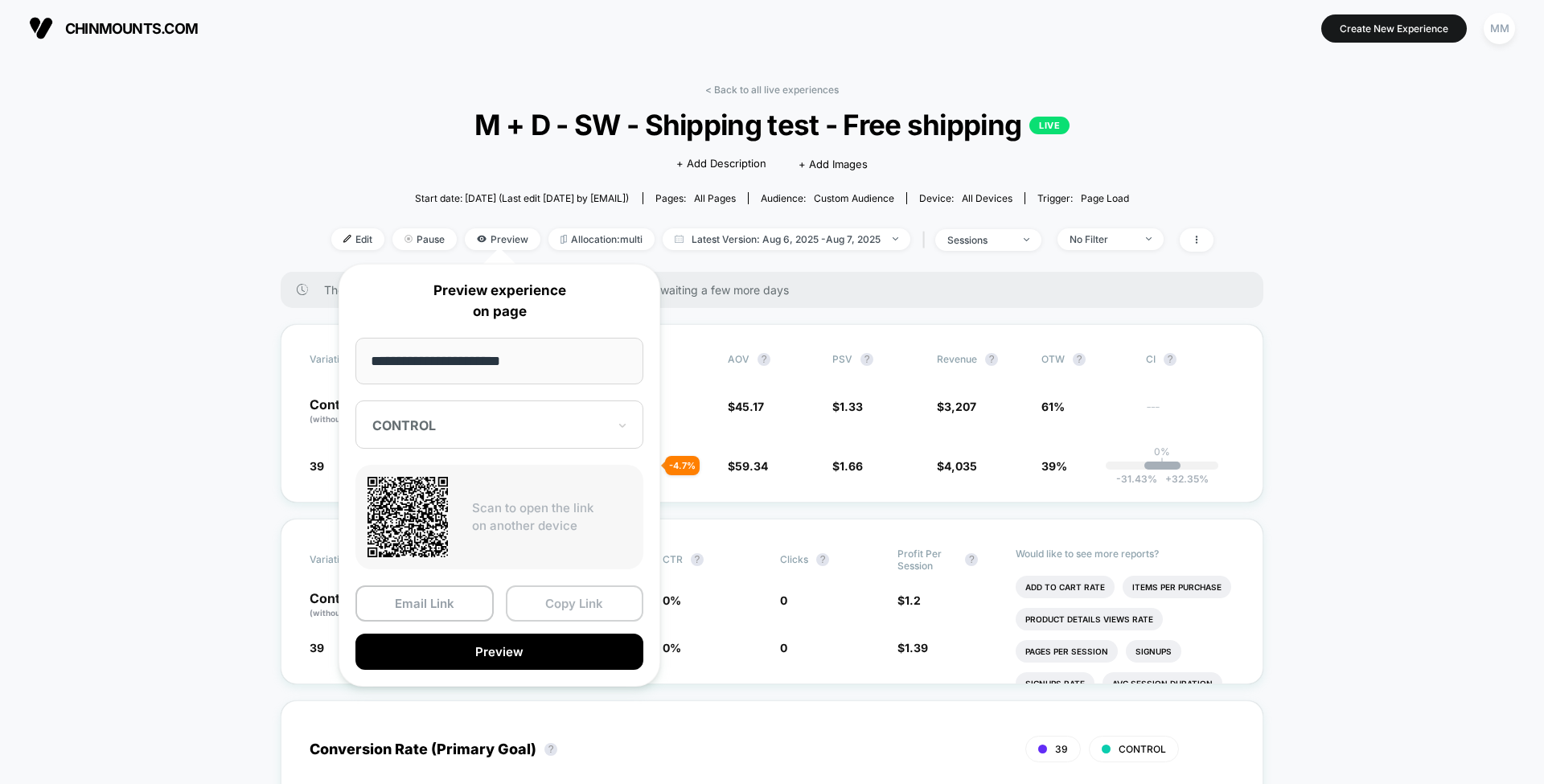 click on "Copy Link" at bounding box center [575, 603] 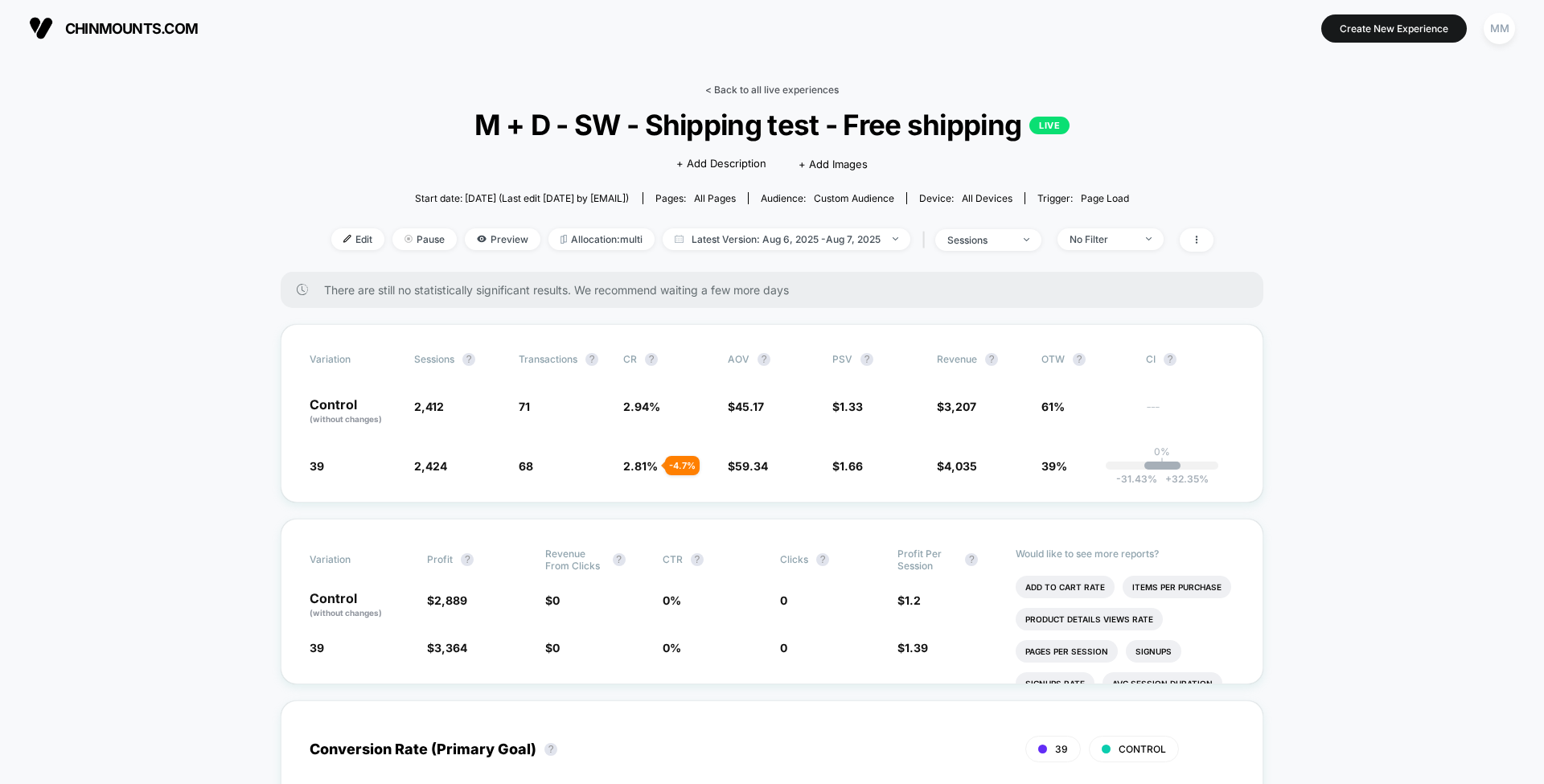click on "< Back to all live experiences" at bounding box center (772, 89) 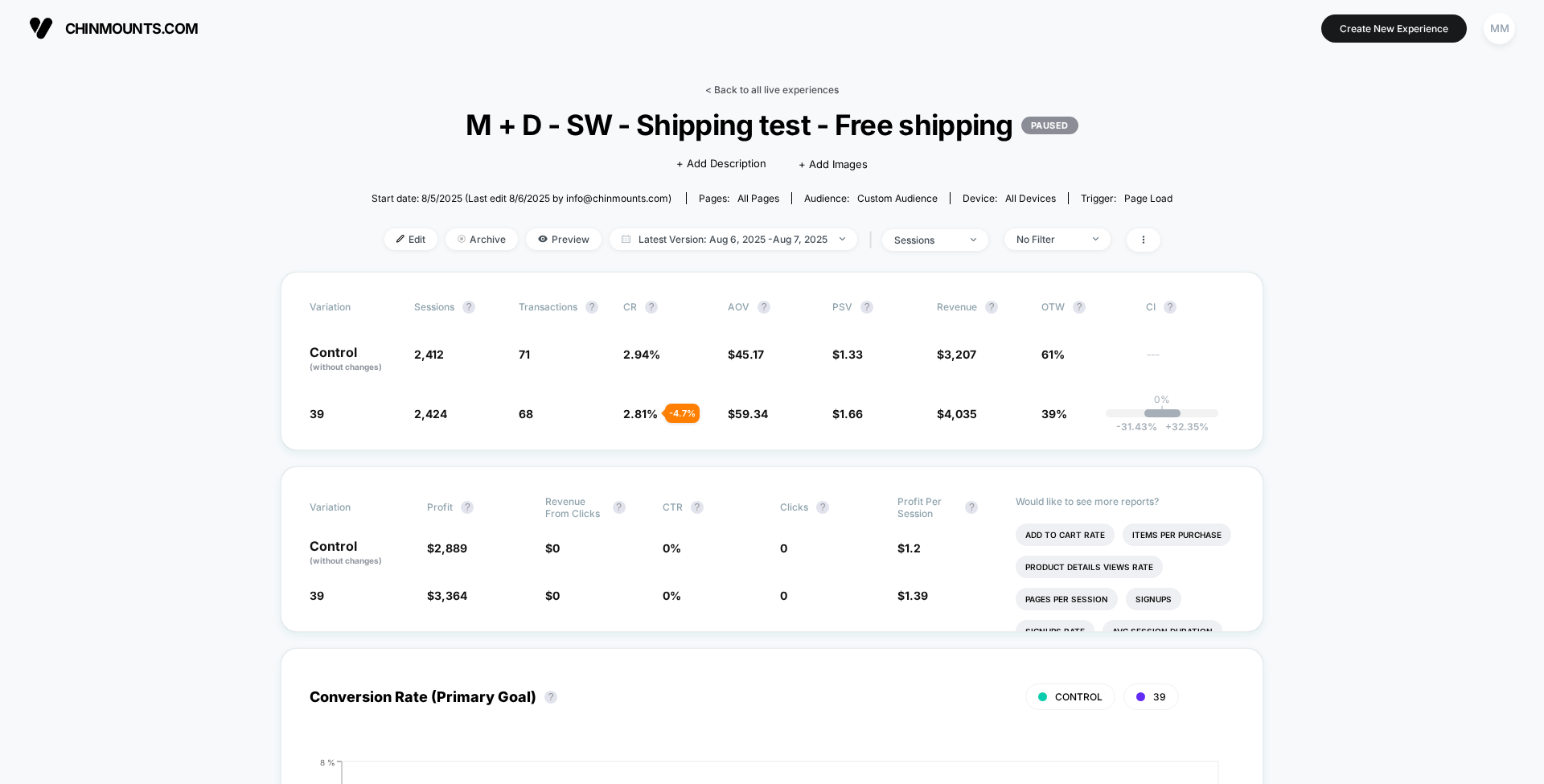 click on "< Back to all live experiences" at bounding box center (772, 89) 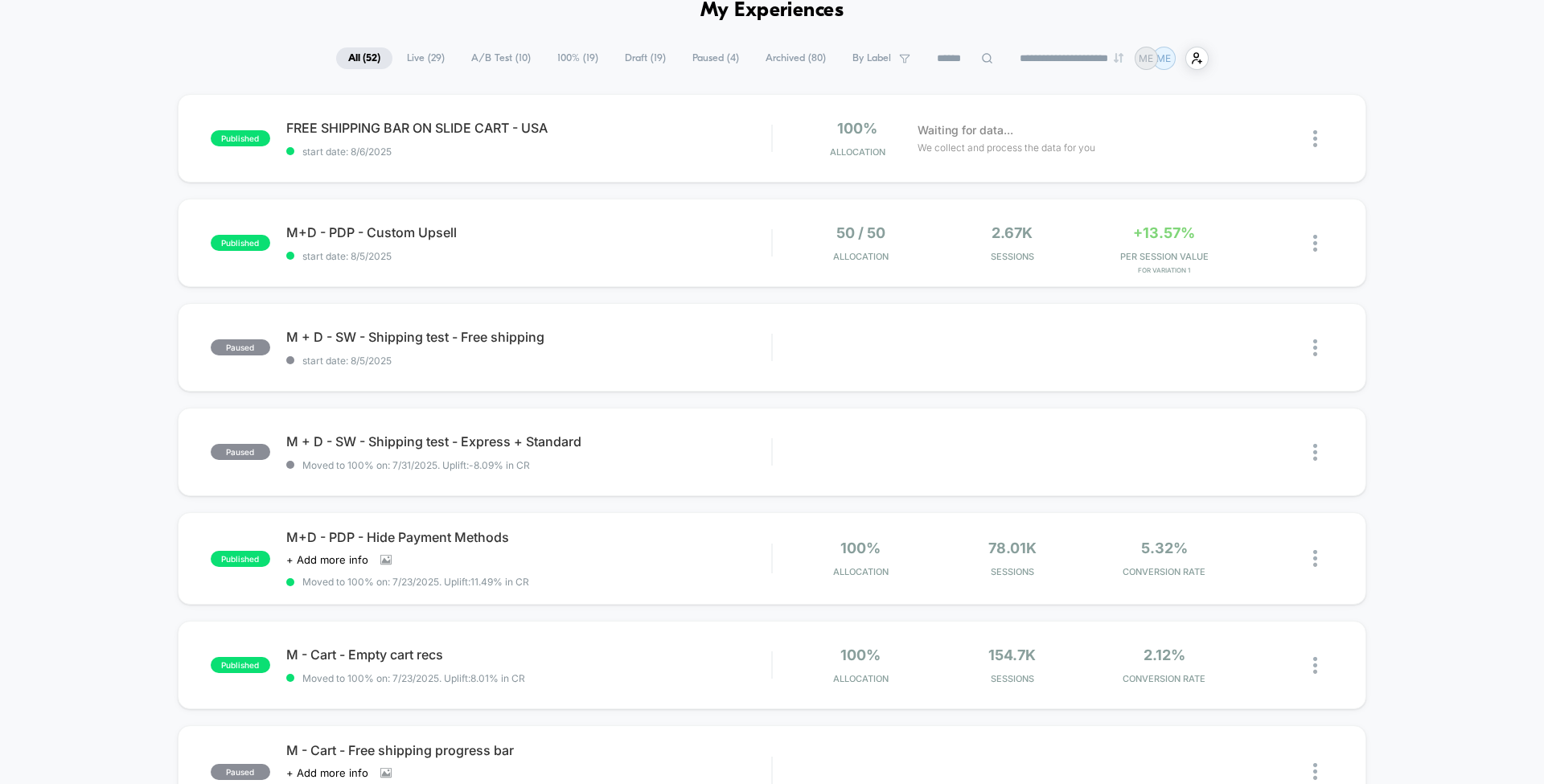 scroll, scrollTop: 84, scrollLeft: 0, axis: vertical 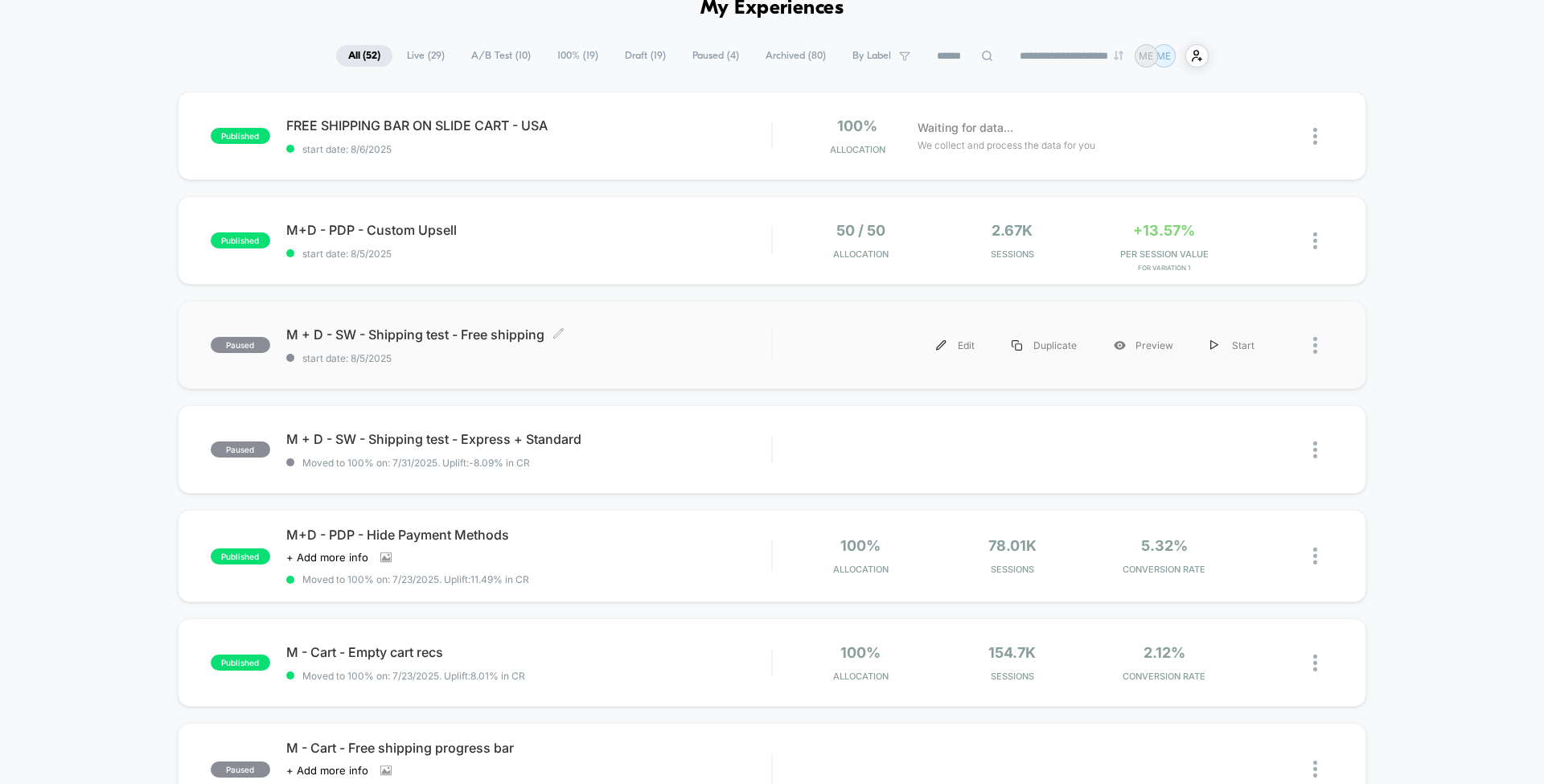 click on "start date: 8/5/2025" at bounding box center [528, 358] 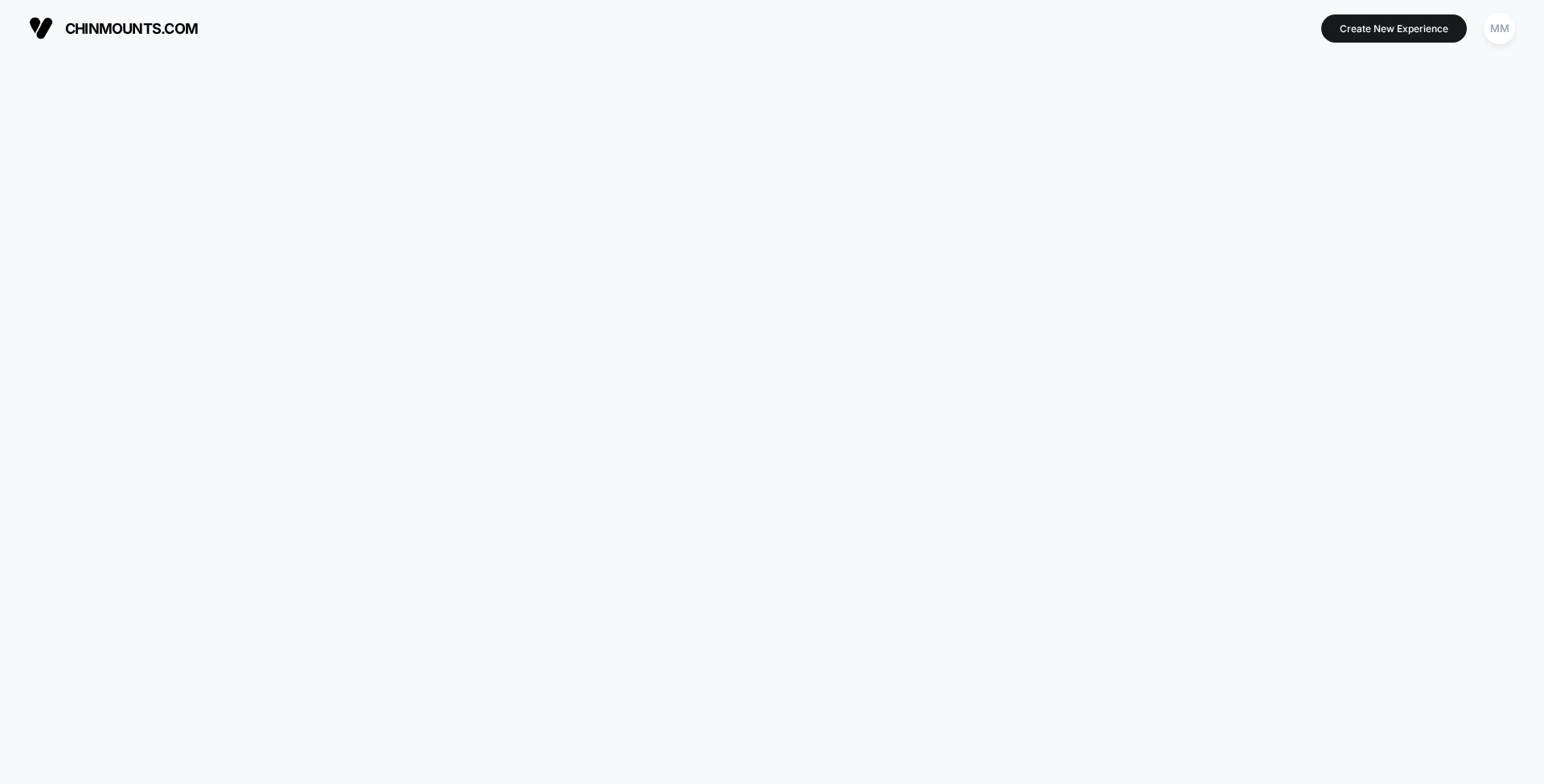 scroll, scrollTop: 0, scrollLeft: 0, axis: both 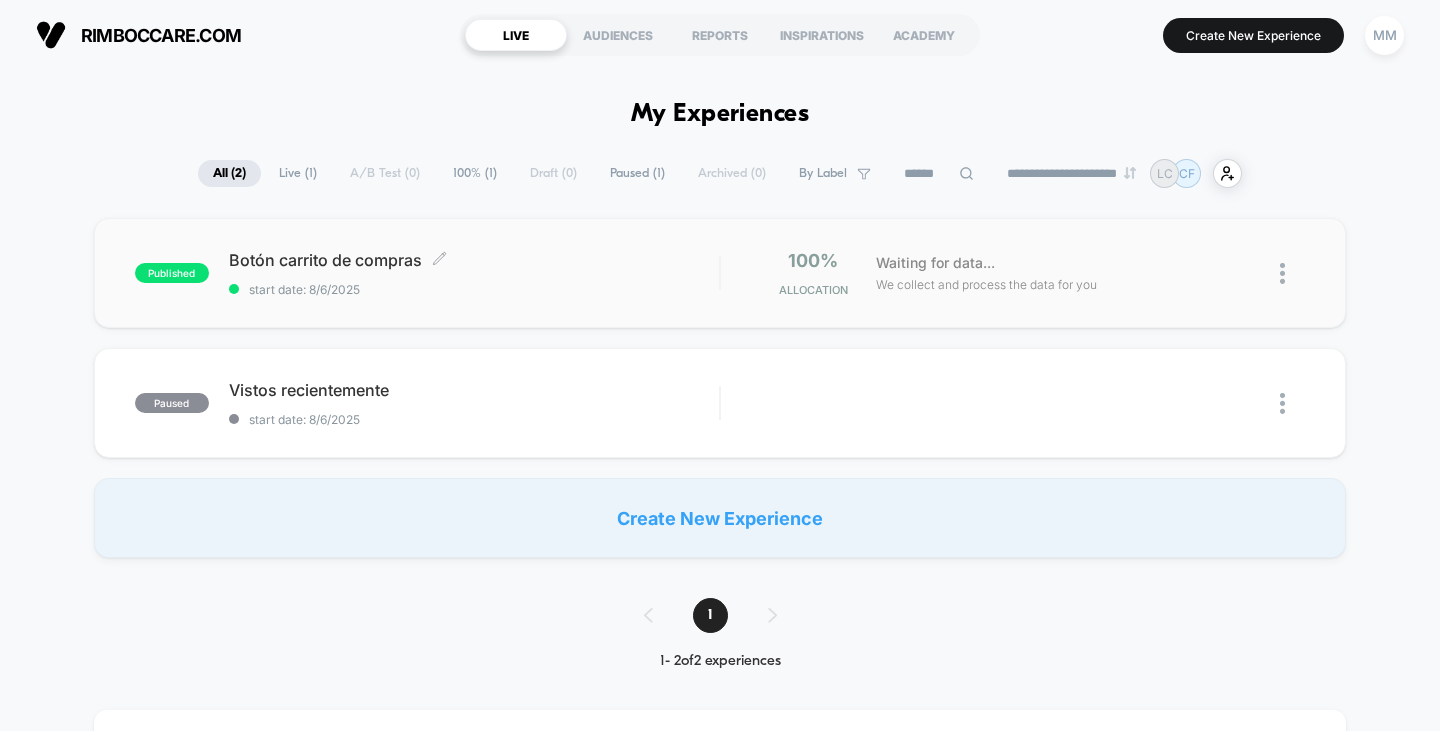 drag, startPoint x: 422, startPoint y: 261, endPoint x: 319, endPoint y: 261, distance: 103 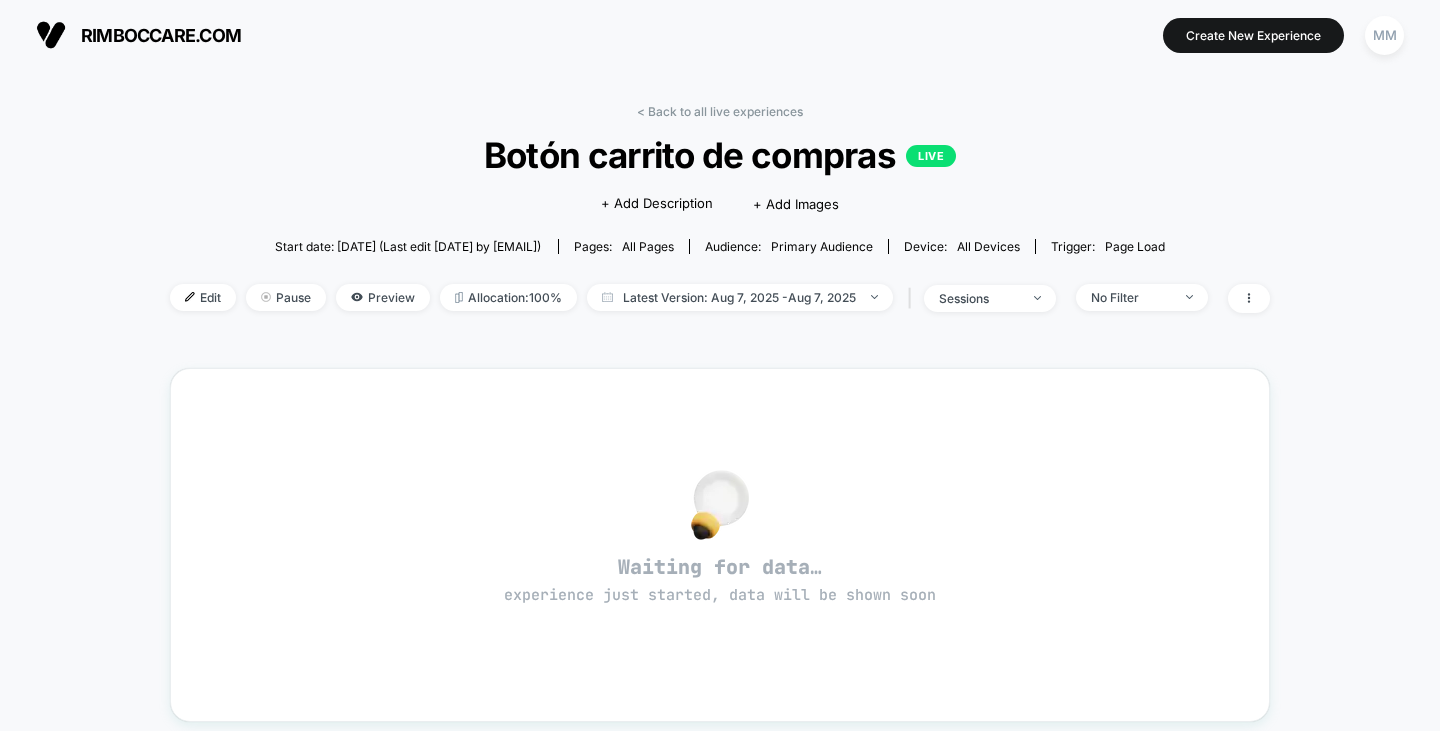click on "Botón carrito de compras LIVE" at bounding box center [720, 155] 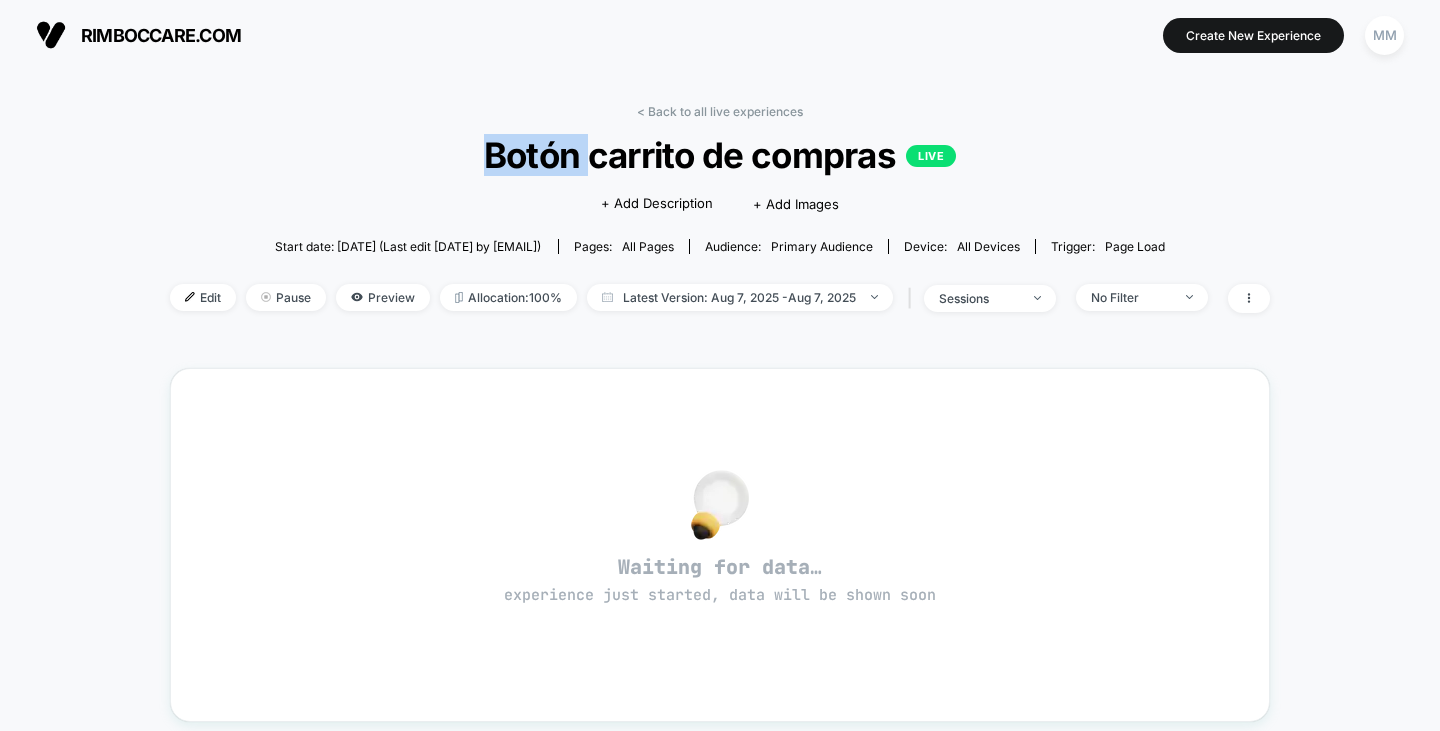 click on "Botón carrito de compras LIVE" at bounding box center [720, 155] 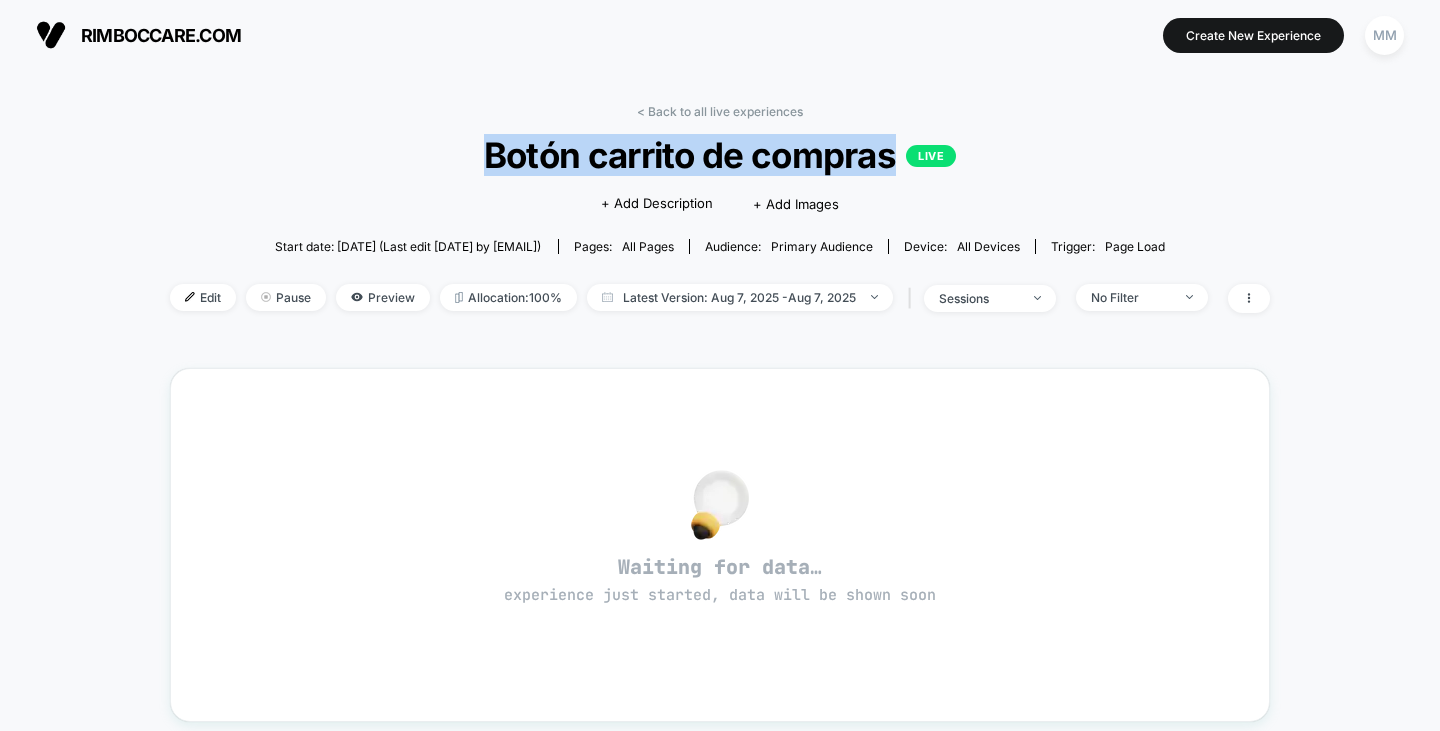copy on "Botón carrito de compras" 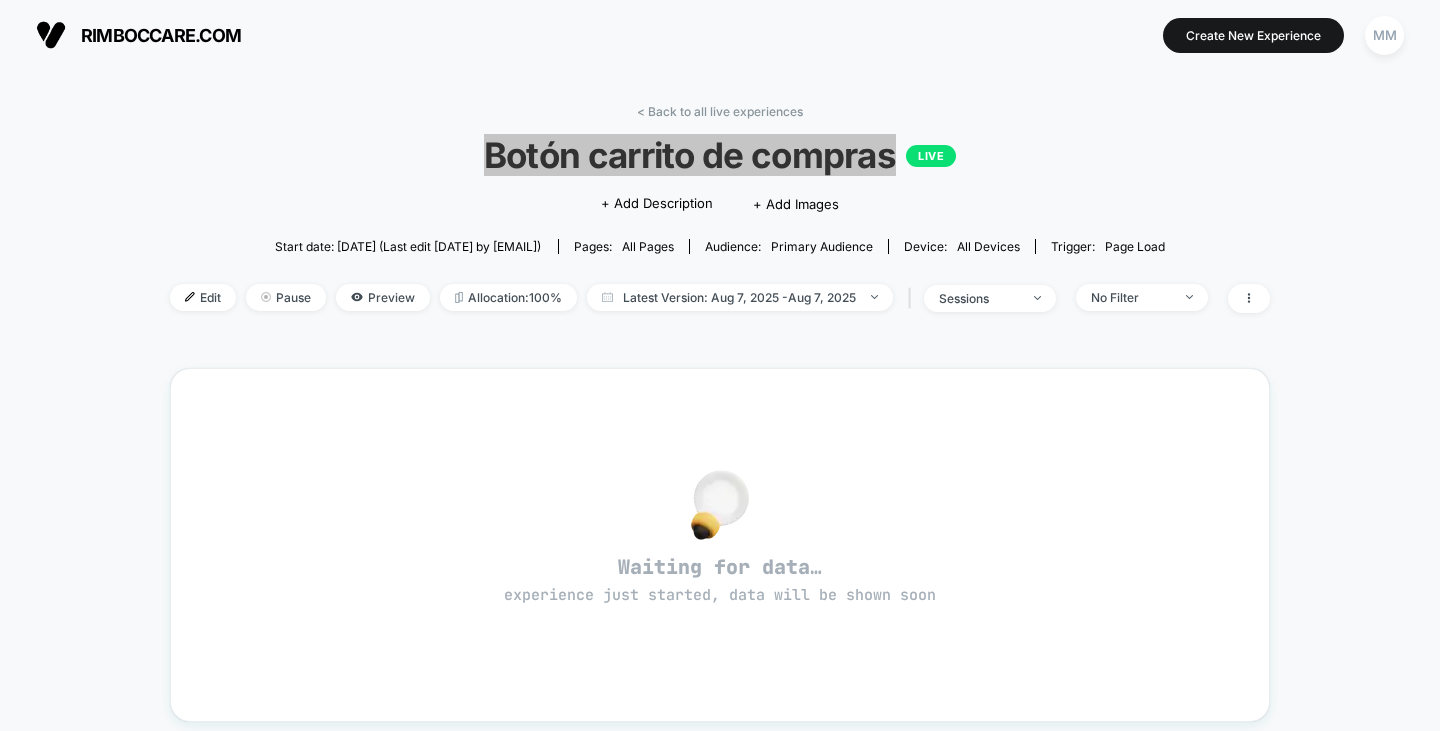 click on "Botón carrito de compras LIVE" at bounding box center [720, 155] 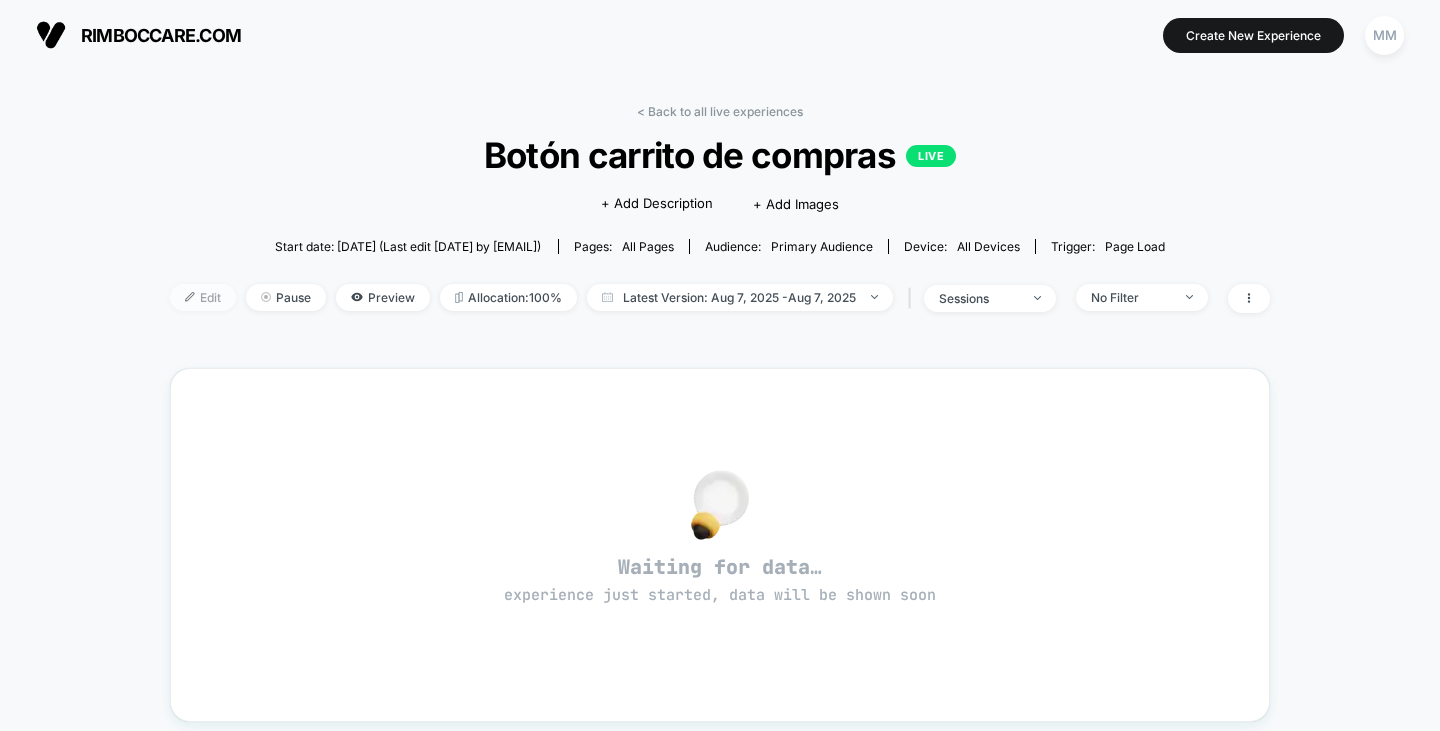 click on "Edit" at bounding box center [203, 297] 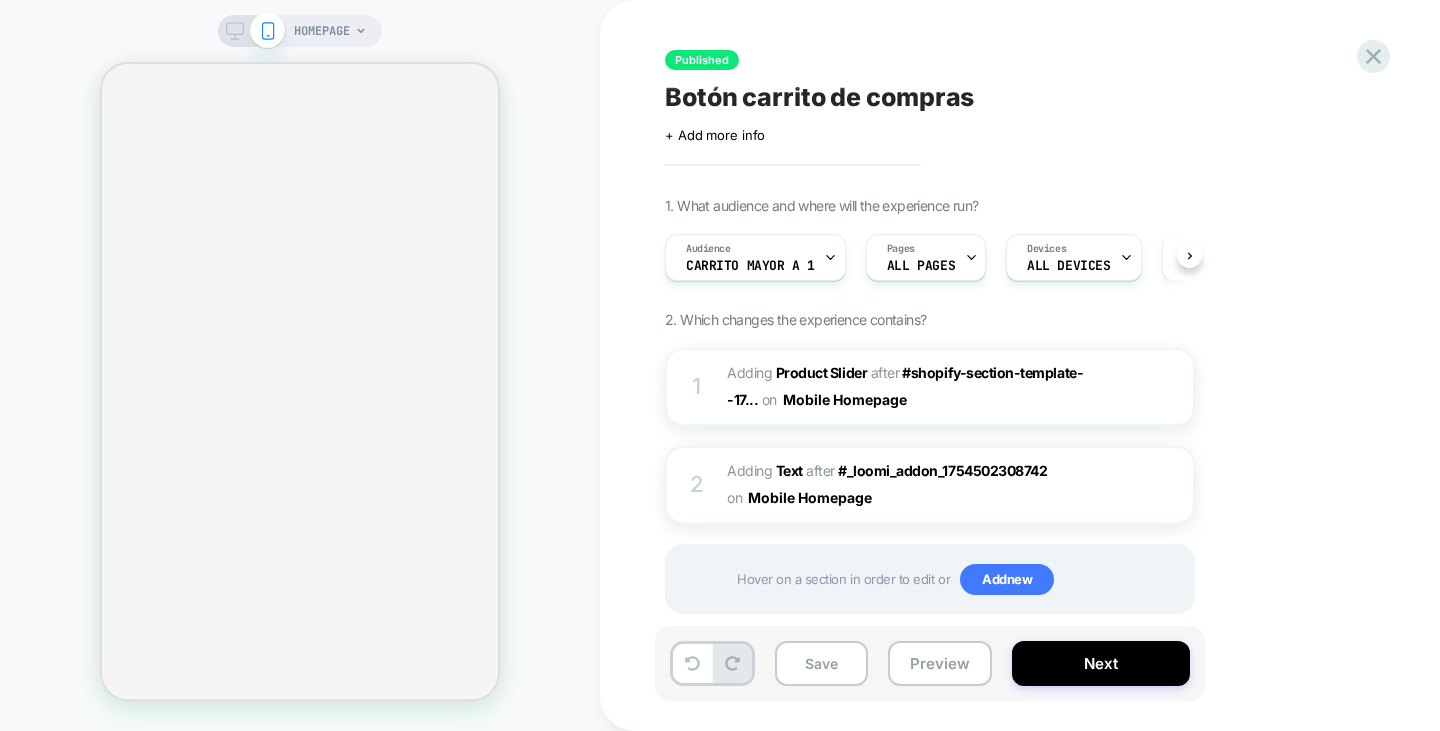 scroll, scrollTop: 0, scrollLeft: 1, axis: horizontal 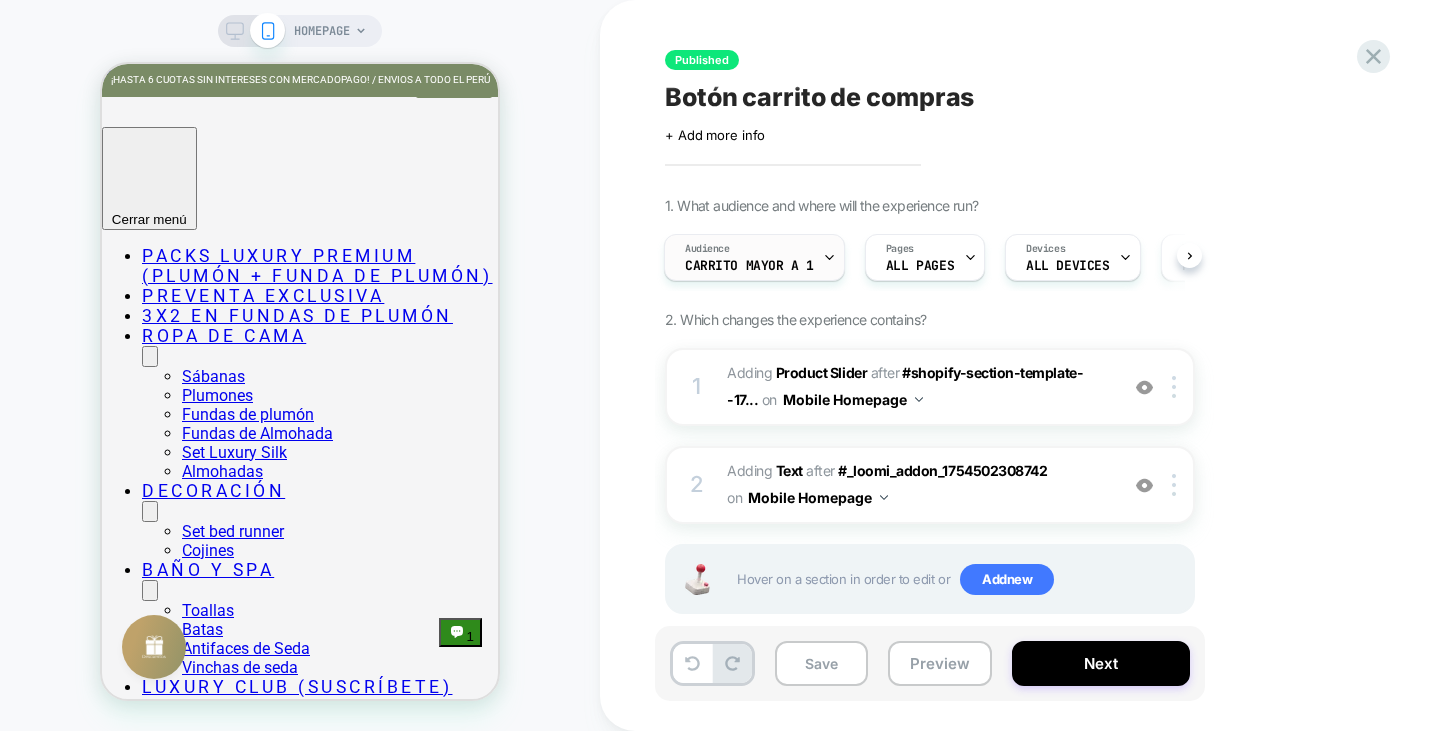 click on "Carrito mayor a 1" at bounding box center (749, 266) 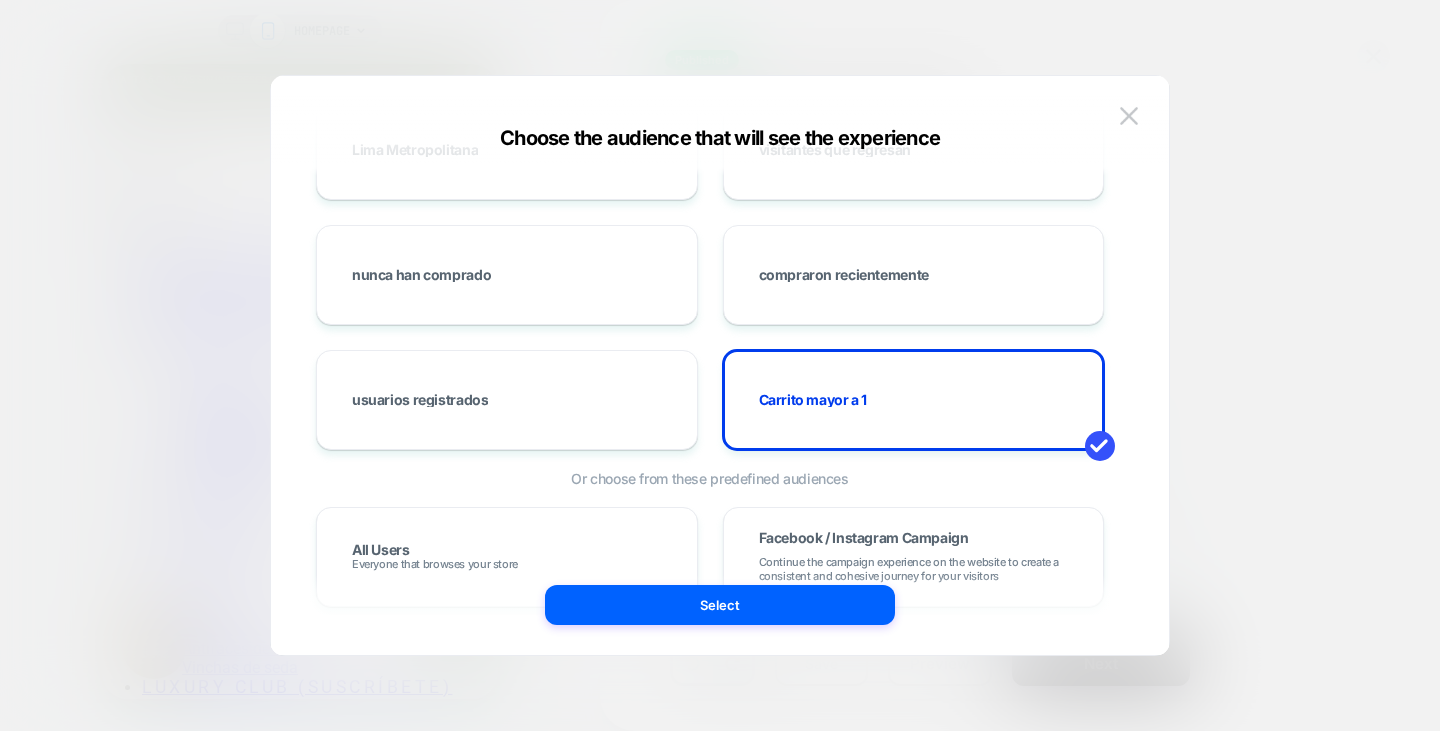 scroll, scrollTop: 487, scrollLeft: 0, axis: vertical 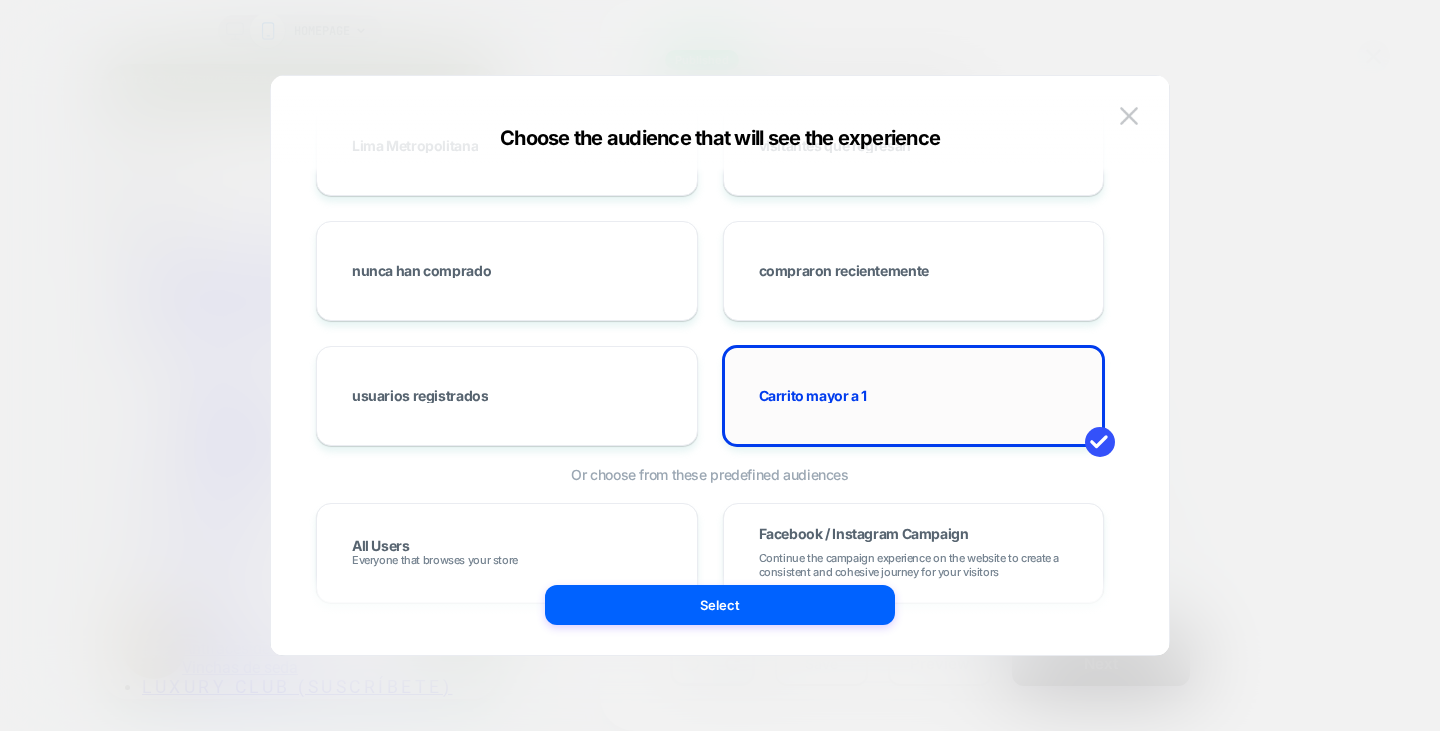click on "Carrito mayor a 1" at bounding box center (813, 396) 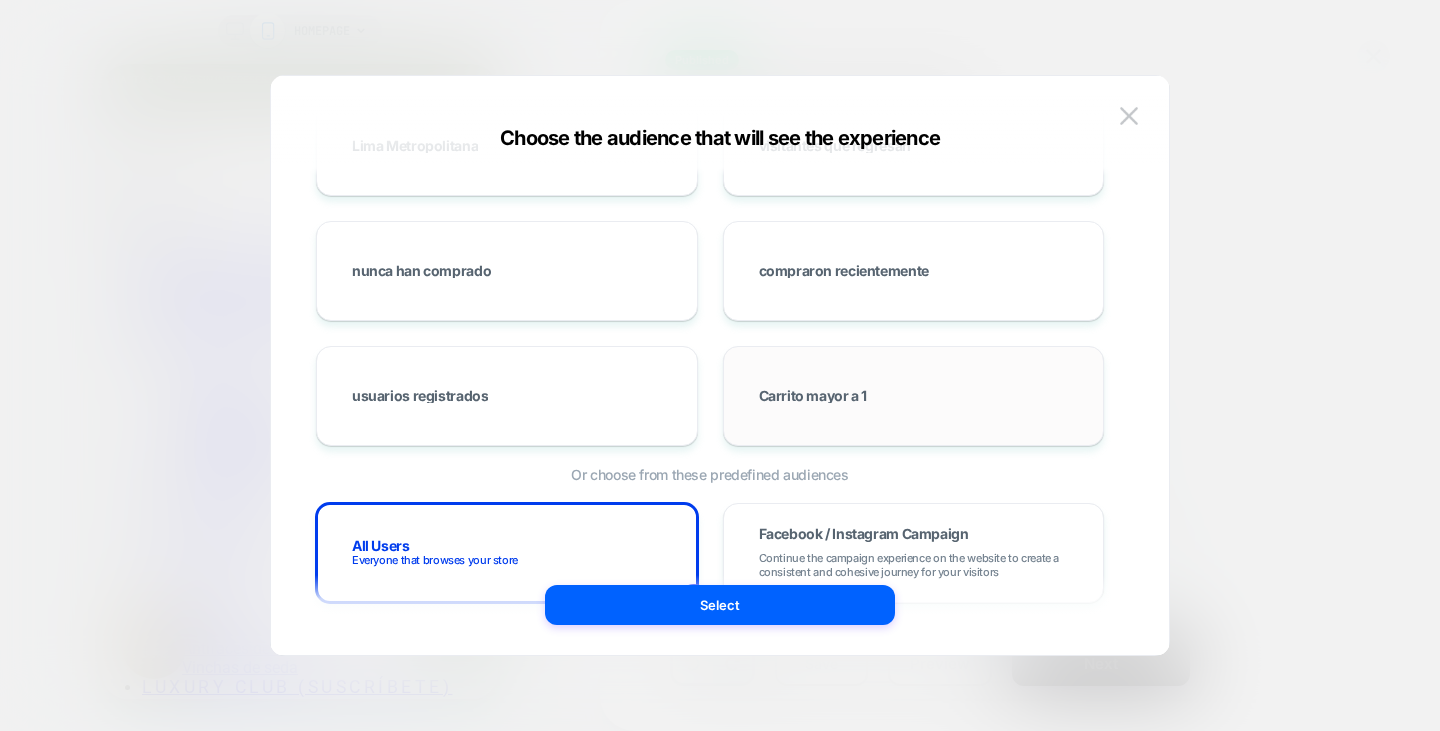 click on "Carrito mayor a 1" at bounding box center [813, 396] 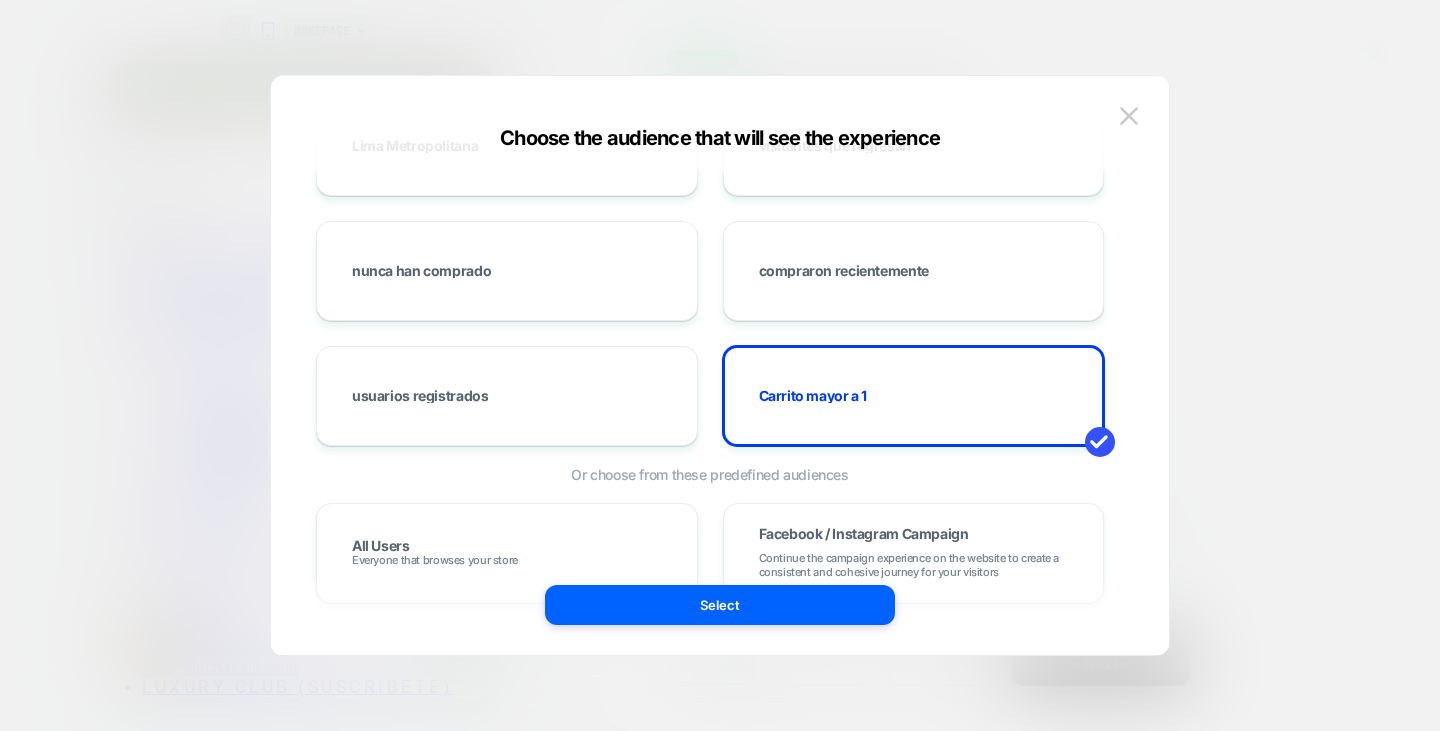 click at bounding box center [720, 365] 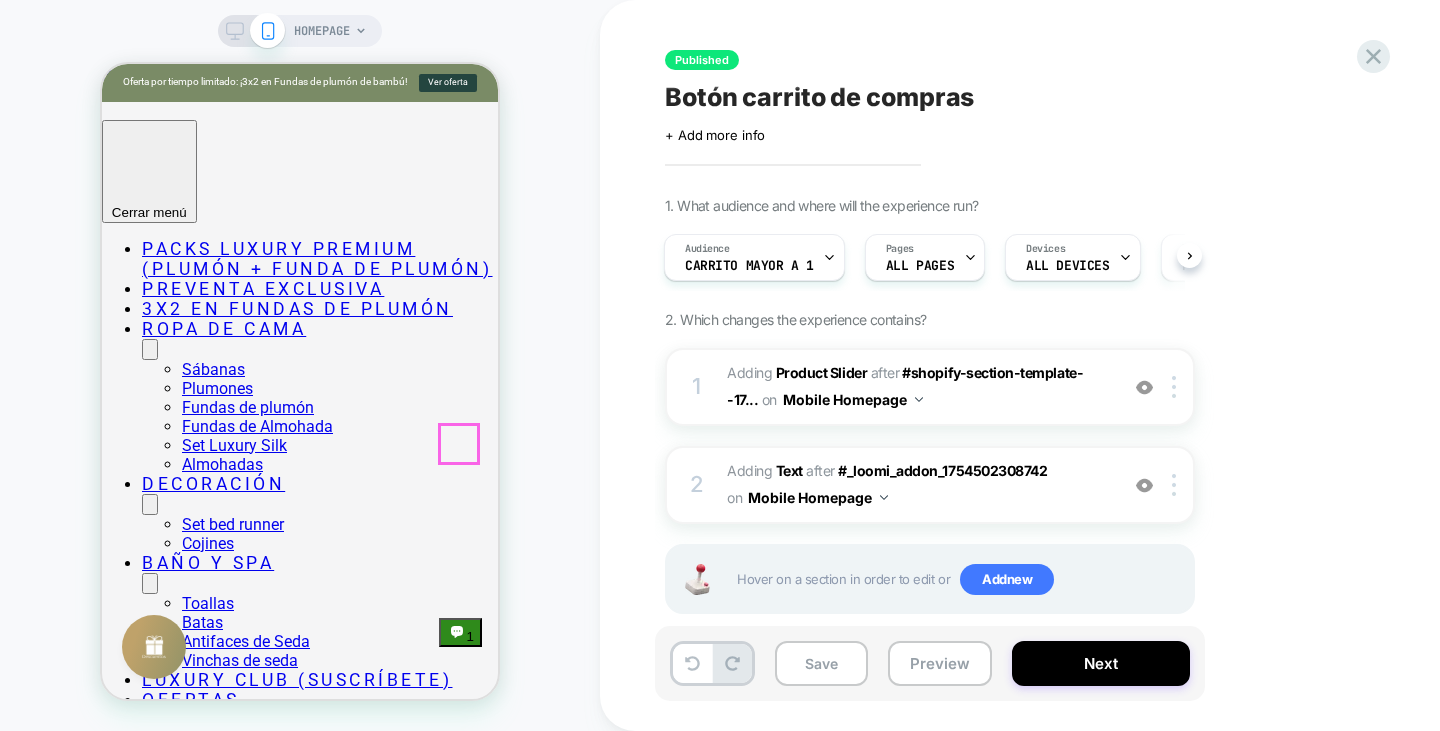 click 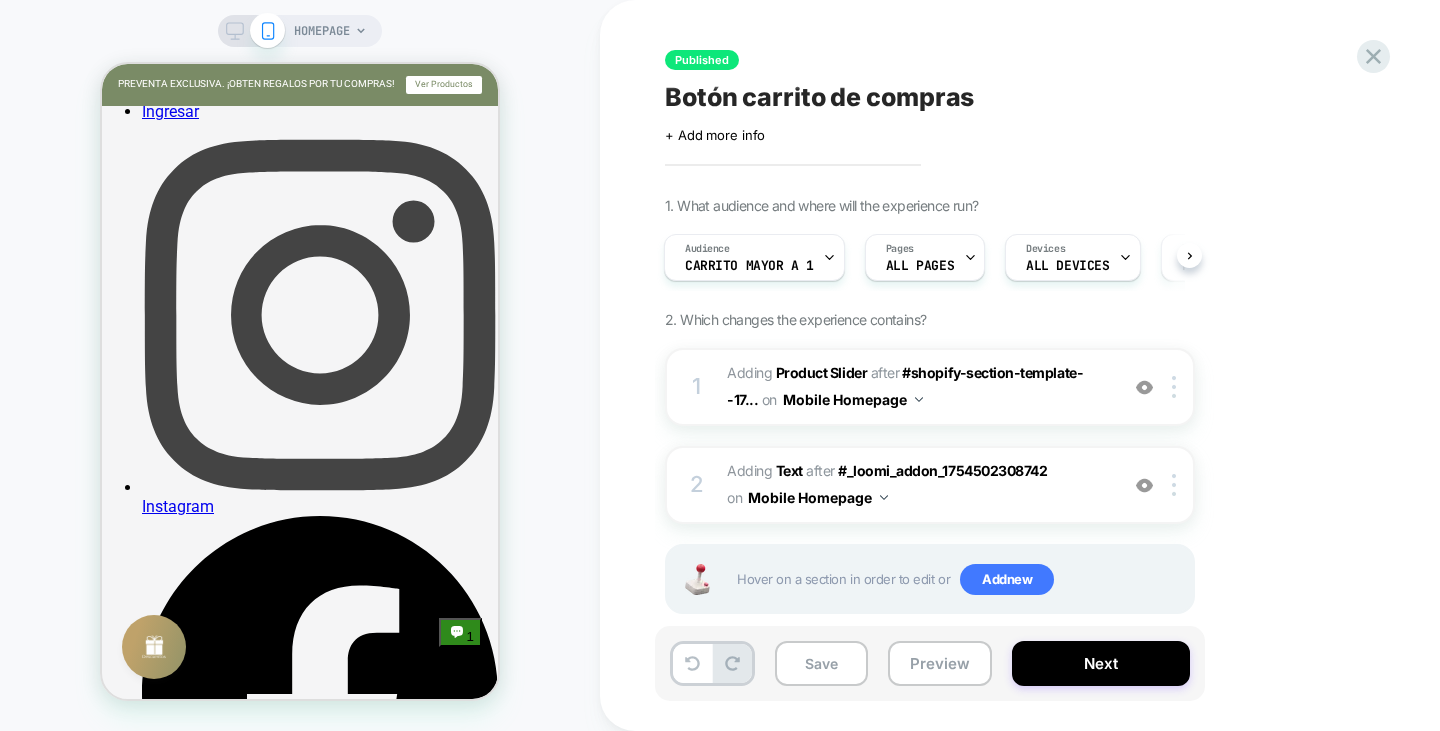 scroll, scrollTop: 660, scrollLeft: 0, axis: vertical 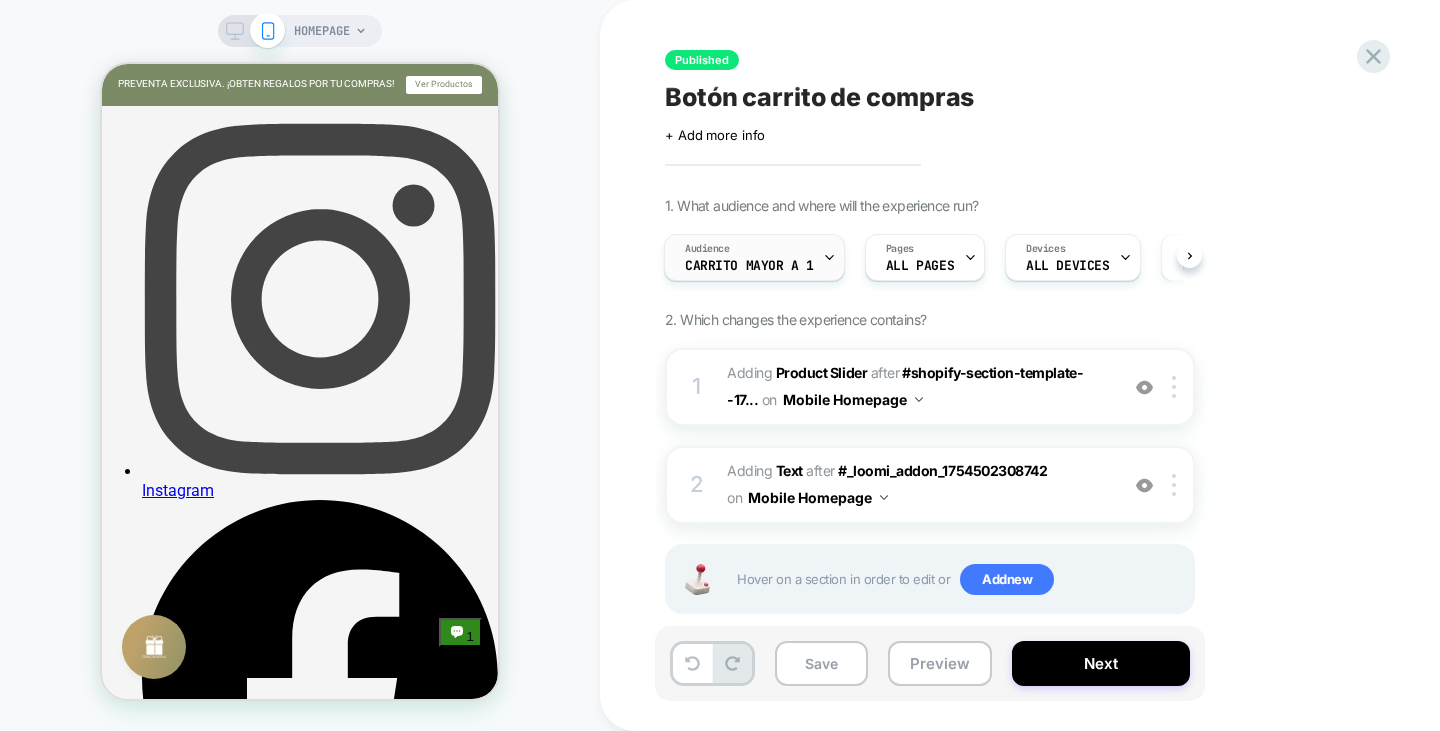 click on "Audience Carrito mayor a 1" at bounding box center [749, 257] 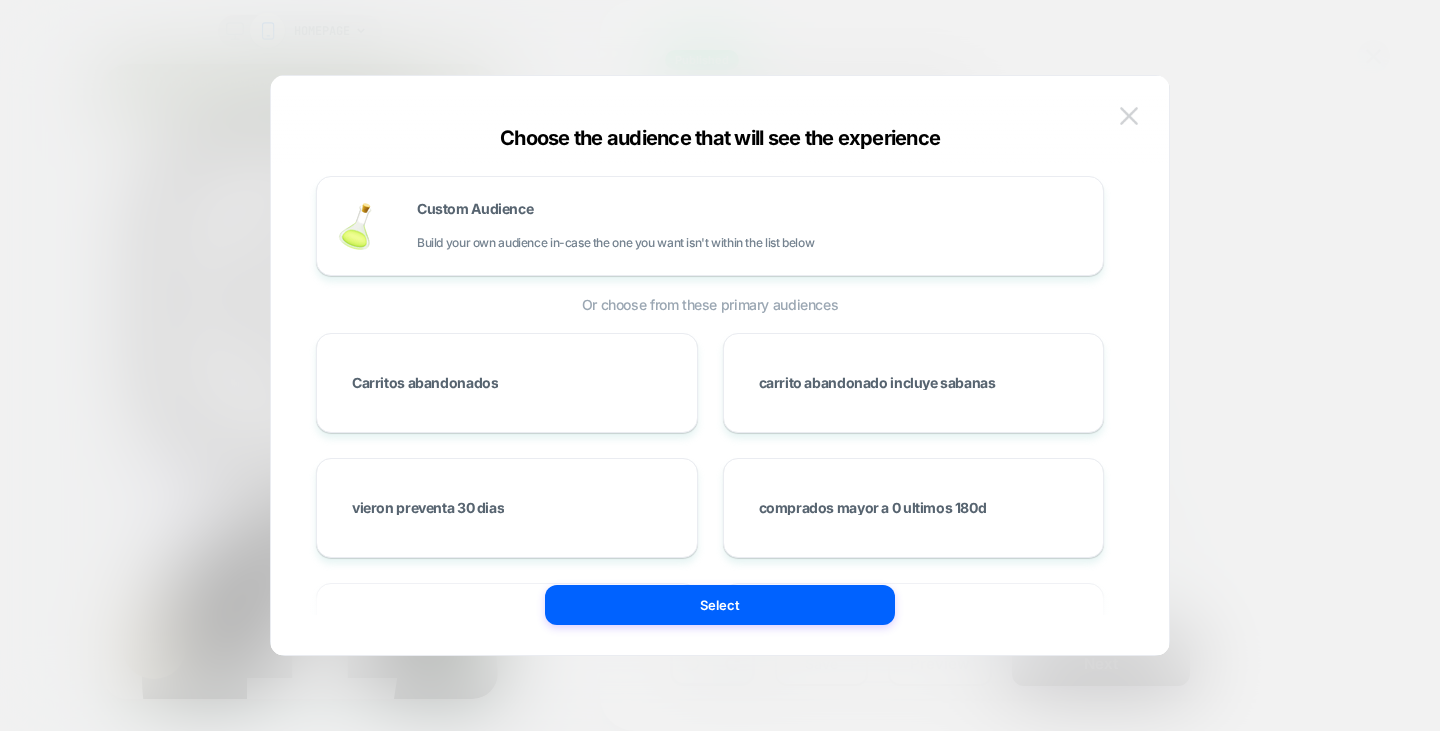 click at bounding box center (1129, 115) 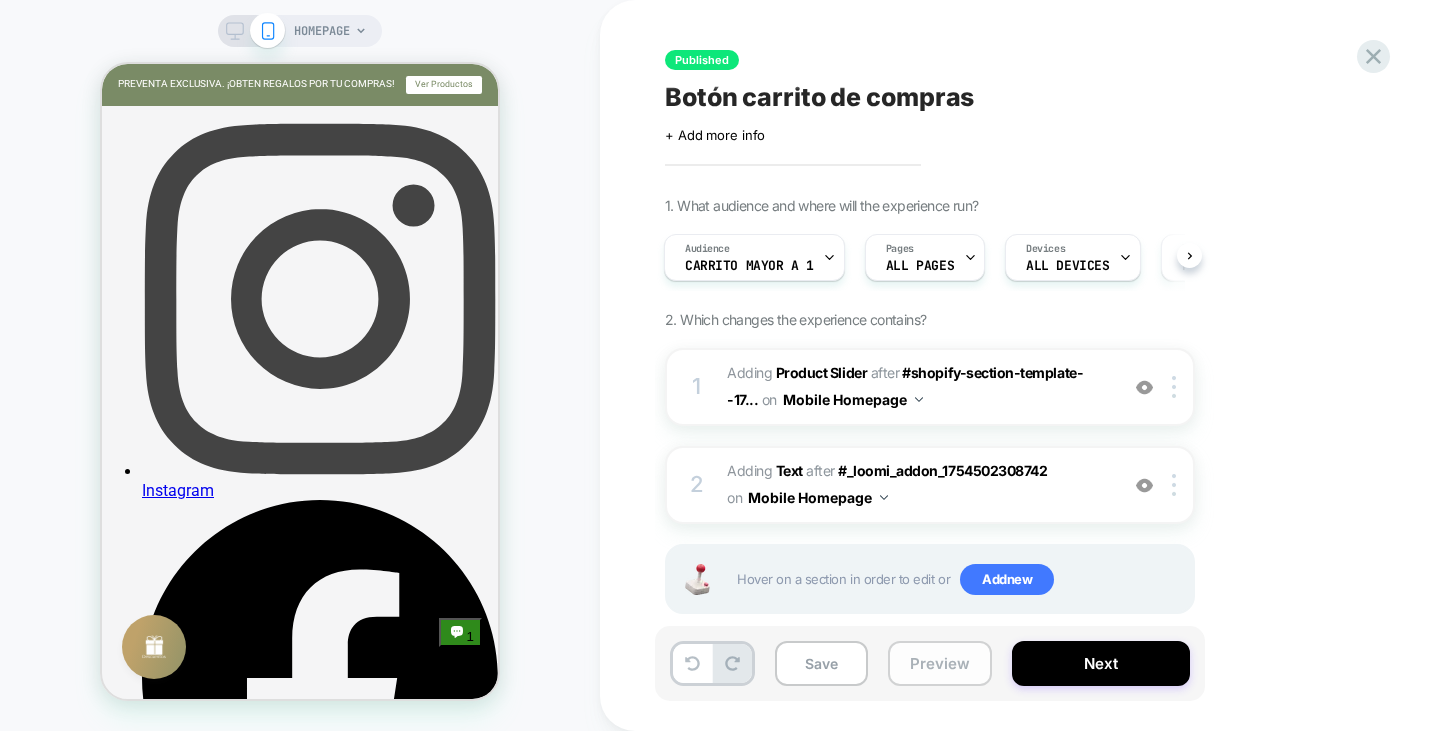 click on "Preview" at bounding box center [940, 663] 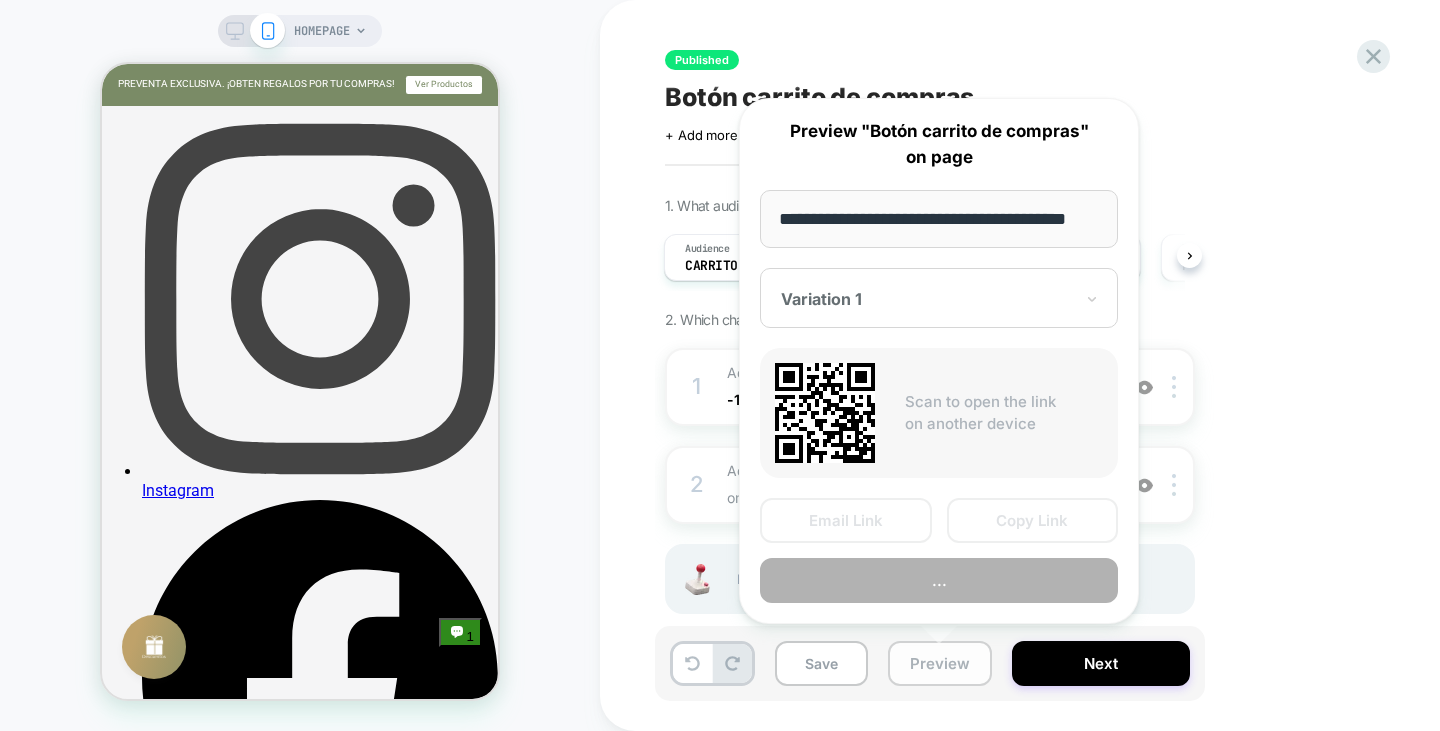 scroll, scrollTop: 0, scrollLeft: 32, axis: horizontal 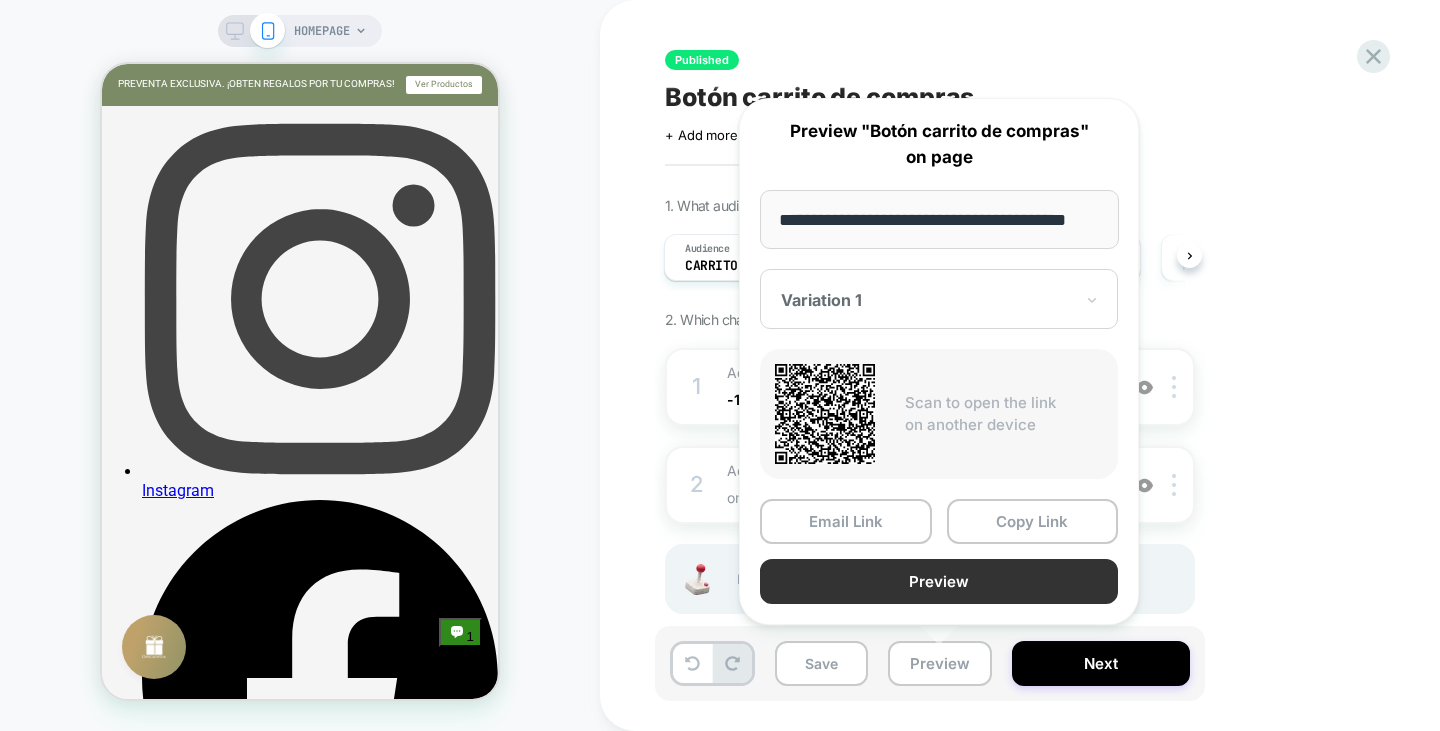 click on "Preview" at bounding box center (939, 581) 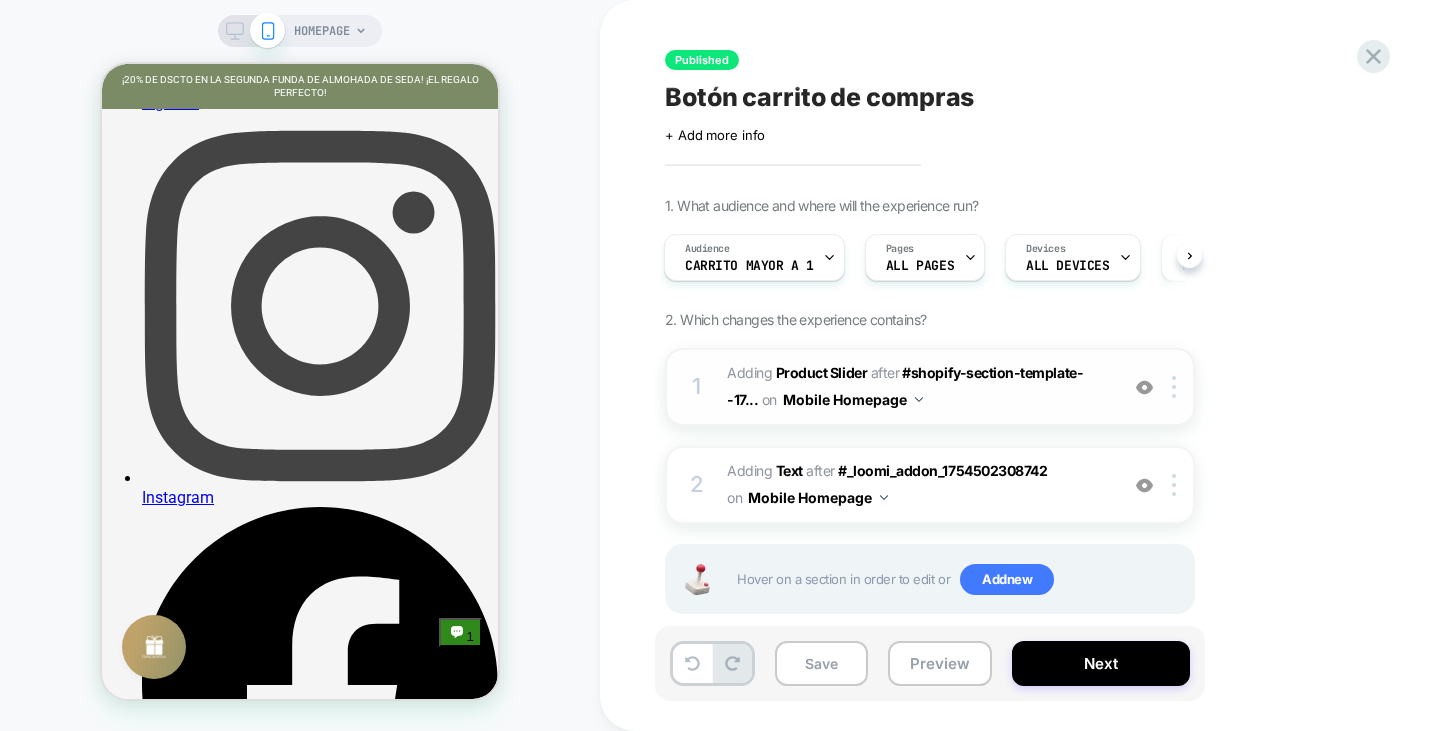 scroll, scrollTop: 651, scrollLeft: 0, axis: vertical 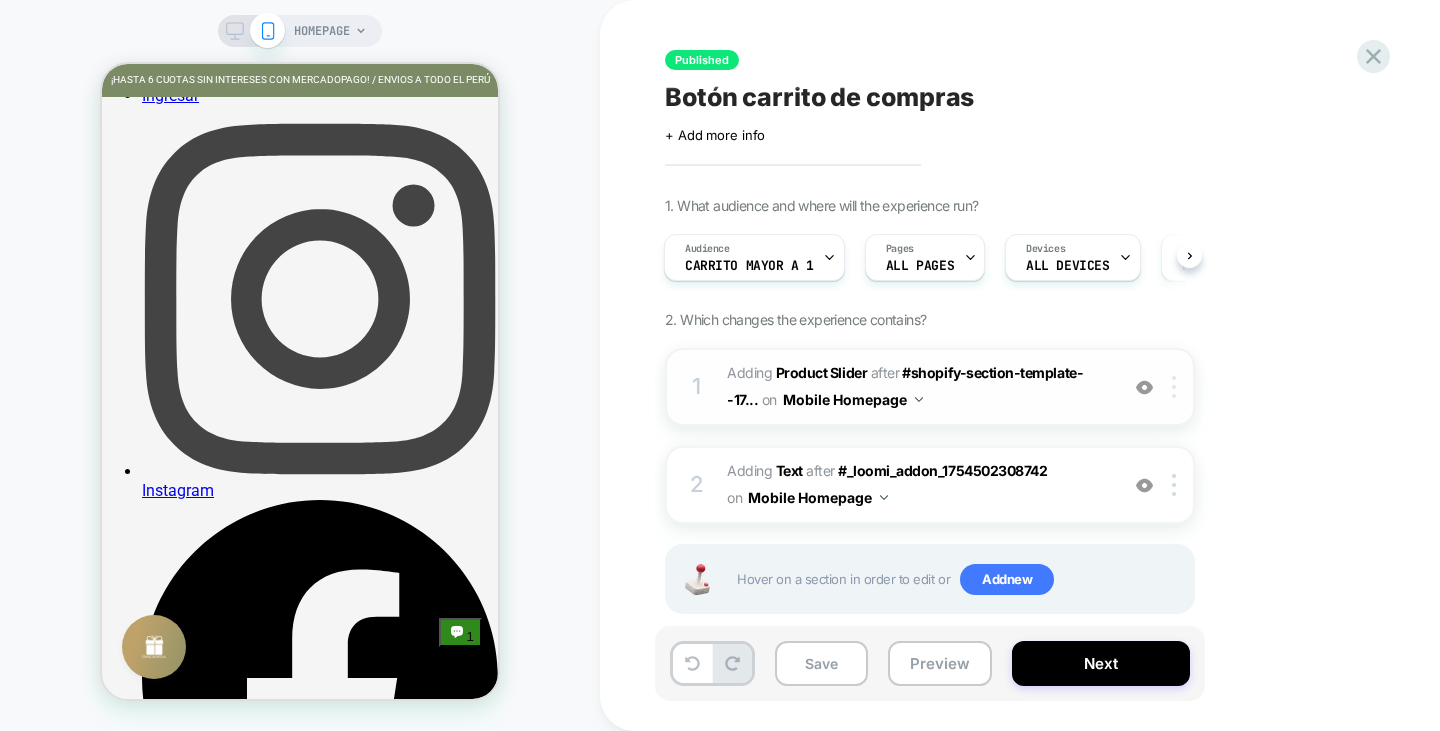 click at bounding box center [1177, 387] 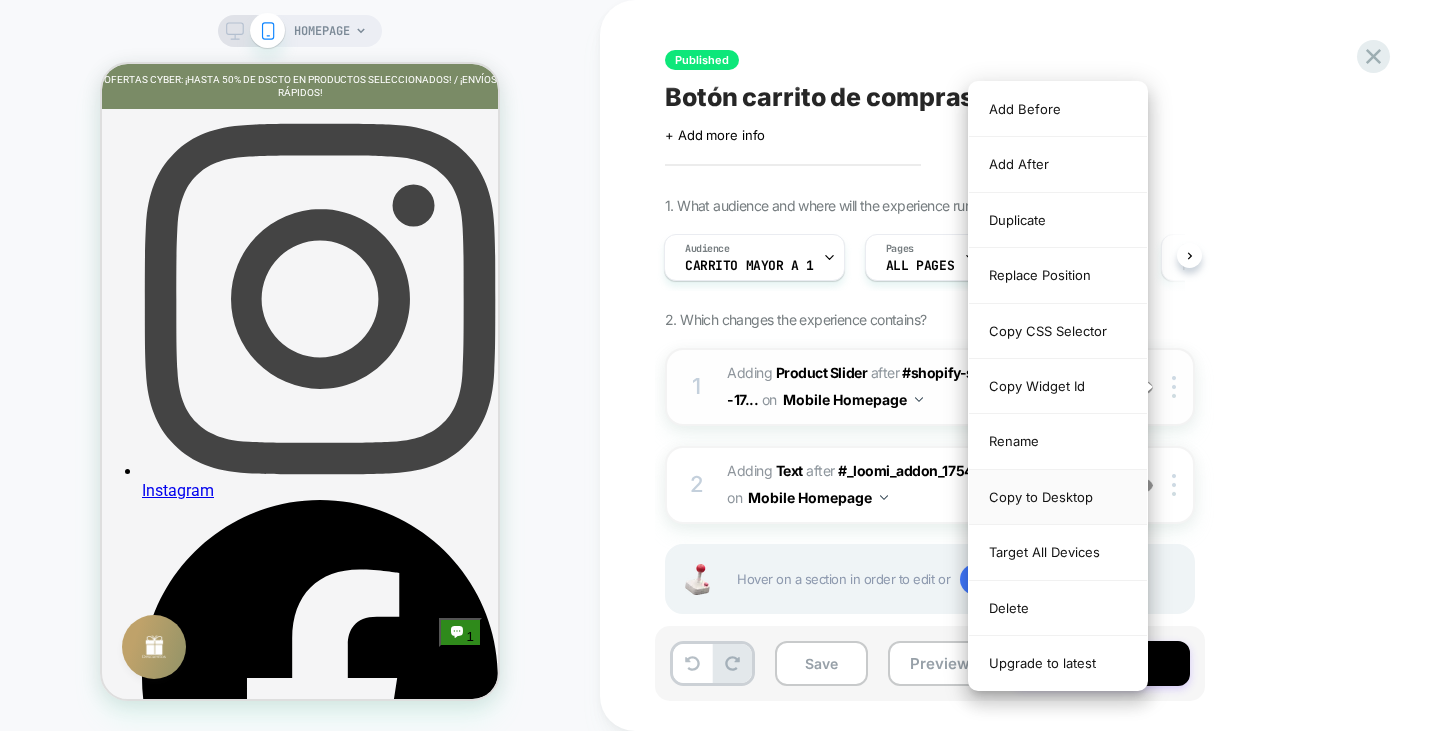 click on "Copy to   Desktop" at bounding box center [1058, 497] 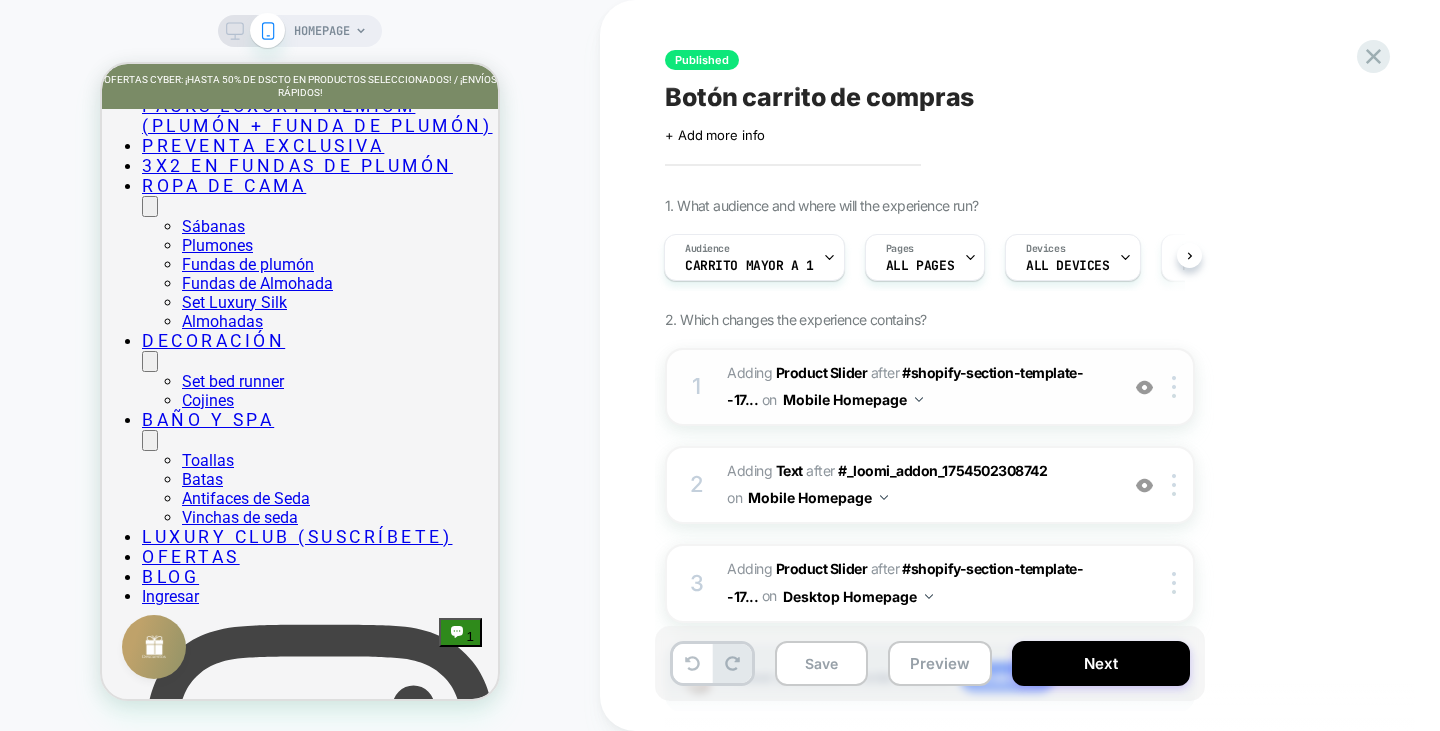 scroll, scrollTop: 651, scrollLeft: 0, axis: vertical 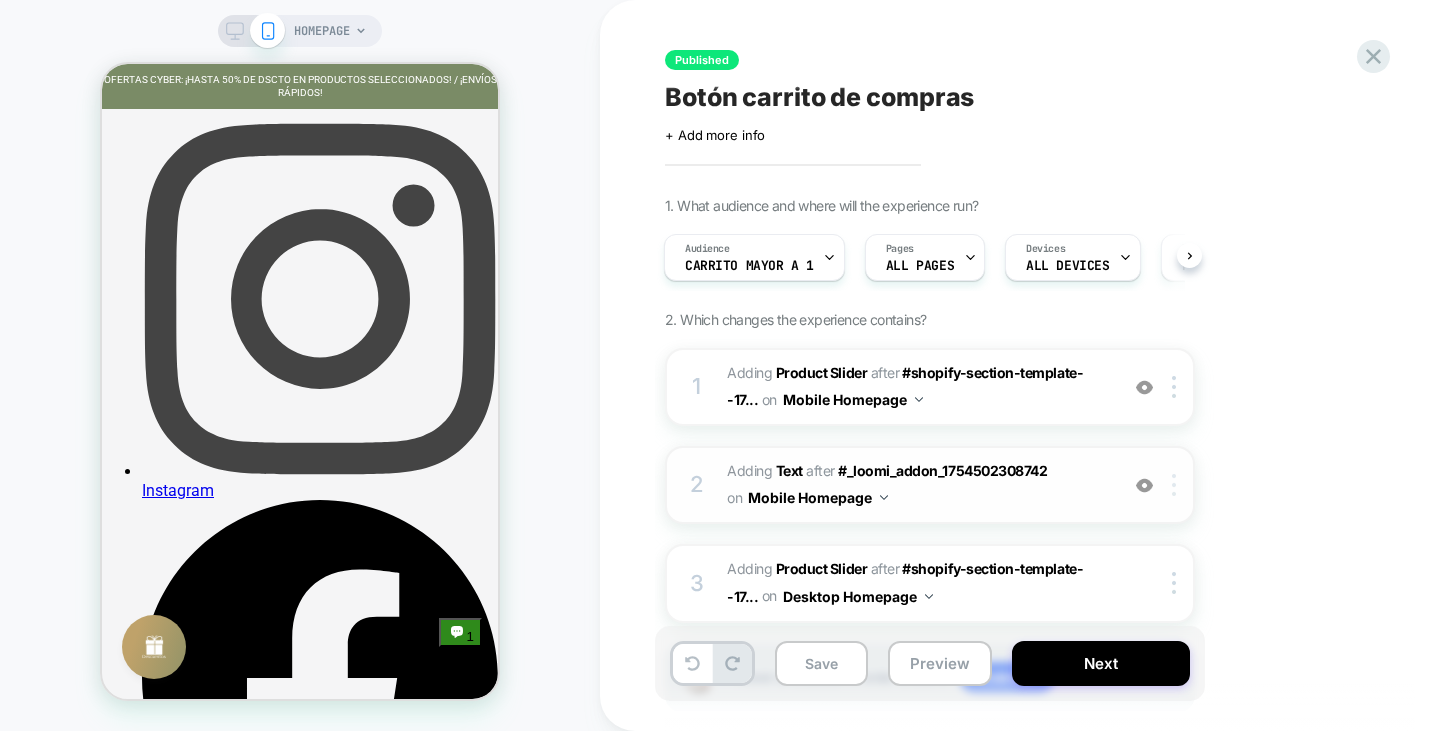 click at bounding box center [1177, 485] 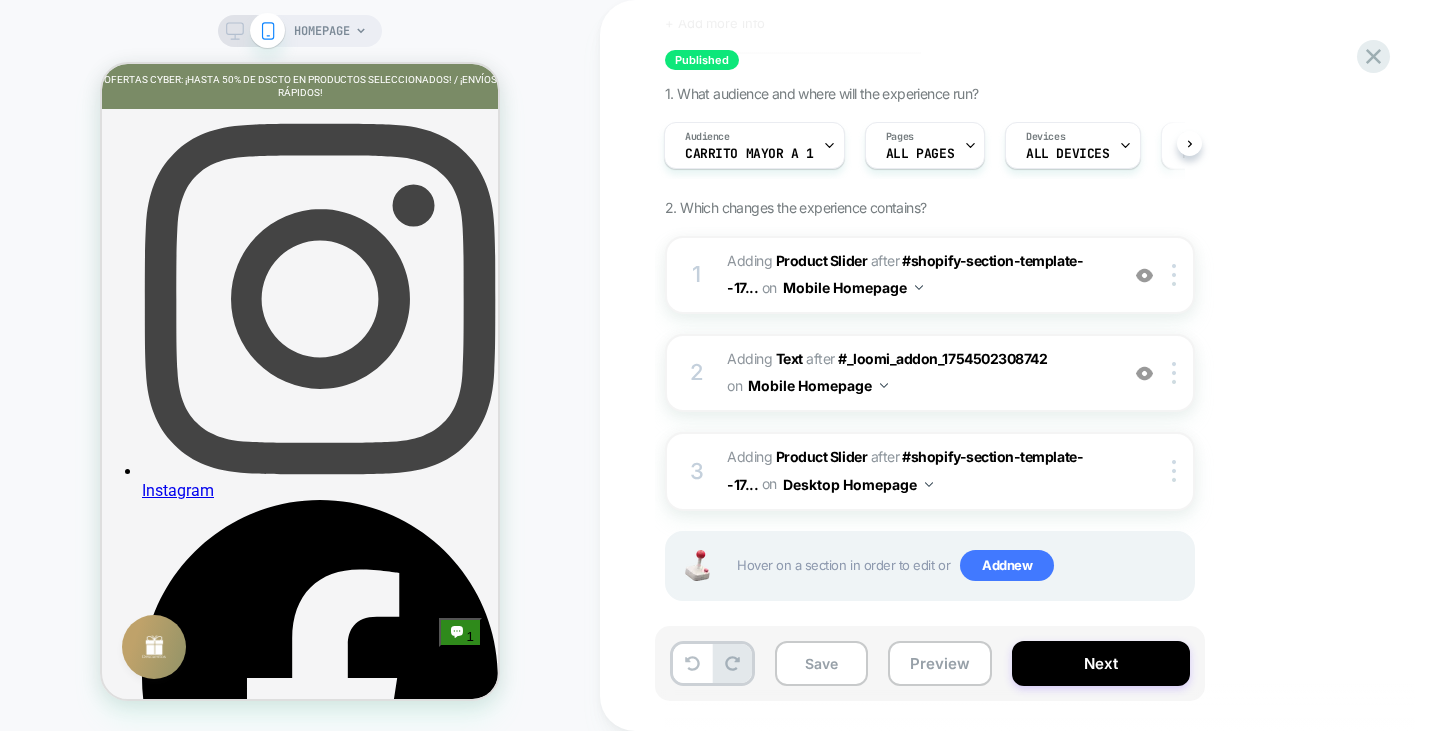 scroll, scrollTop: 131, scrollLeft: 0, axis: vertical 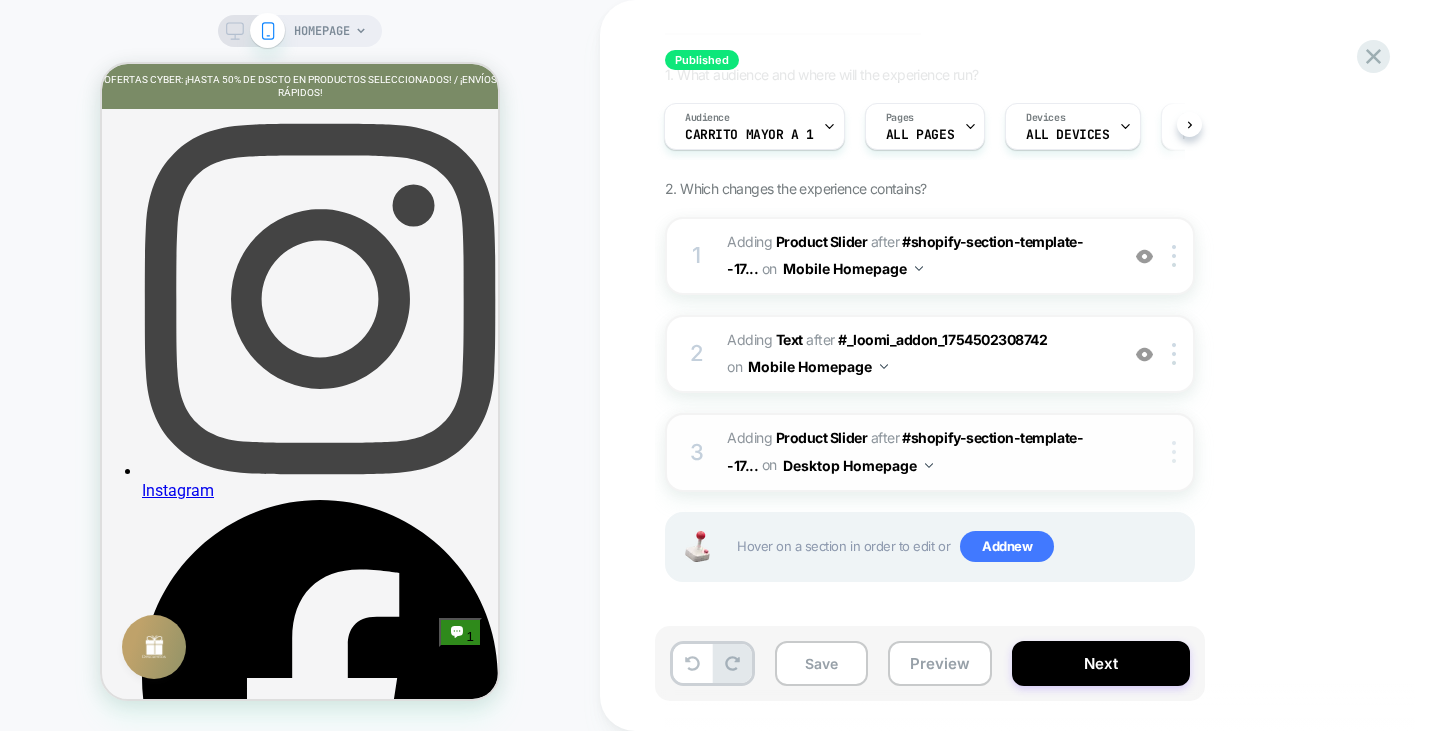 click at bounding box center (1177, 452) 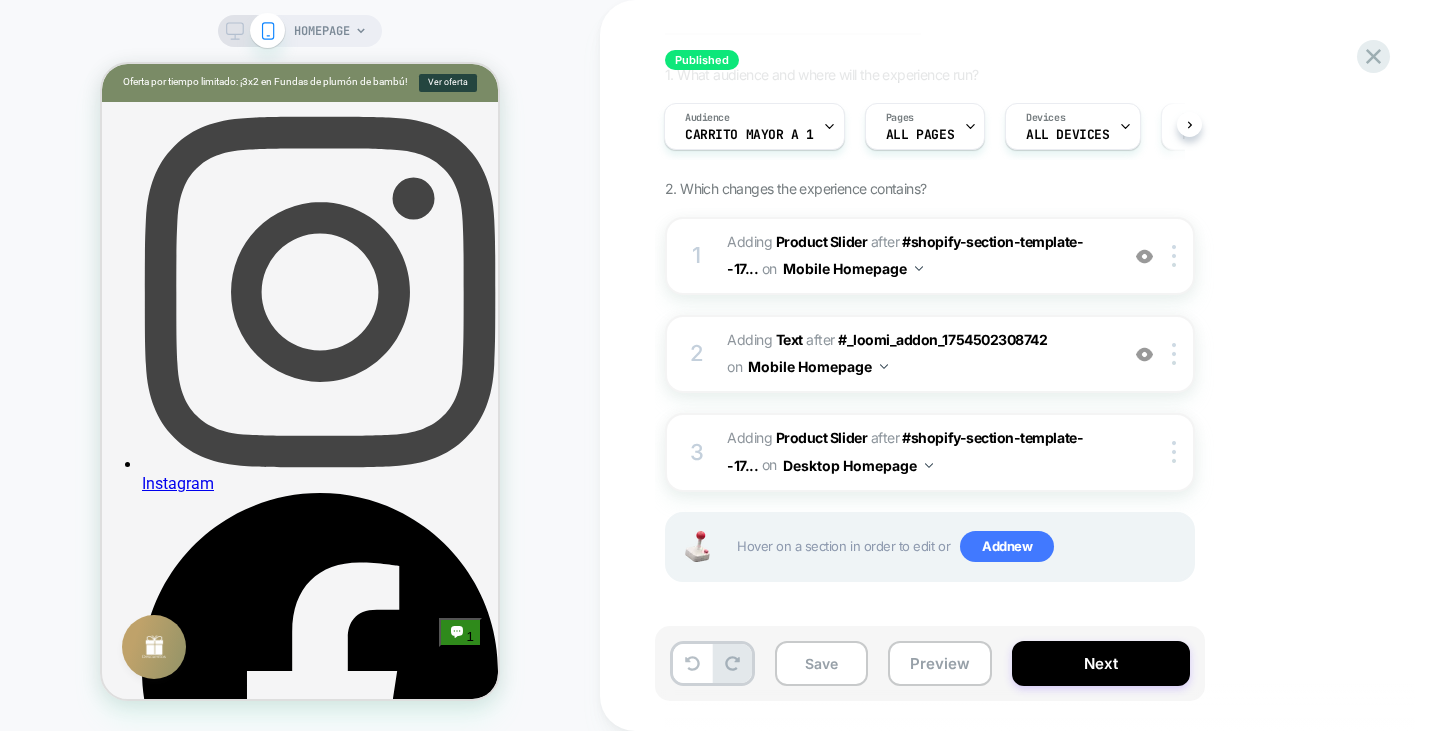 scroll, scrollTop: 644, scrollLeft: 0, axis: vertical 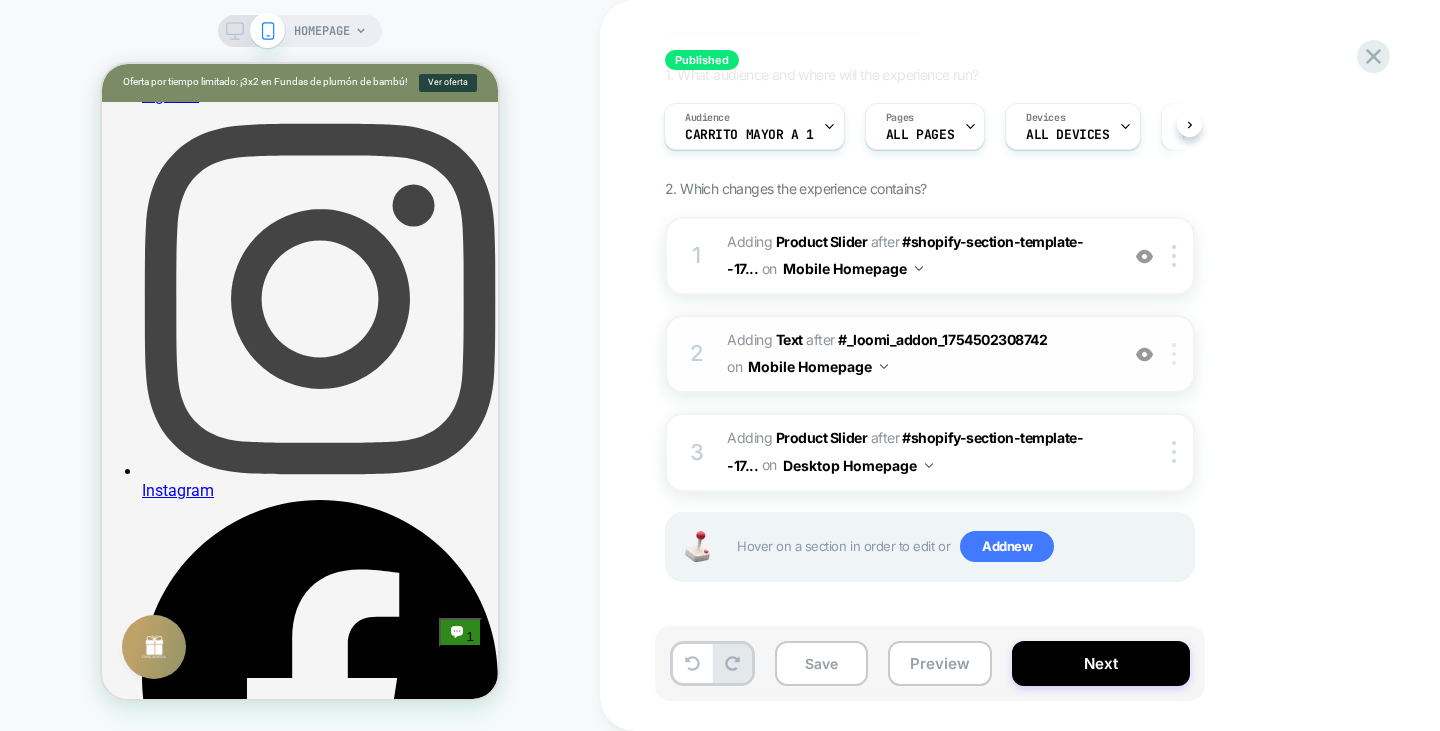 drag, startPoint x: 1322, startPoint y: 555, endPoint x: 1172, endPoint y: 353, distance: 251.60286 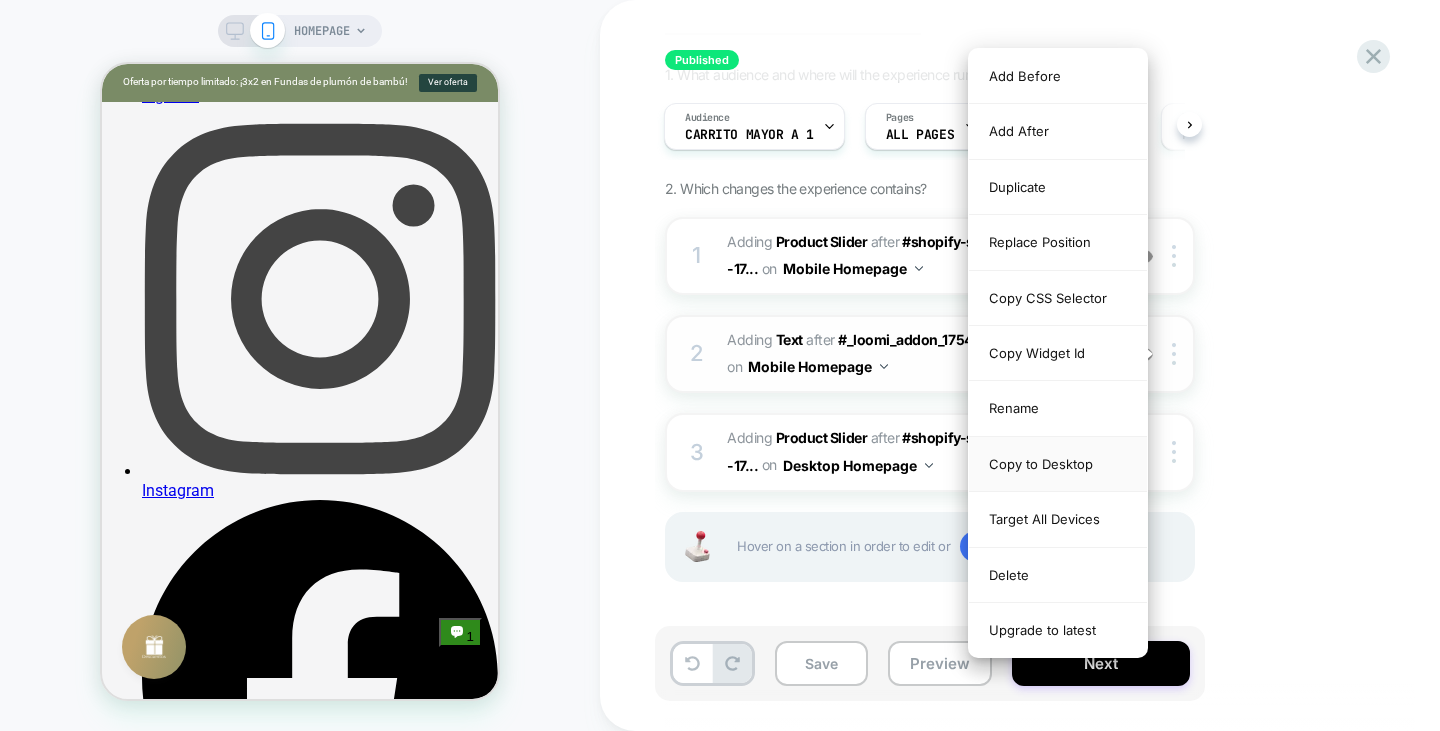 click on "Copy to   Desktop" at bounding box center [1058, 464] 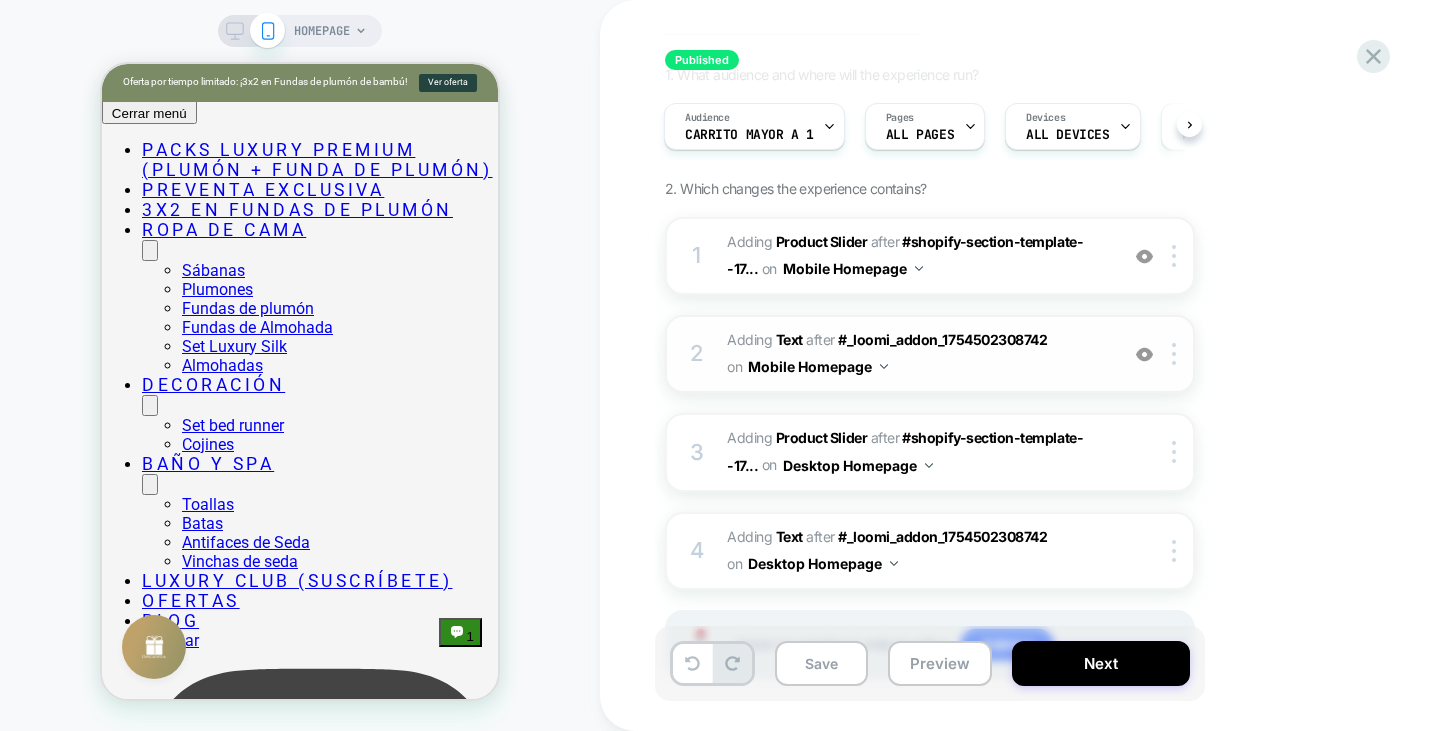 scroll, scrollTop: 644, scrollLeft: 0, axis: vertical 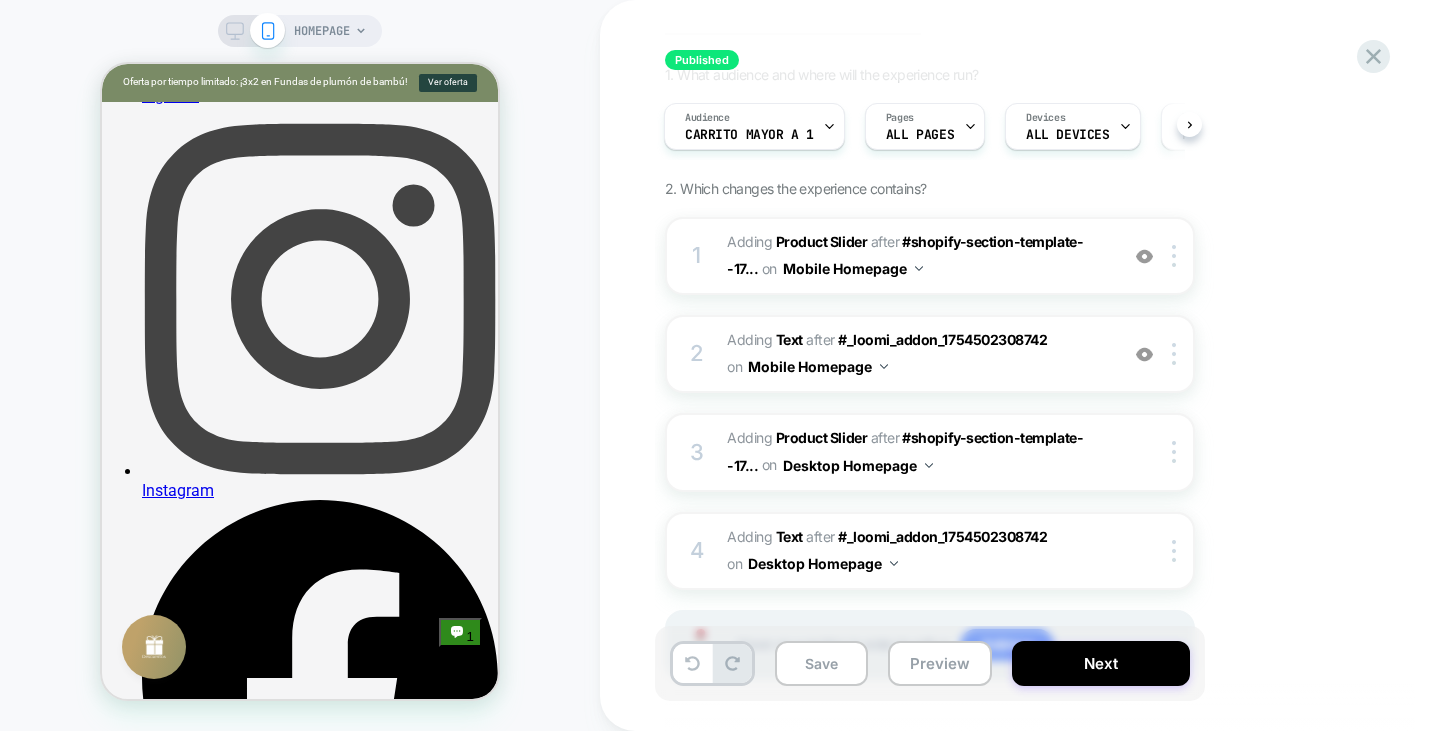click on "1. What audience and where will the experience run? Audience Carrito mayor a 1 Pages ALL PAGES Devices ALL DEVICES Trigger Page Load 2. Which changes the experience contains? 1 #_loomi_addon_1754502308742 Adding   Product Slider   AFTER #shopify-section-template--17... #shopify-section-template--17015266246709__slideshow   on Mobile Homepage Add Before Add After Duplicate Replace Position Copy CSS Selector Copy Widget Id Rename Copy to   Desktop Target   All Devices Delete Upgrade to latest 2 #_loomi_addon_1754503261124 Adding   Text   AFTER #_loomi_addon_1754502308742 #_loomi_addon_1754502308742   on Mobile Homepage Add Before Add After Duplicate Replace Position Copy CSS Selector Copy Widget Id Rename Copy to   Desktop Target   All Devices Delete Upgrade to latest 3 #_loomi_addon_1754505619642 Adding   Product Slider   AFTER #shopify-section-template--17... #shopify-section-template--17015266246709__slideshow   on Desktop Homepage Copy CSS Selector Copy Widget Id Rename Copy to   Mobile Target   All Devices" at bounding box center [1030, 398] 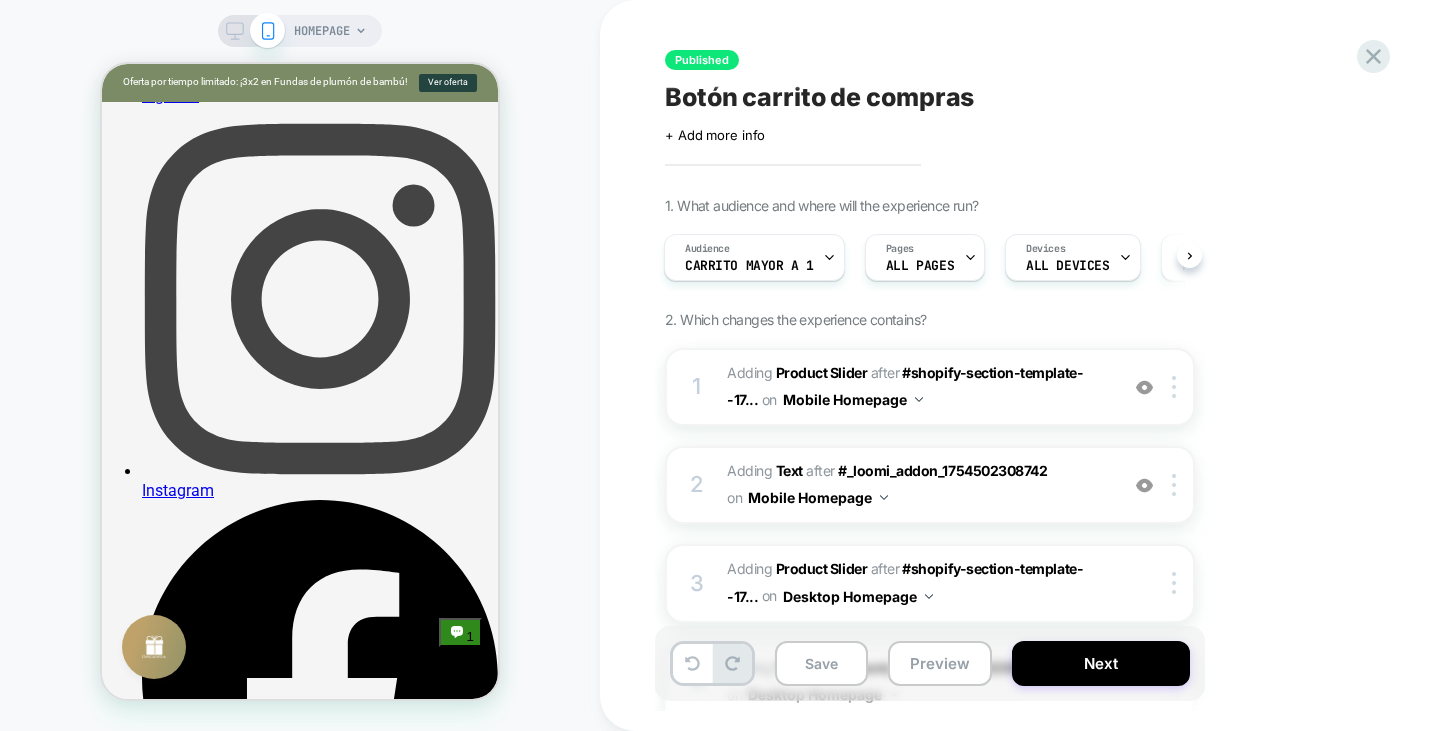 click on "HOMEPAGE" at bounding box center (300, 31) 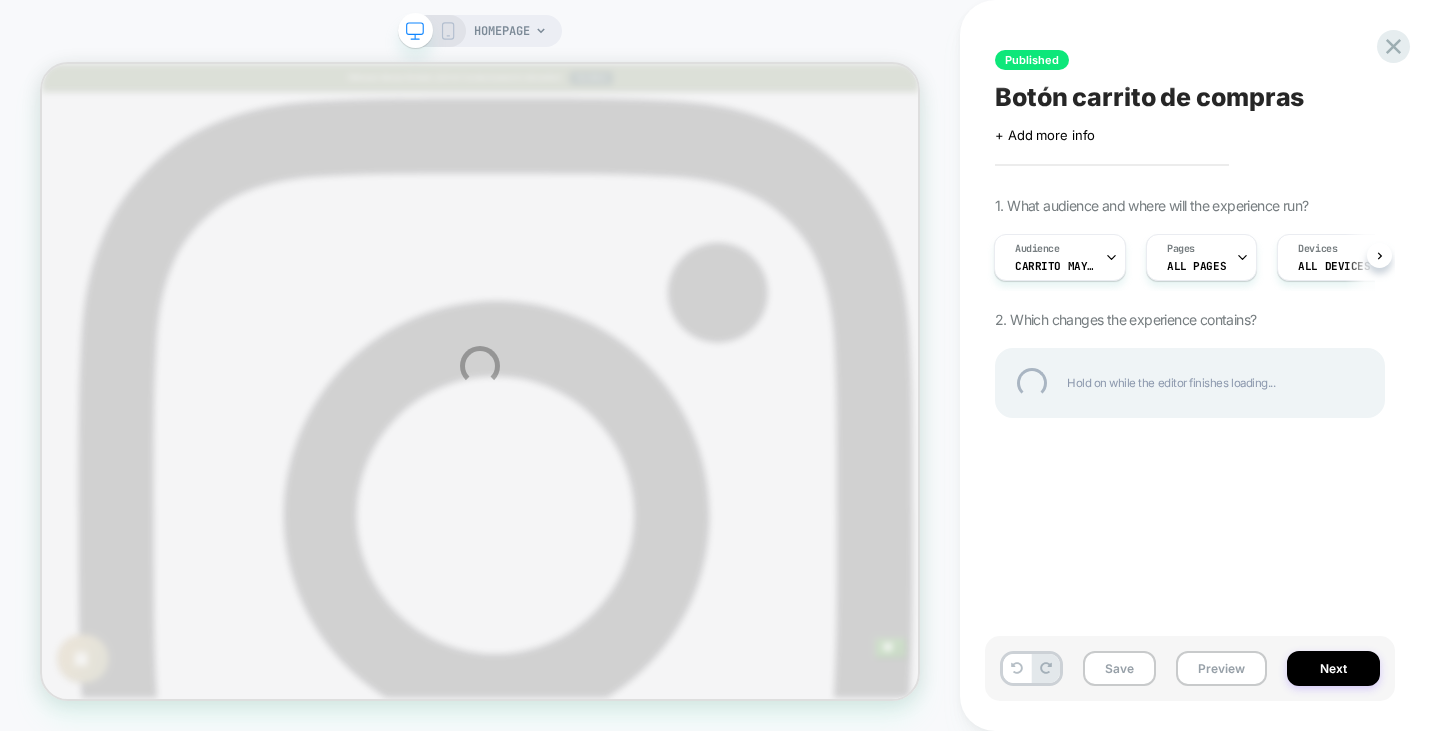 scroll, scrollTop: 0, scrollLeft: 0, axis: both 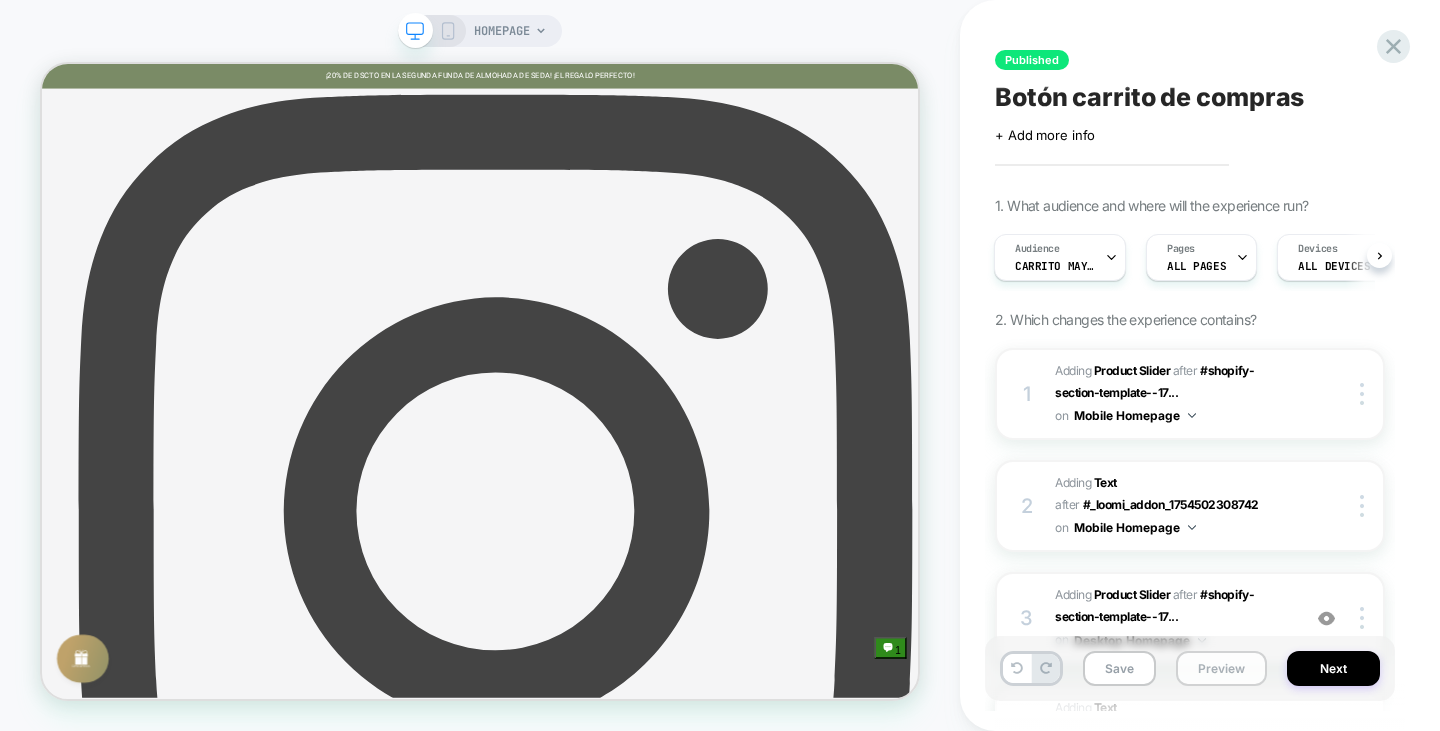 click on "Preview" at bounding box center [1221, 668] 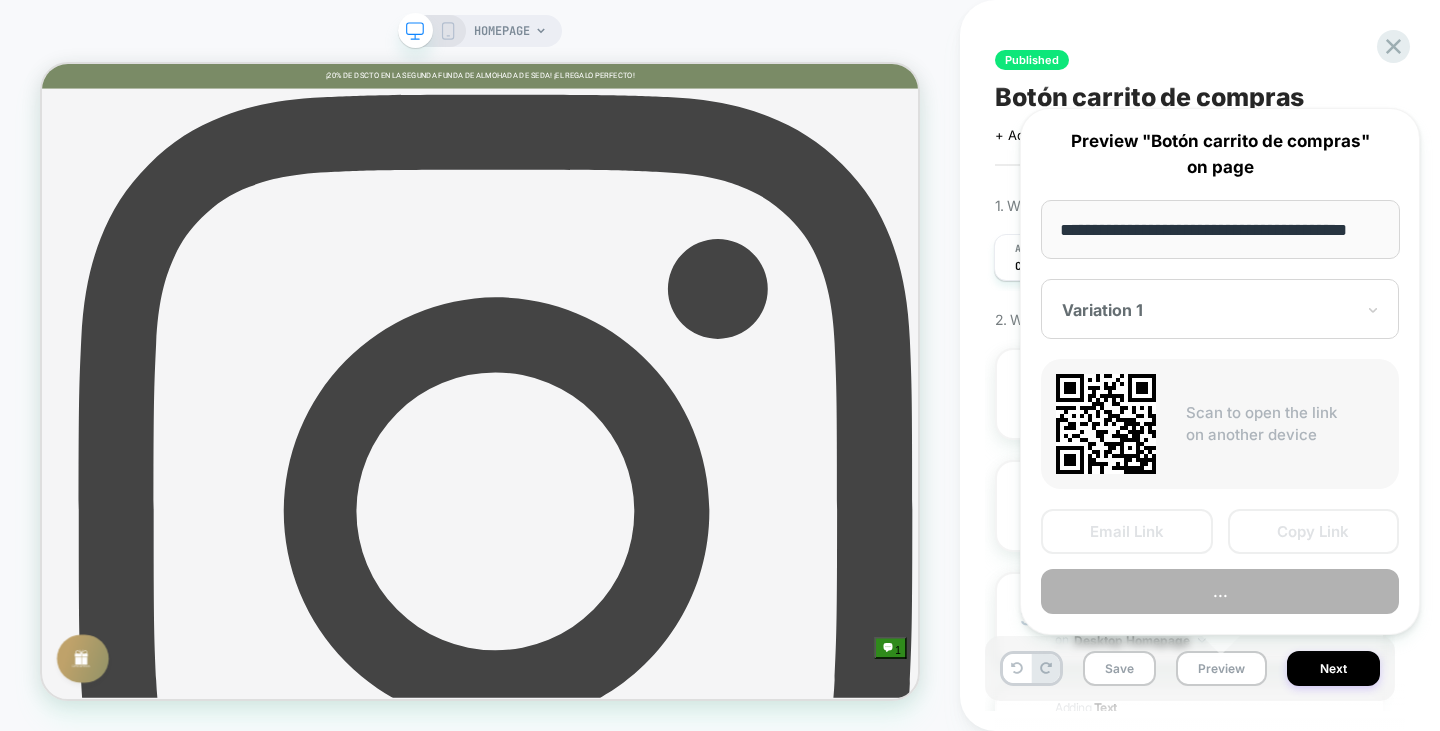 scroll, scrollTop: 0, scrollLeft: 0, axis: both 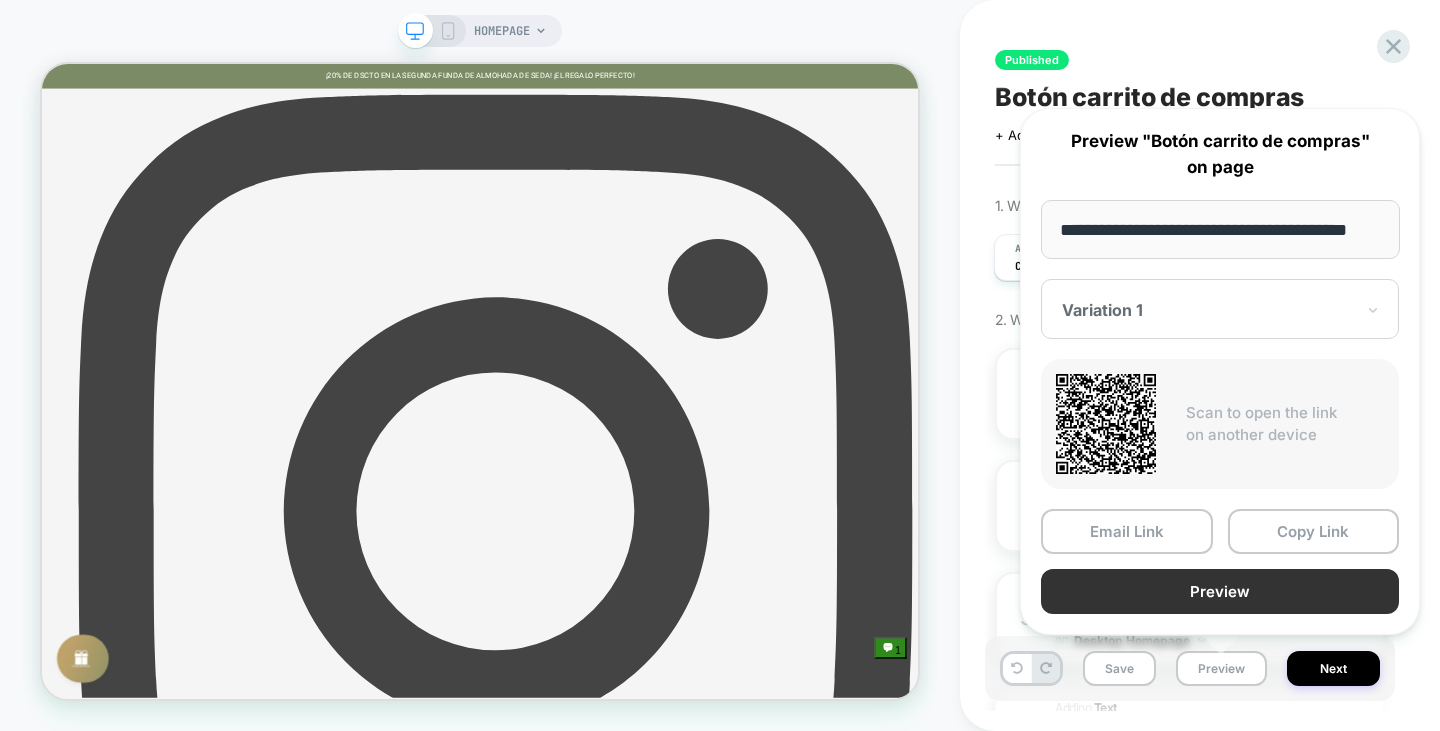 click on "Preview" at bounding box center [1220, 591] 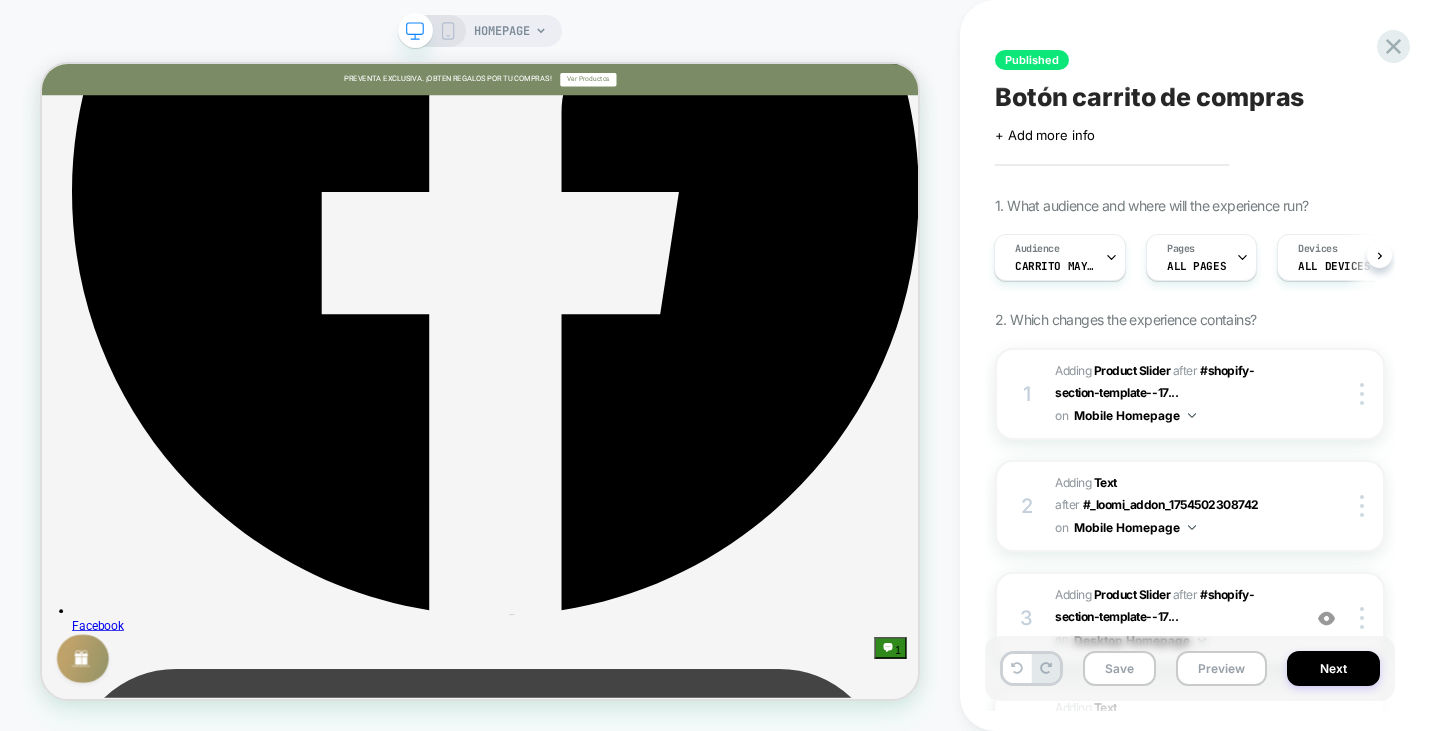 scroll, scrollTop: 2234, scrollLeft: 0, axis: vertical 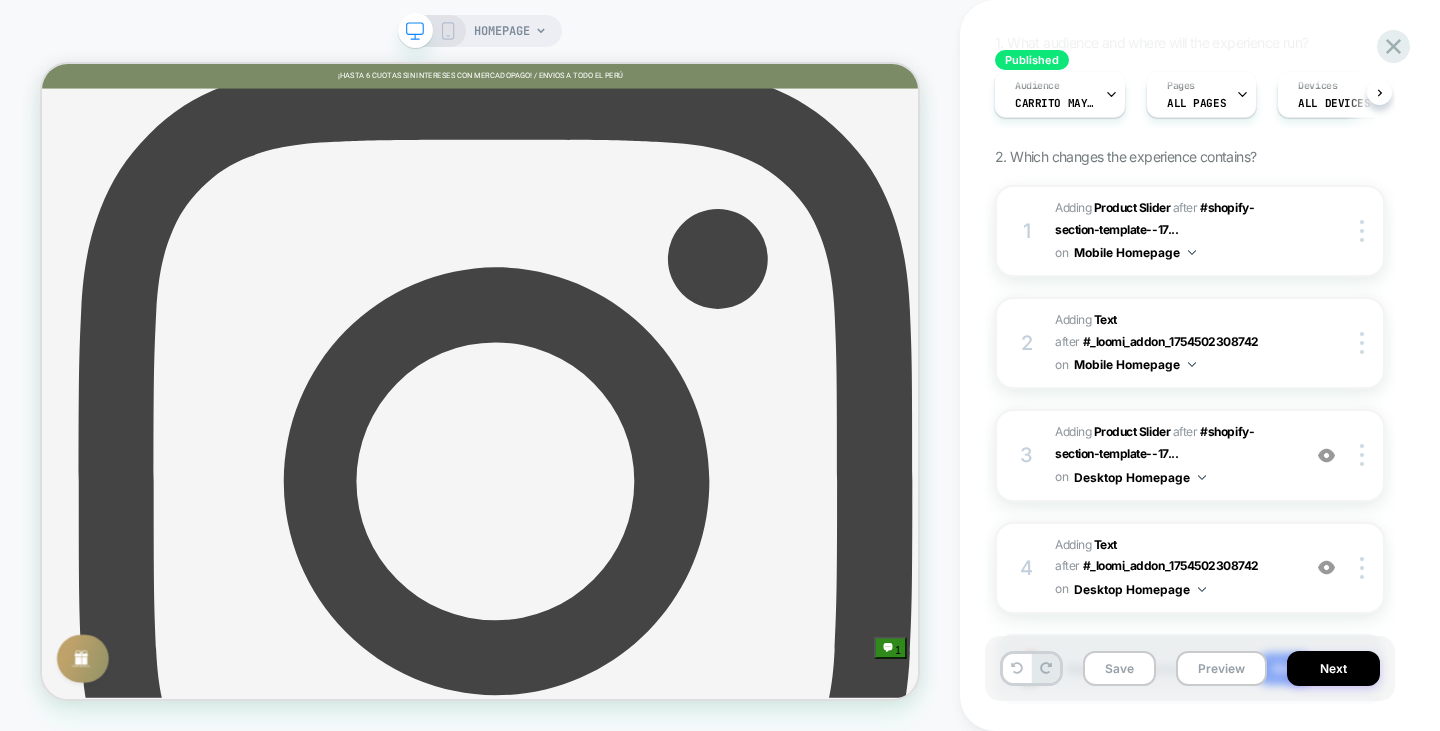 click 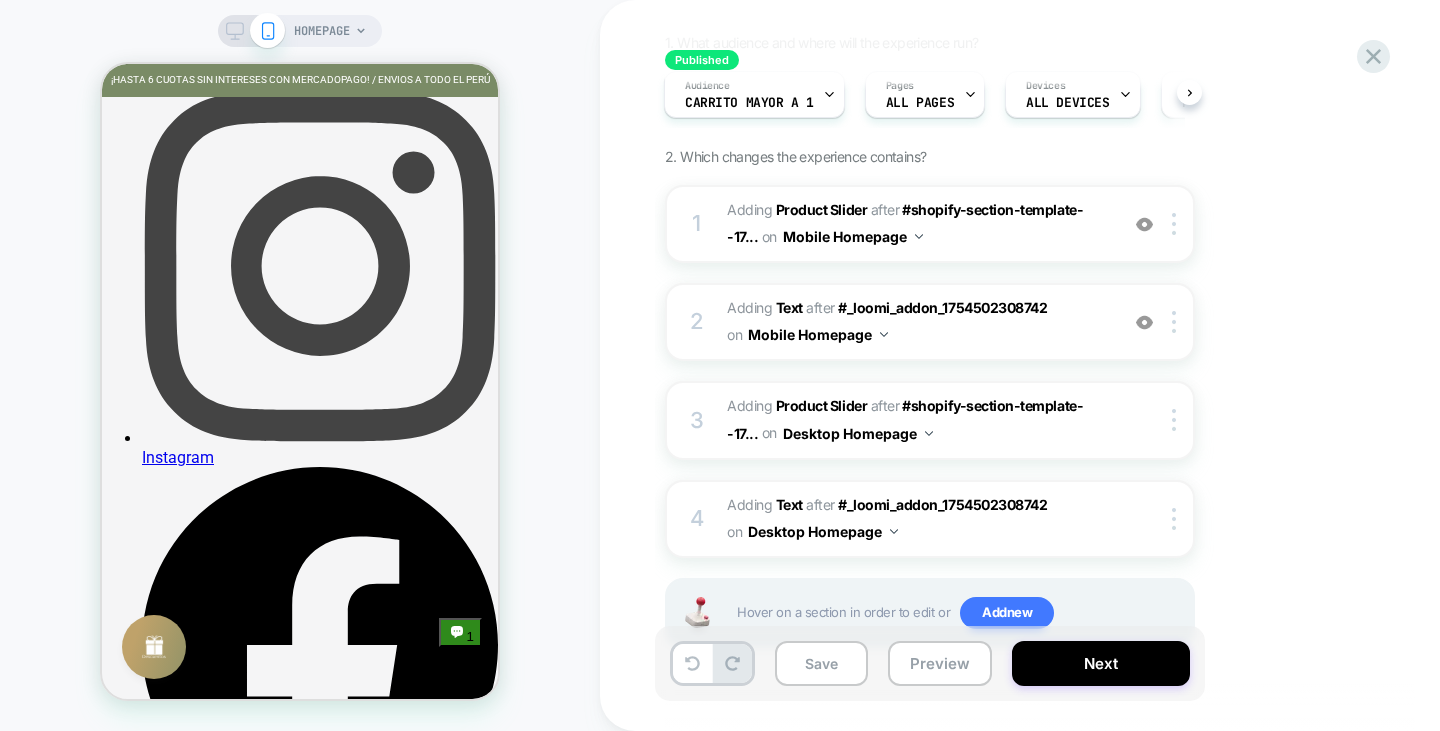 scroll, scrollTop: 0, scrollLeft: 0, axis: both 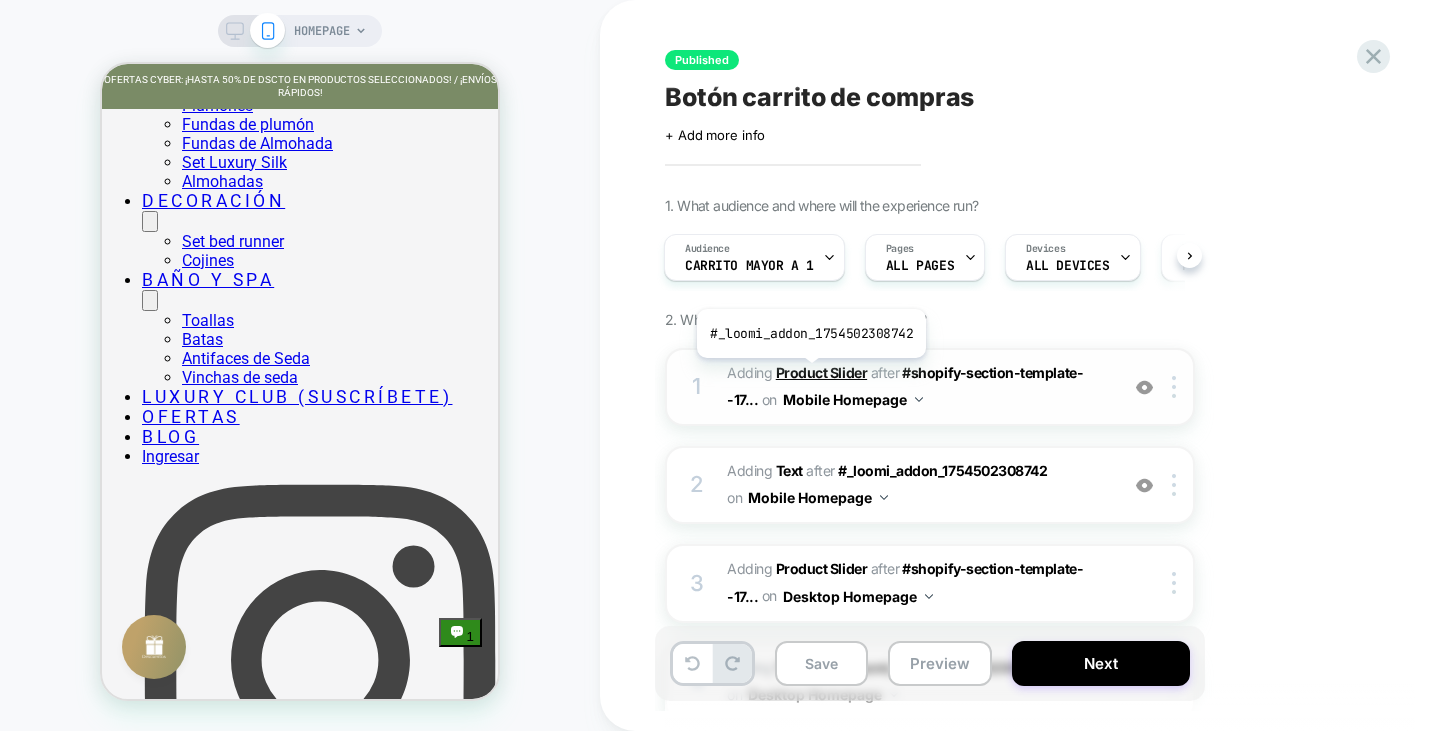 click on "Product Slider" at bounding box center (821, 372) 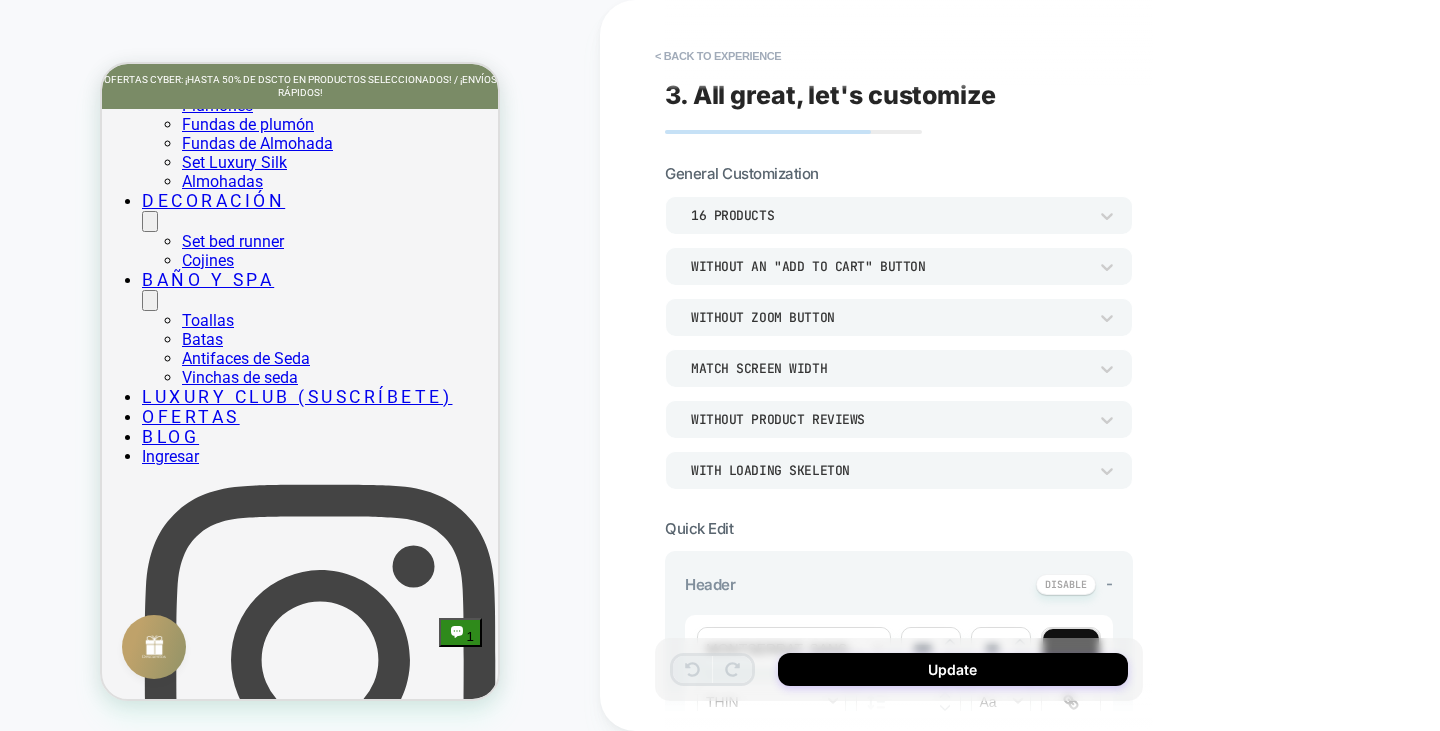 scroll, scrollTop: 477, scrollLeft: 0, axis: vertical 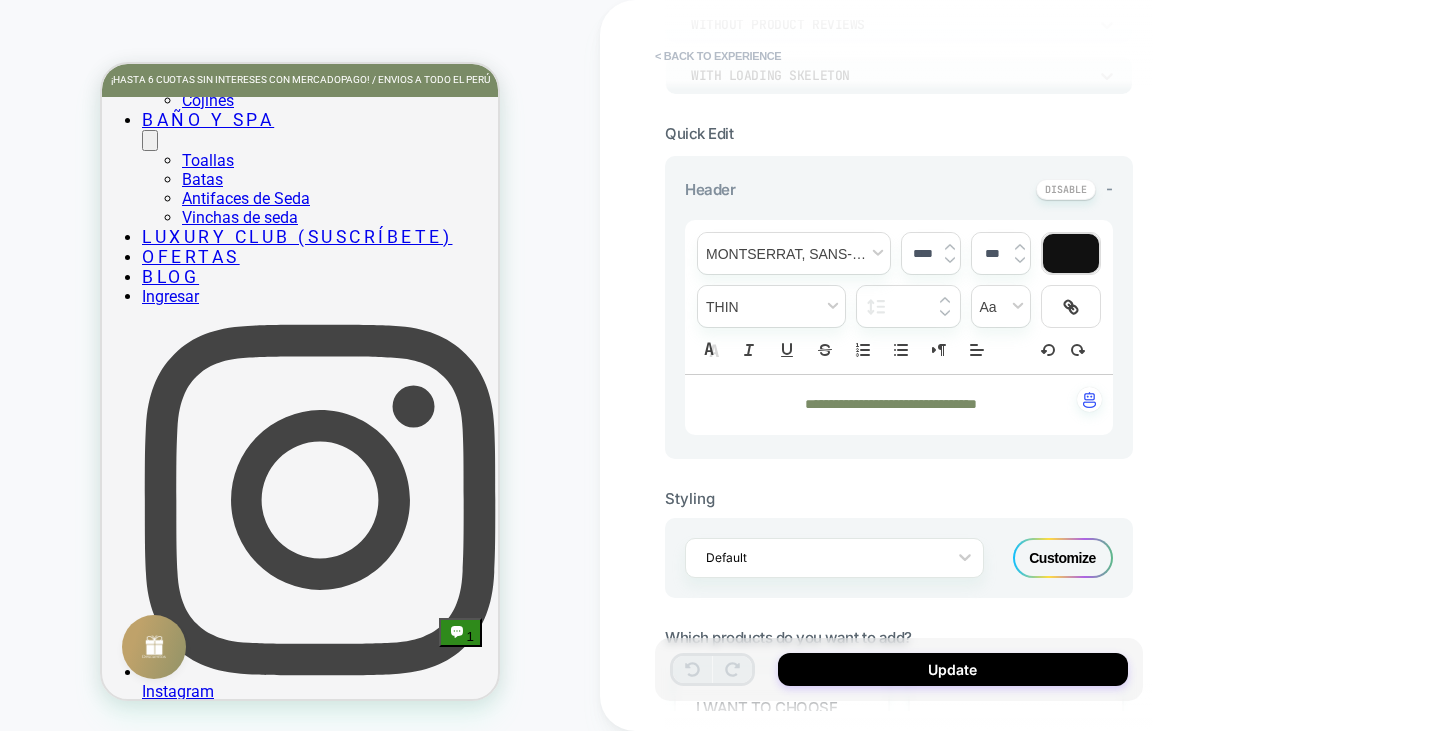 click on "< Back to experience" at bounding box center (718, 56) 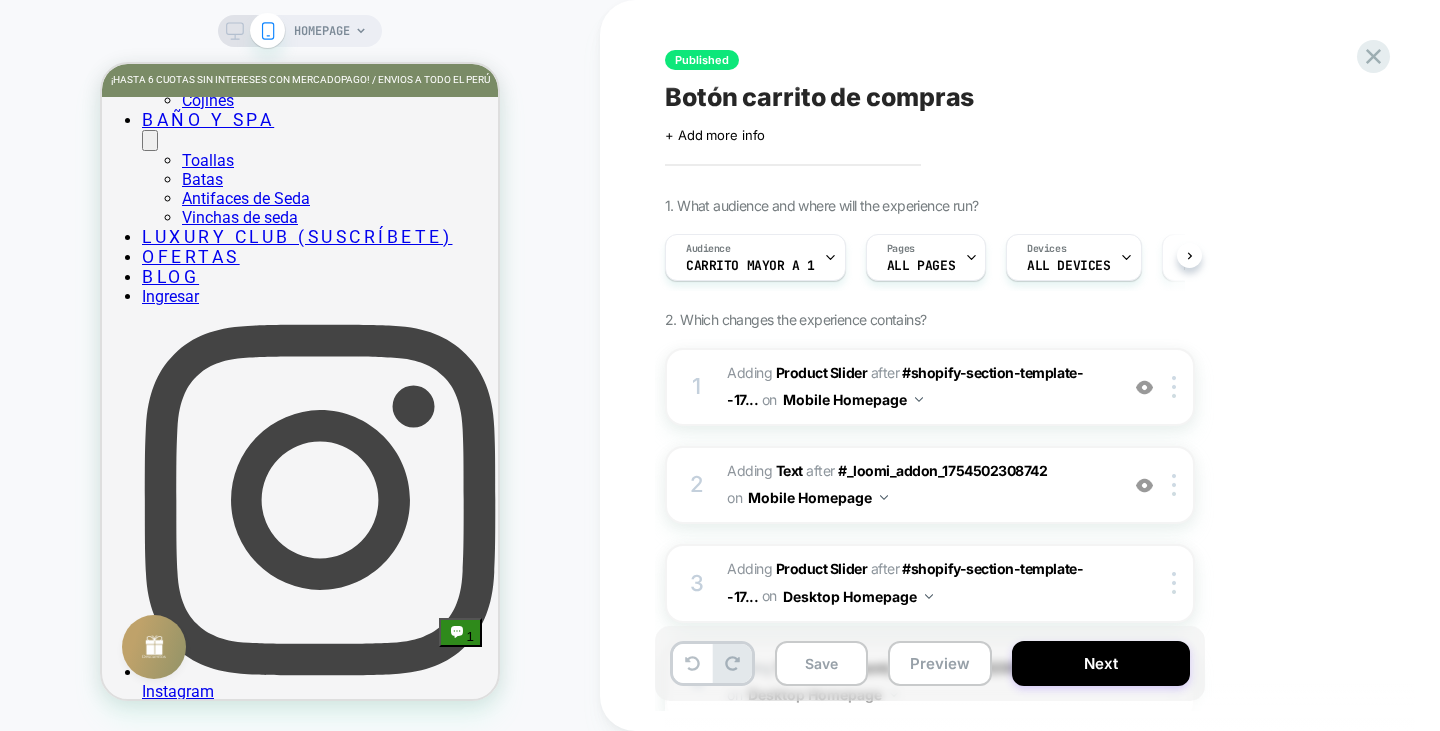 scroll, scrollTop: 0, scrollLeft: 1, axis: horizontal 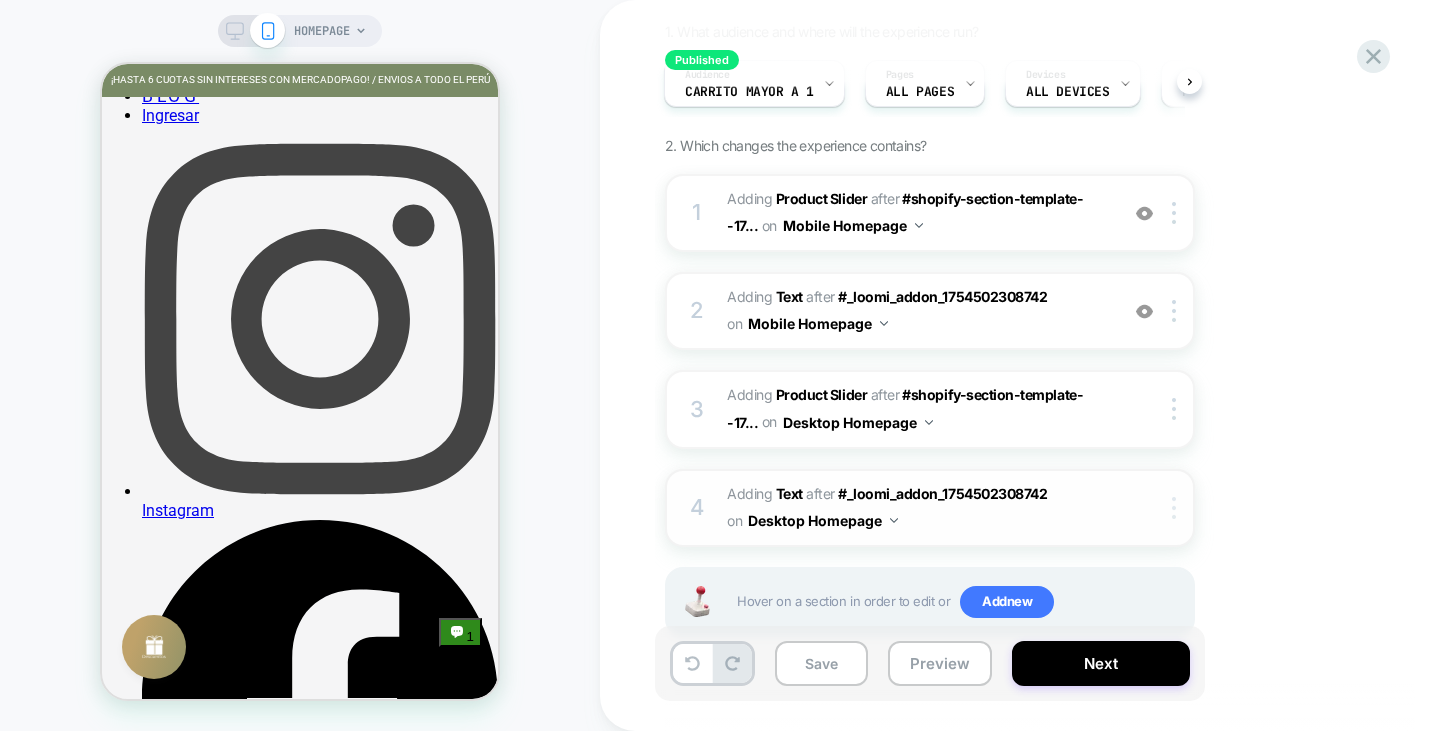 click at bounding box center (1177, 508) 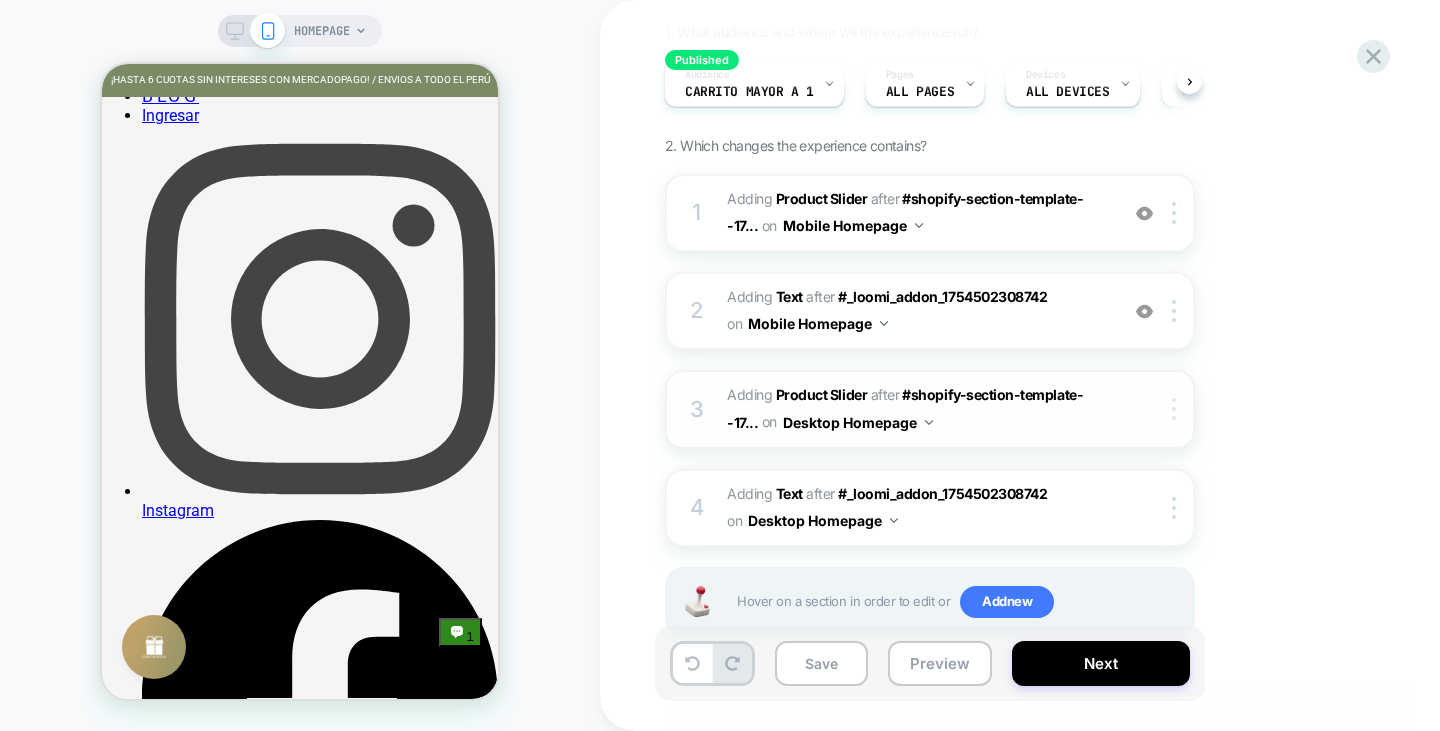 click at bounding box center [1174, 409] 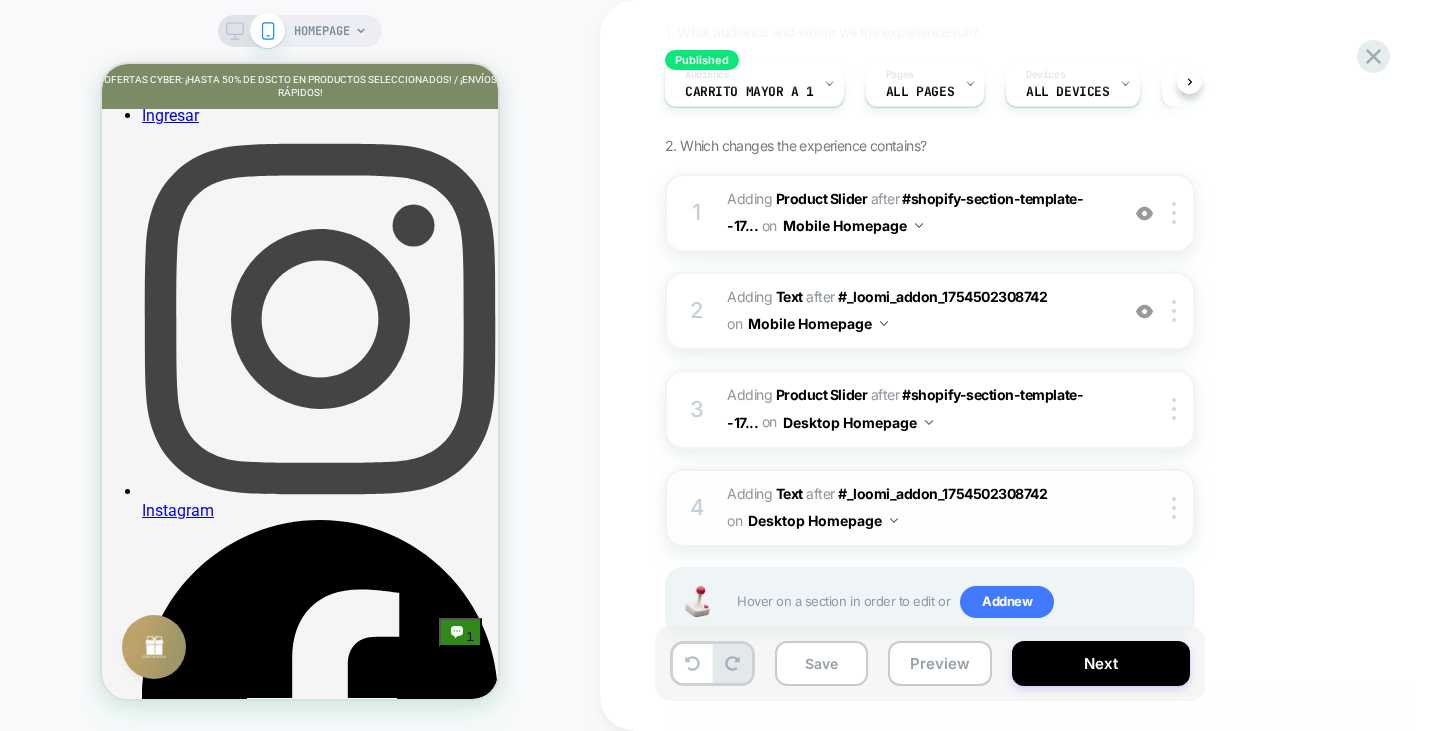 click on "4 #_loomi_addon_1754505632599 Adding   Text   AFTER #_loomi_addon_1754502308742 #_loomi_addon_1754502308742   on Desktop Homepage Copy CSS Selector Copy Widget Id Rename Copy to   Mobile Target   All Devices Delete Upgrade to latest" at bounding box center (930, 508) 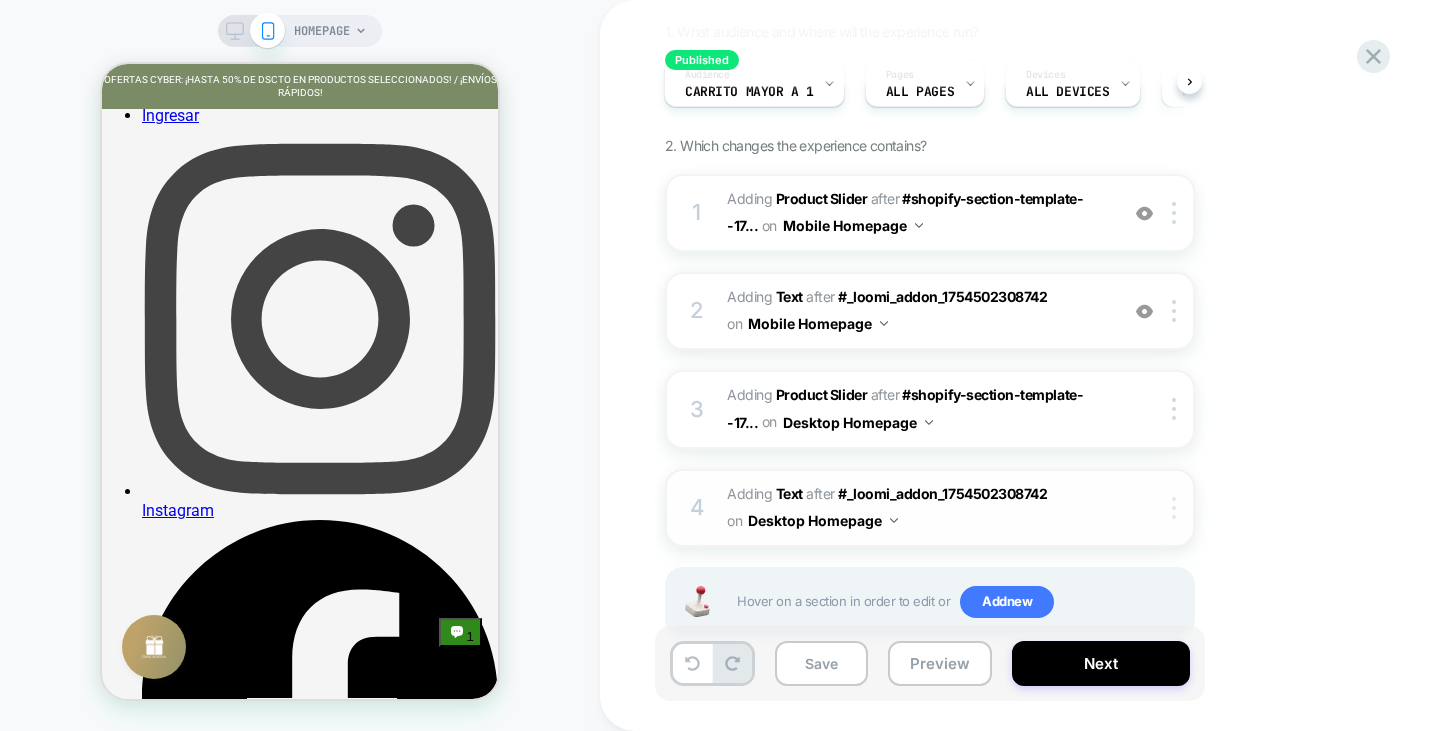 click at bounding box center (1174, 508) 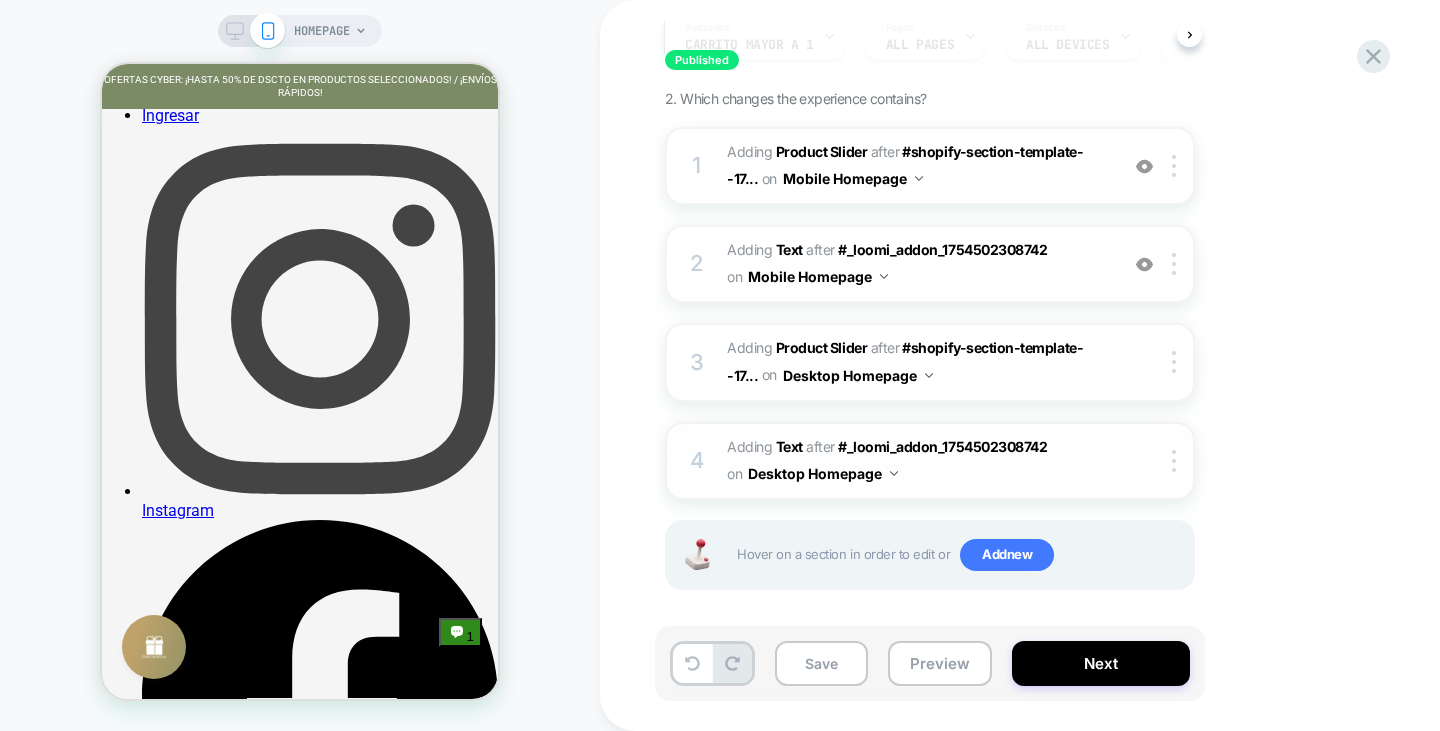 scroll, scrollTop: 222, scrollLeft: 0, axis: vertical 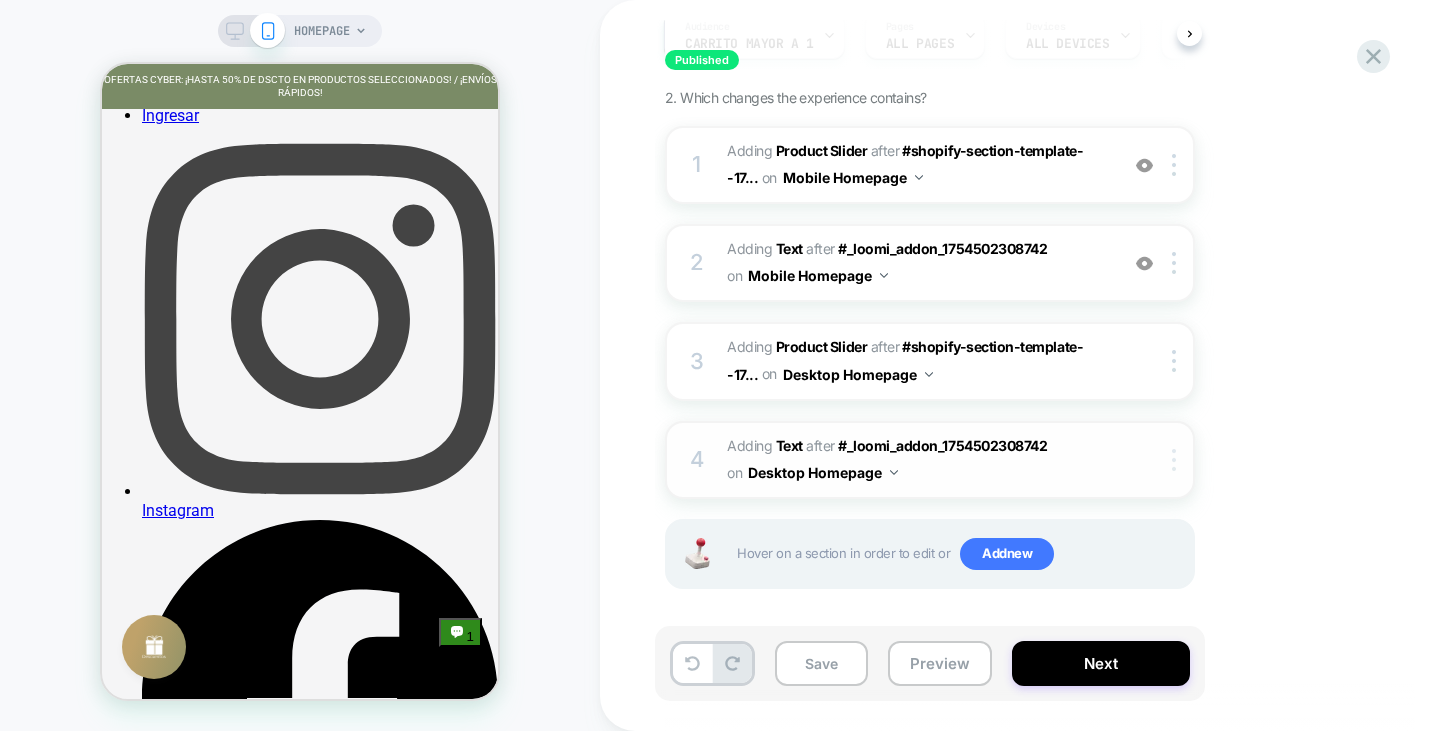 click at bounding box center (1177, 460) 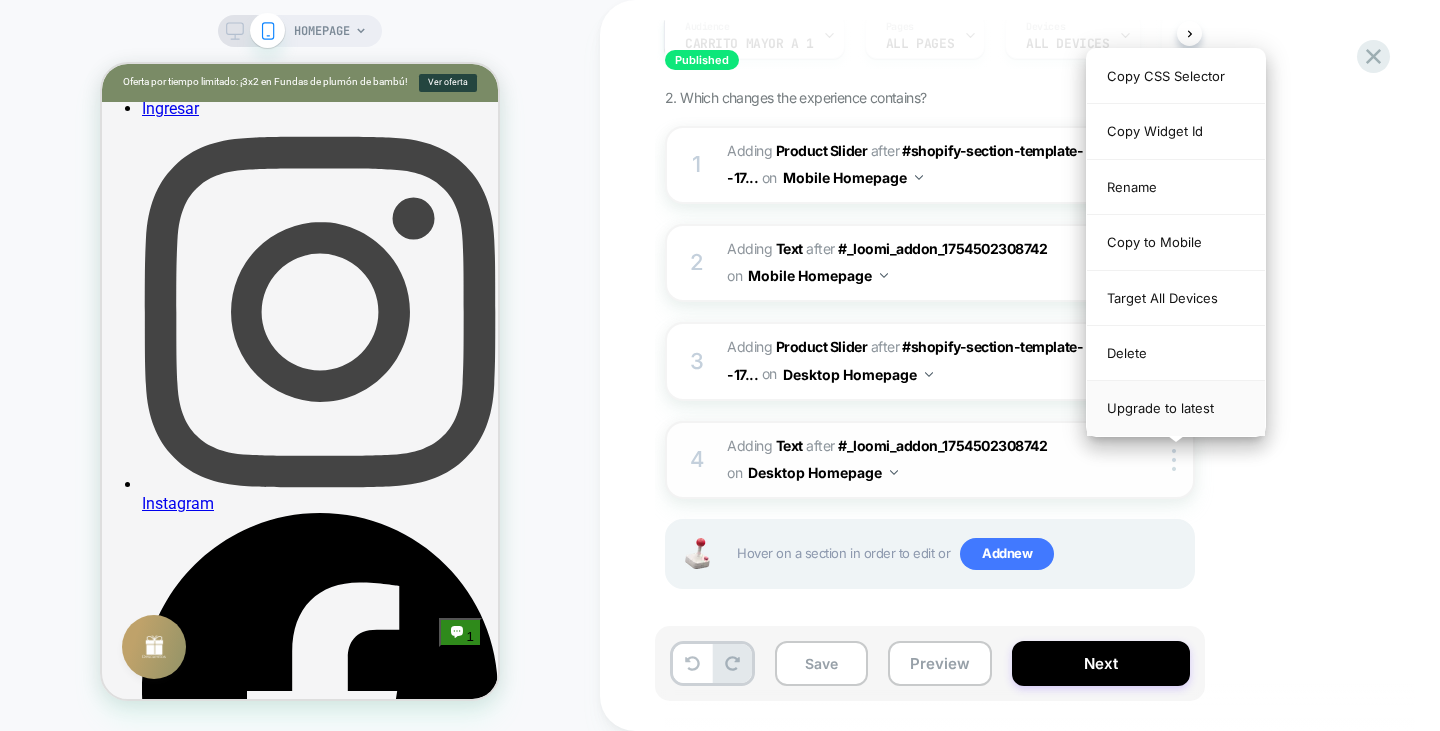 scroll, scrollTop: 624, scrollLeft: 0, axis: vertical 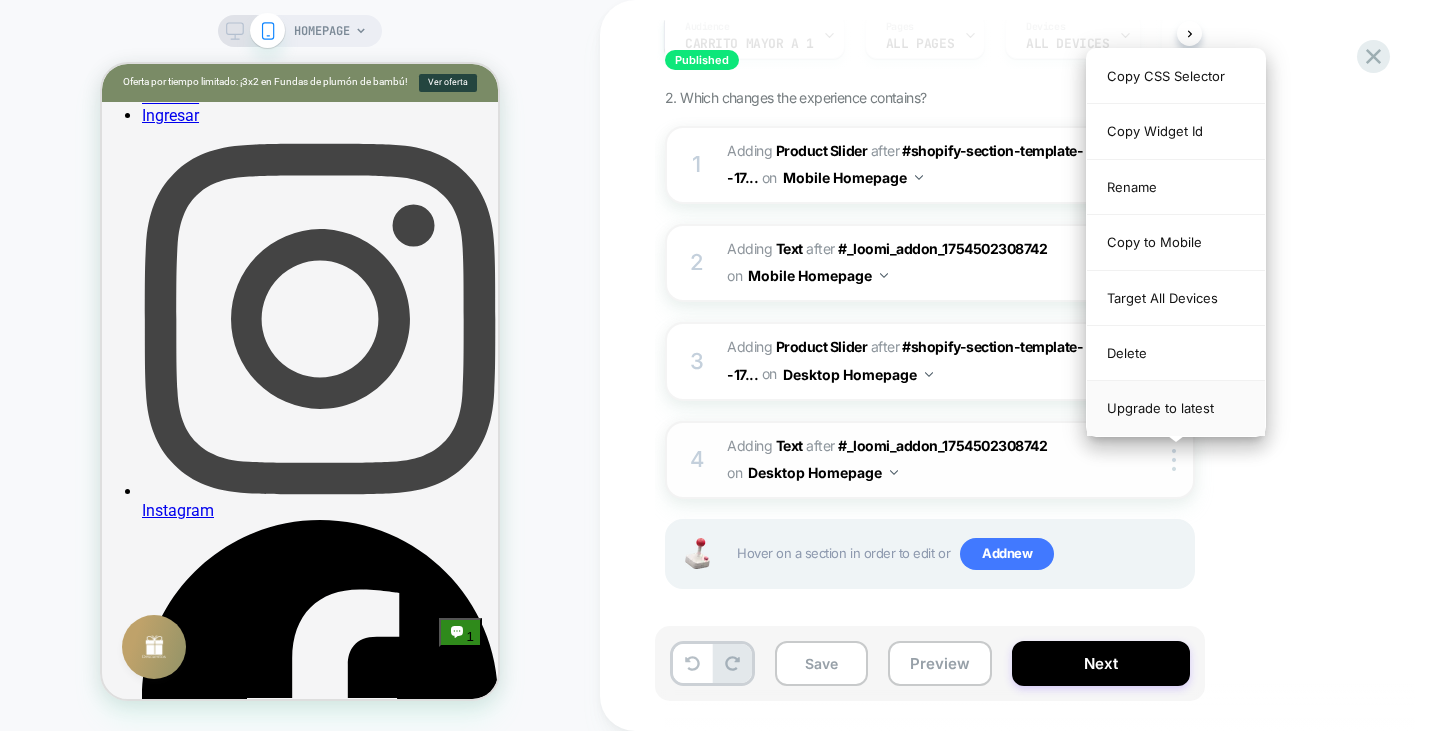 click on "Upgrade to latest" at bounding box center (1176, 408) 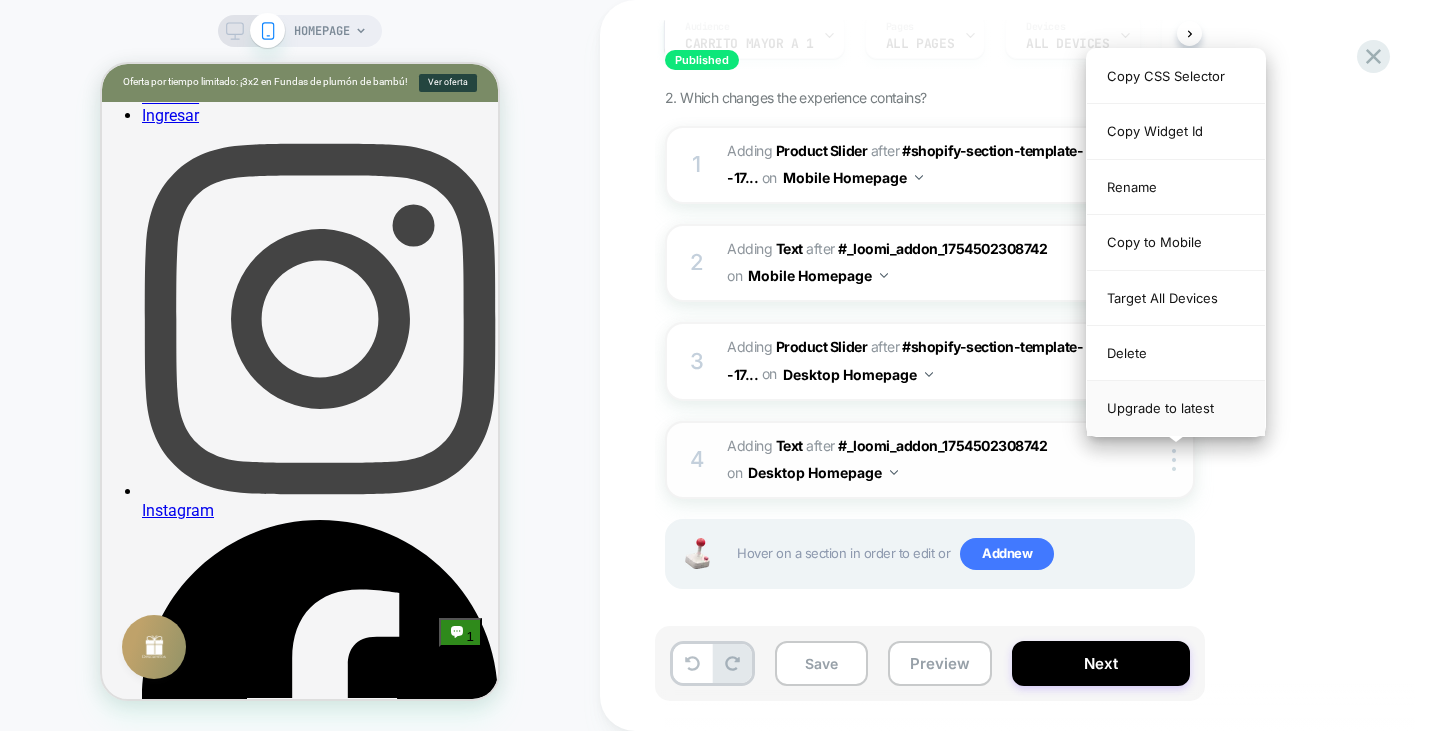 click on "Upgrade to latest" at bounding box center (1176, 408) 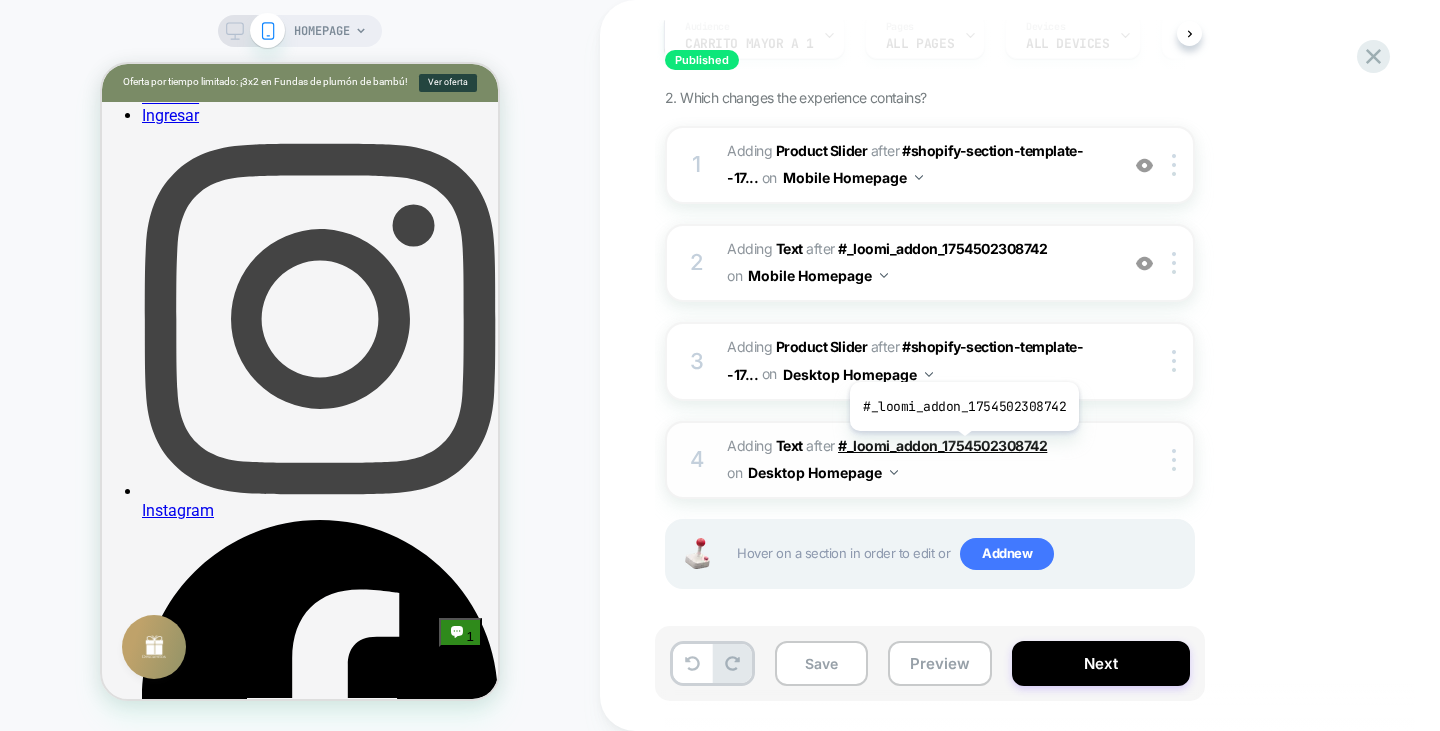 click on "#_loomi_addon_1754502308742" at bounding box center [942, 445] 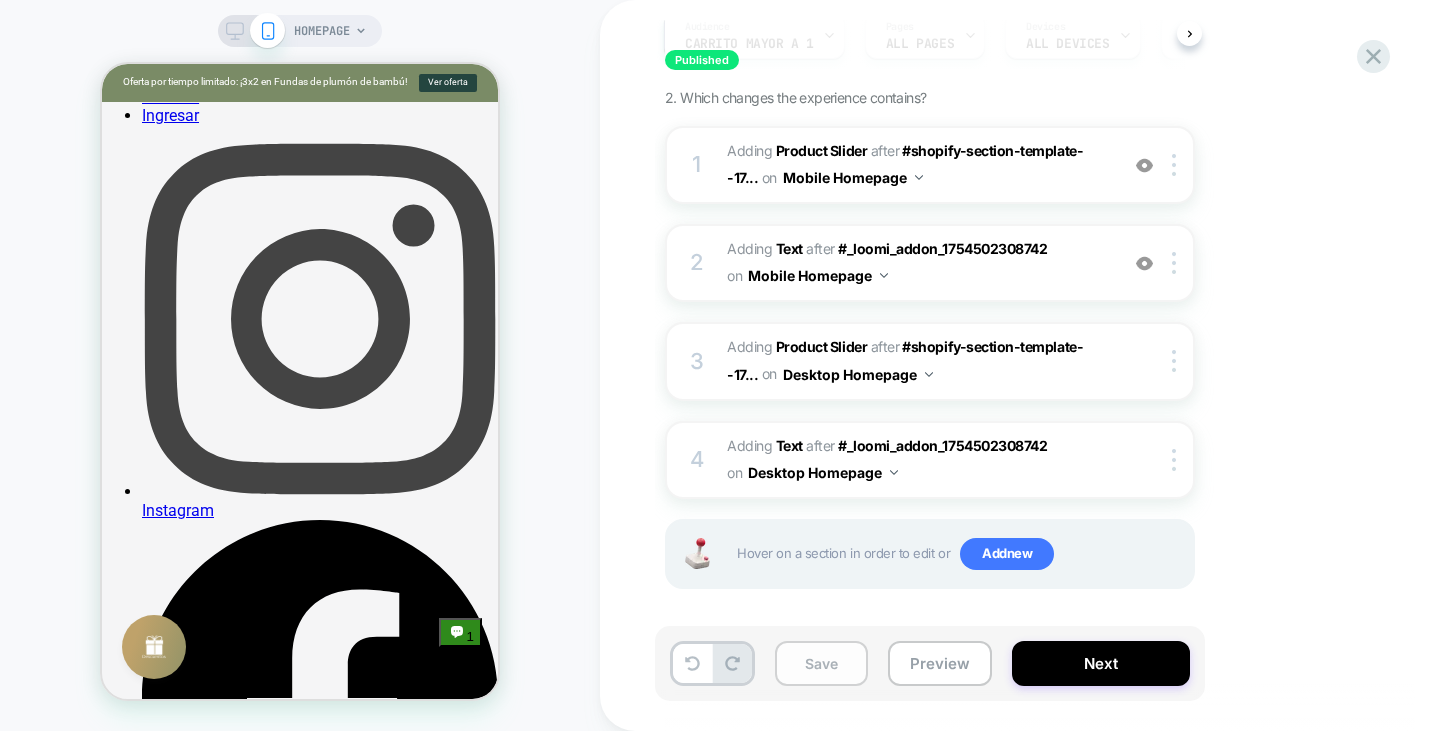 click on "Save" at bounding box center [821, 663] 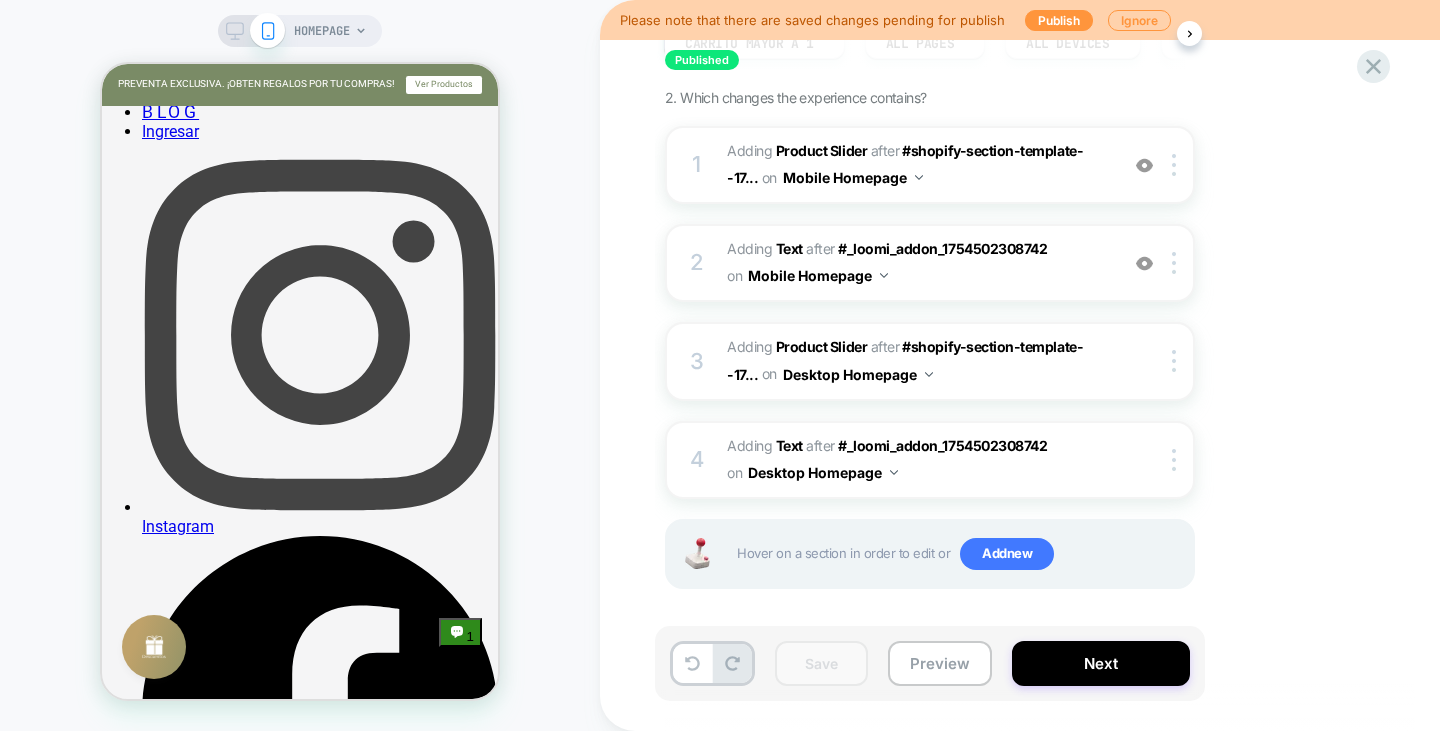 scroll, scrollTop: 640, scrollLeft: 0, axis: vertical 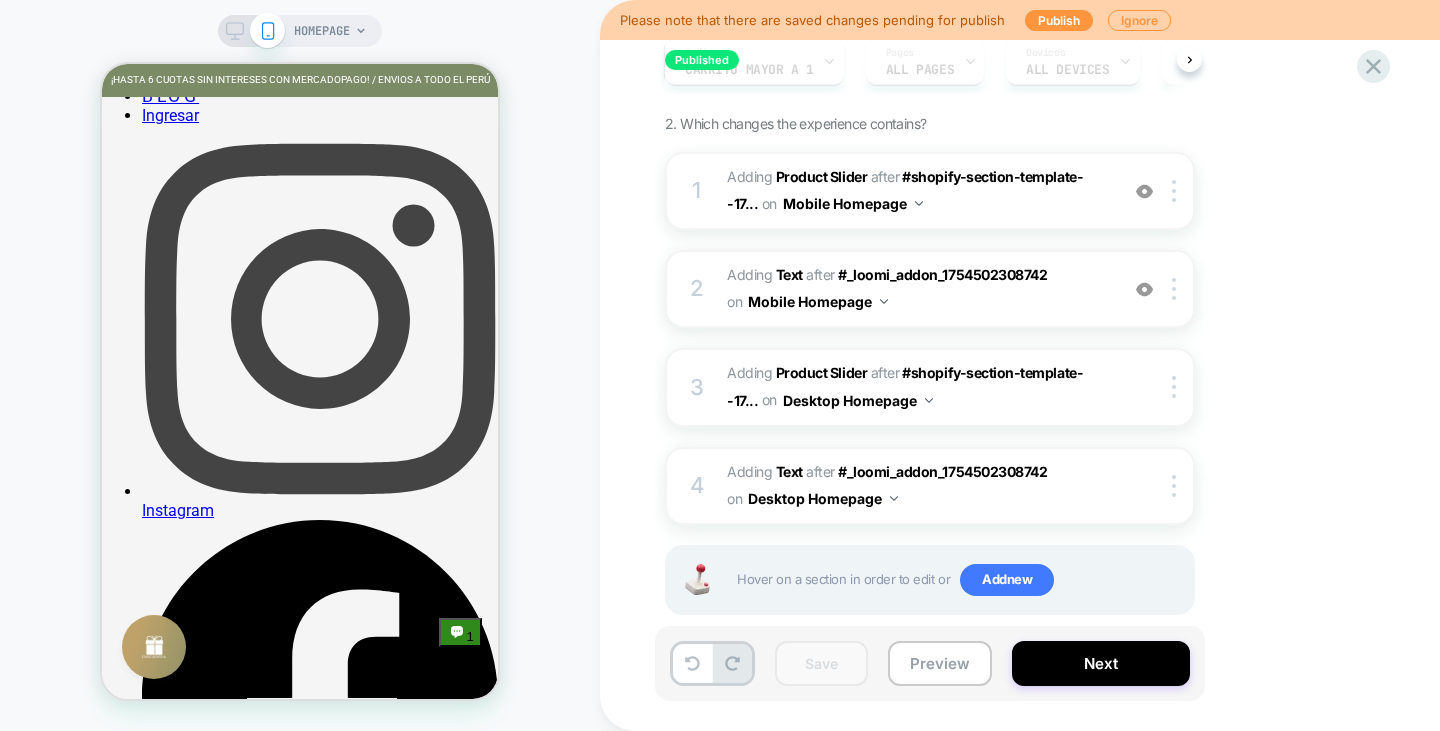click on "HOMEPAGE" at bounding box center [300, 365] 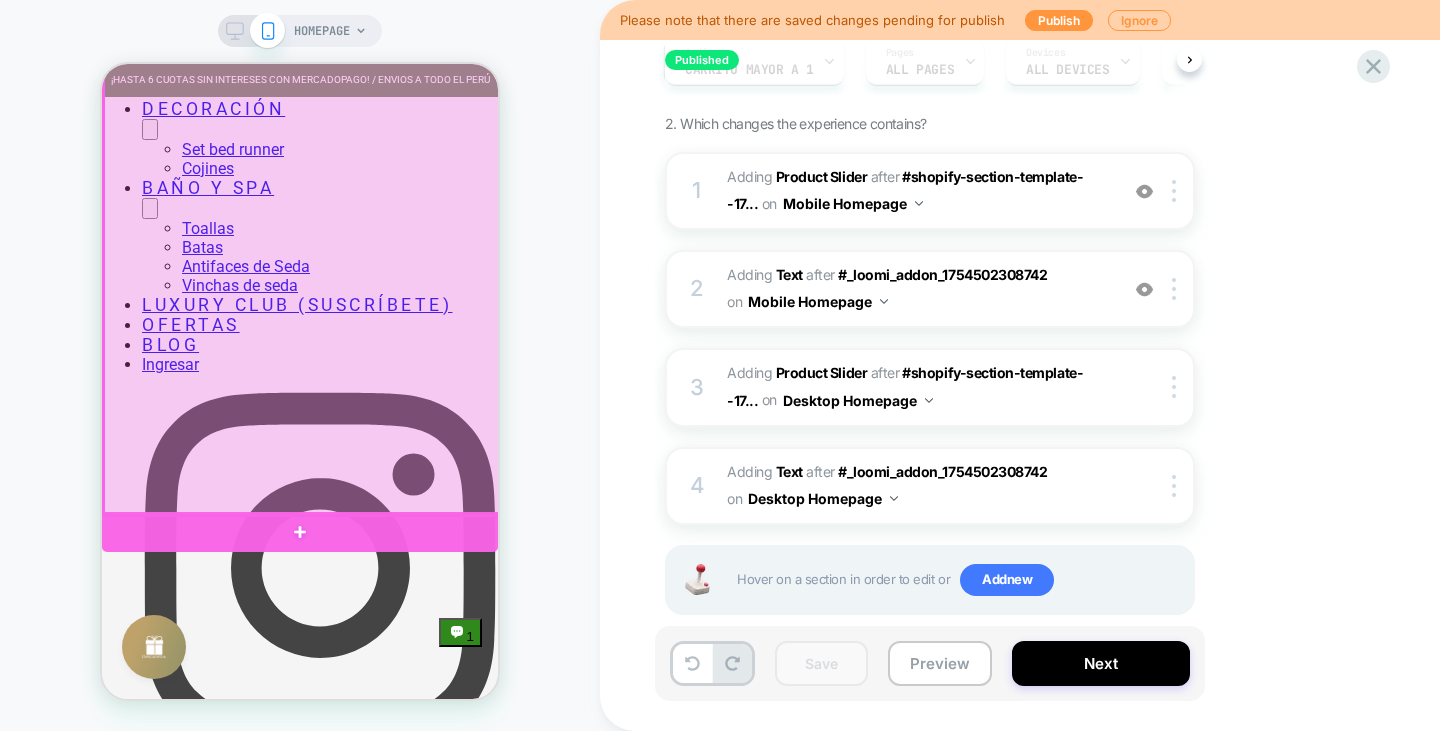 scroll, scrollTop: 585, scrollLeft: 0, axis: vertical 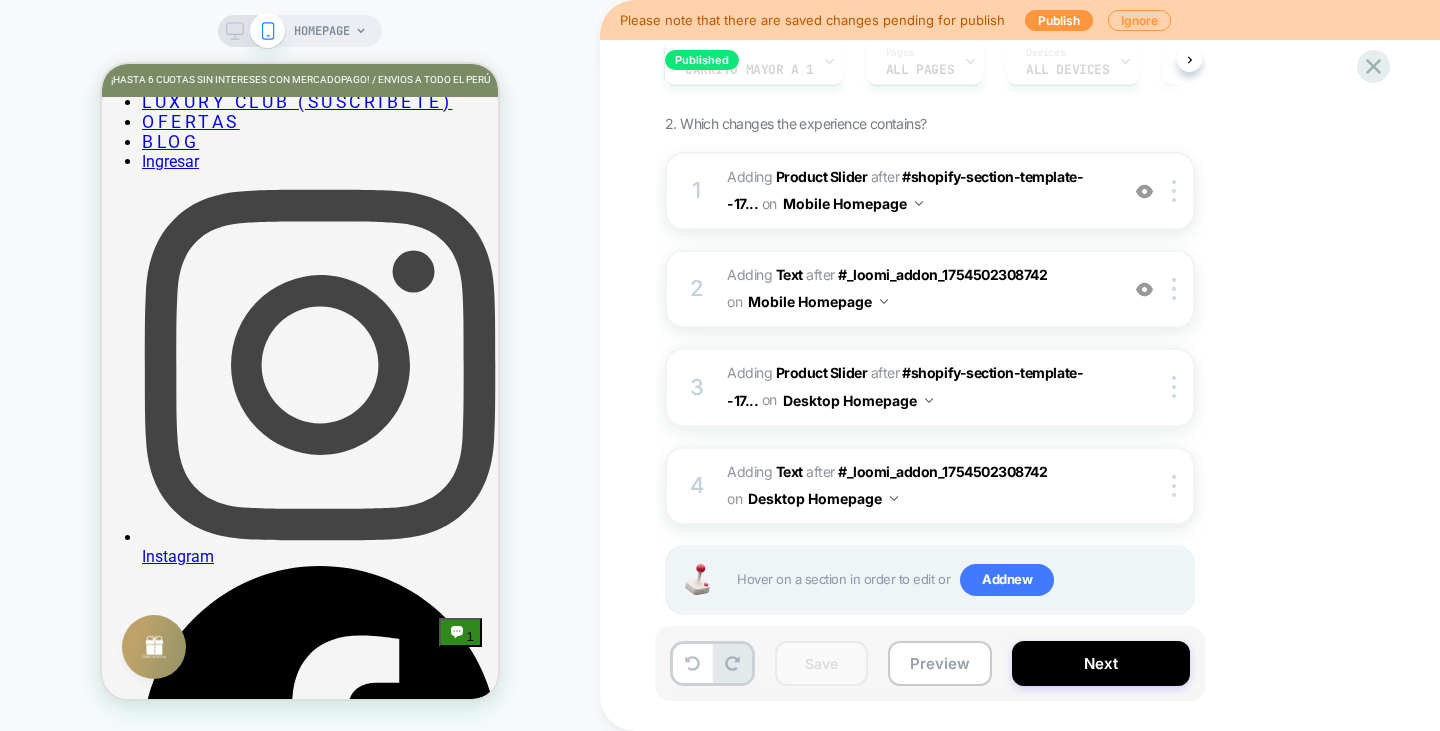 drag, startPoint x: 232, startPoint y: 31, endPoint x: 354, endPoint y: 58, distance: 124.95199 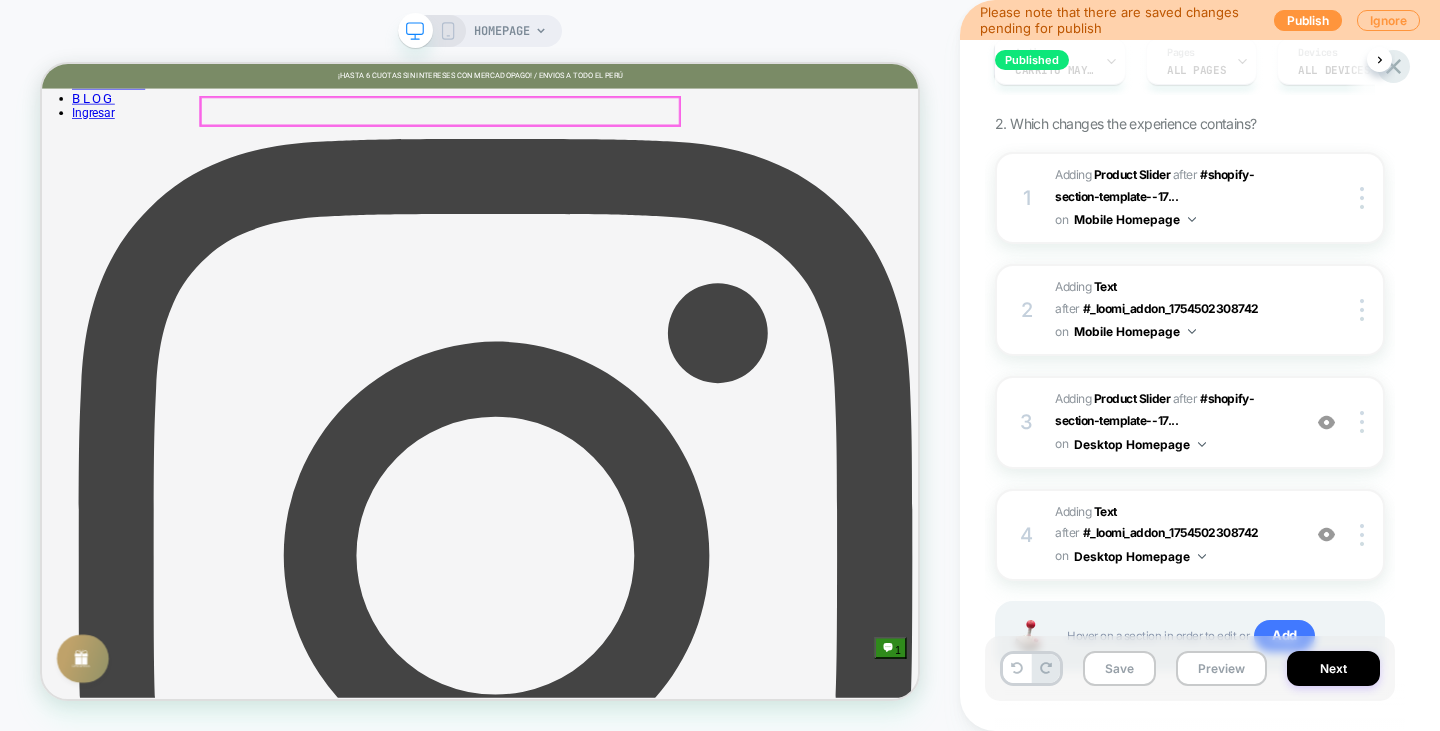 scroll, scrollTop: 0, scrollLeft: 0, axis: both 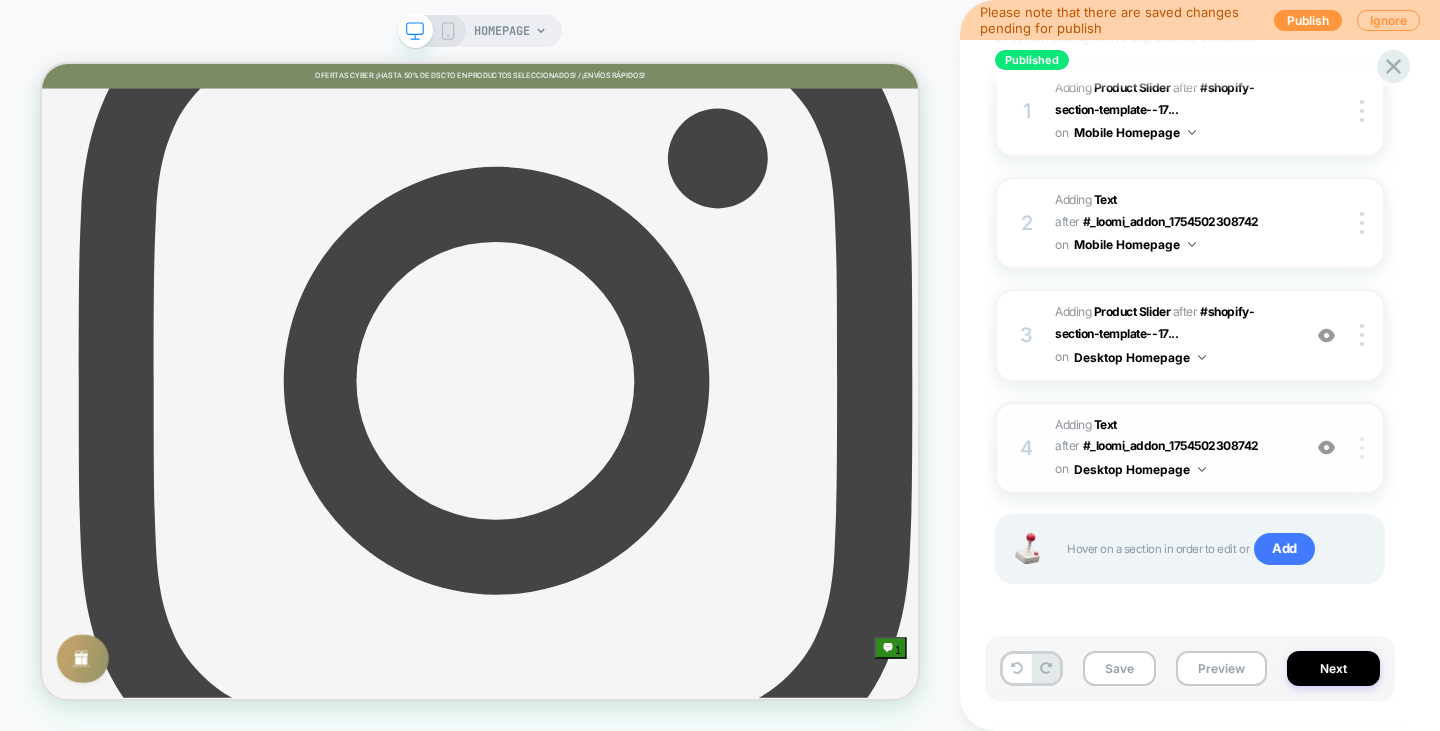 click at bounding box center [1365, 448] 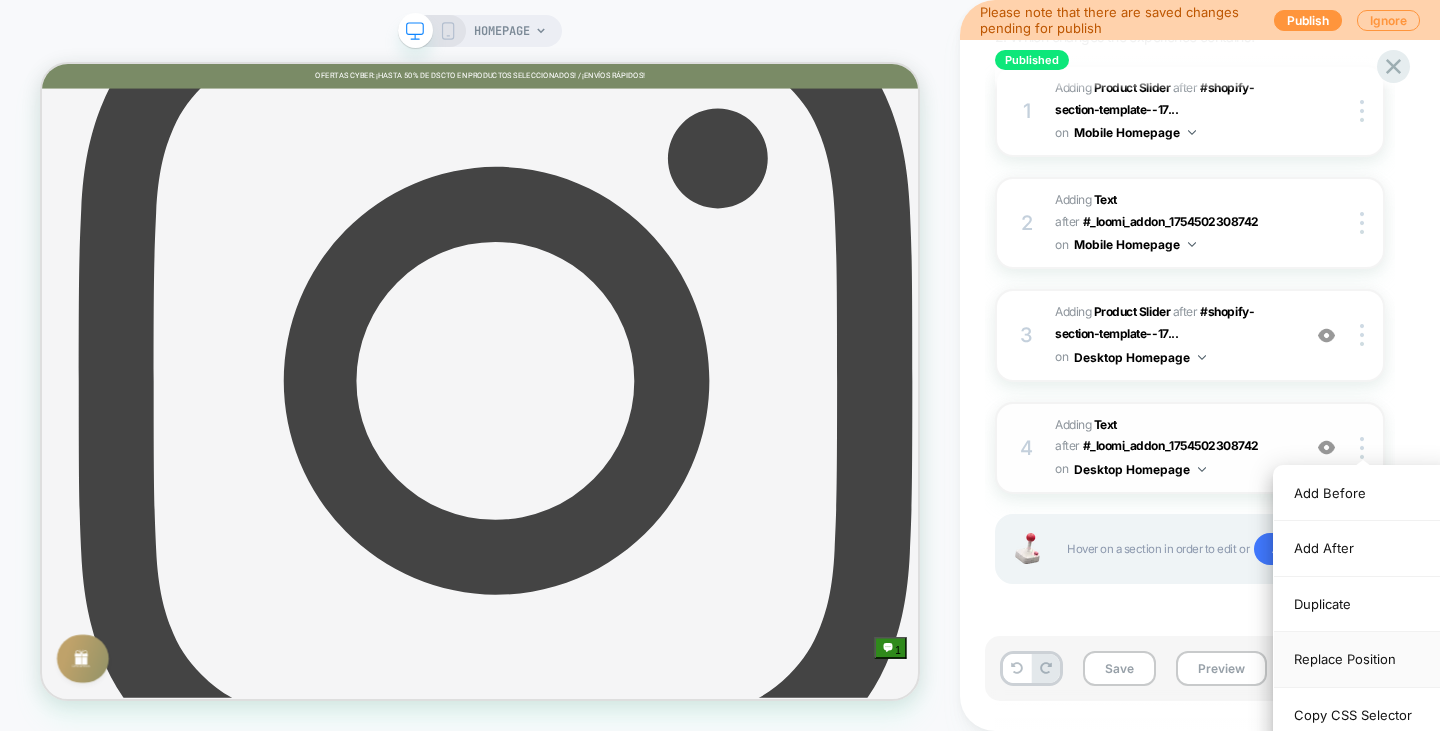 click on "Replace Position" at bounding box center (1363, 659) 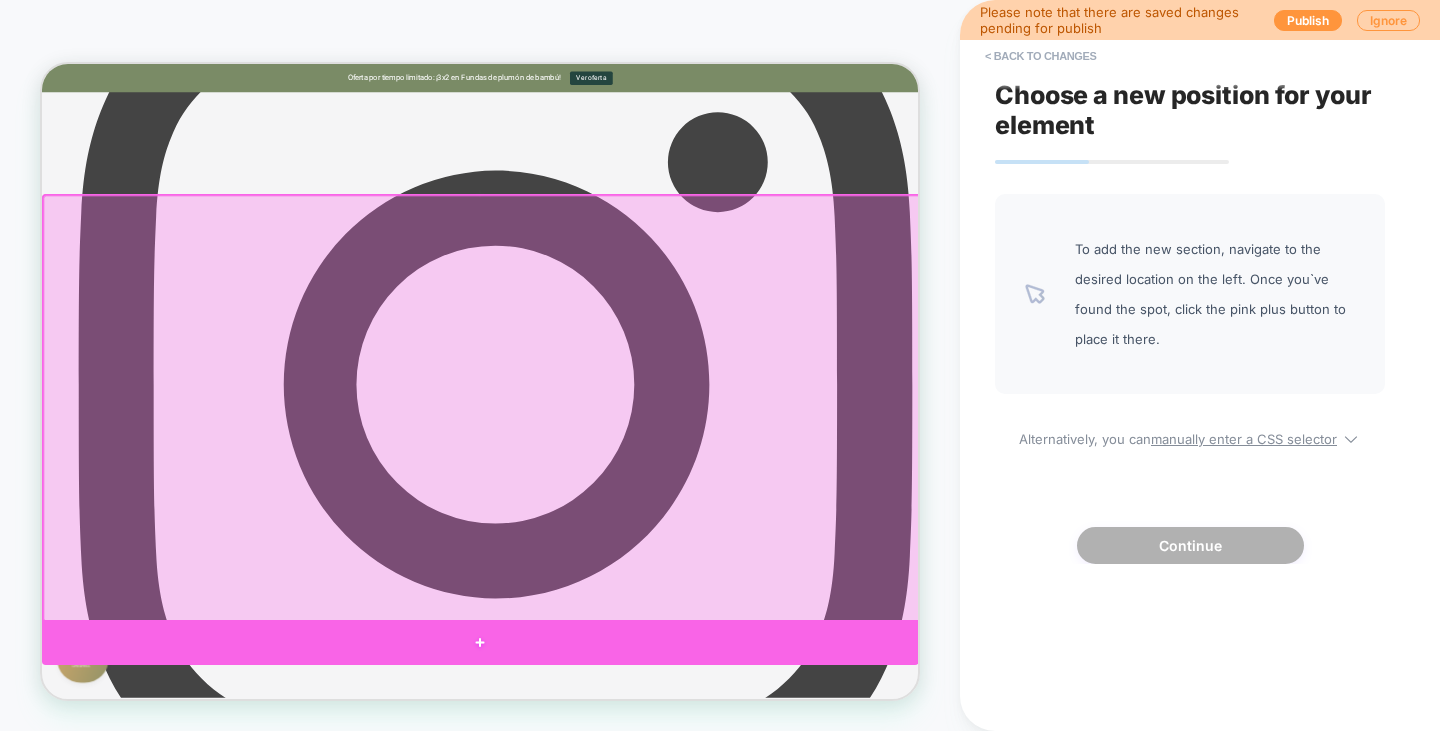 click at bounding box center [626, 836] 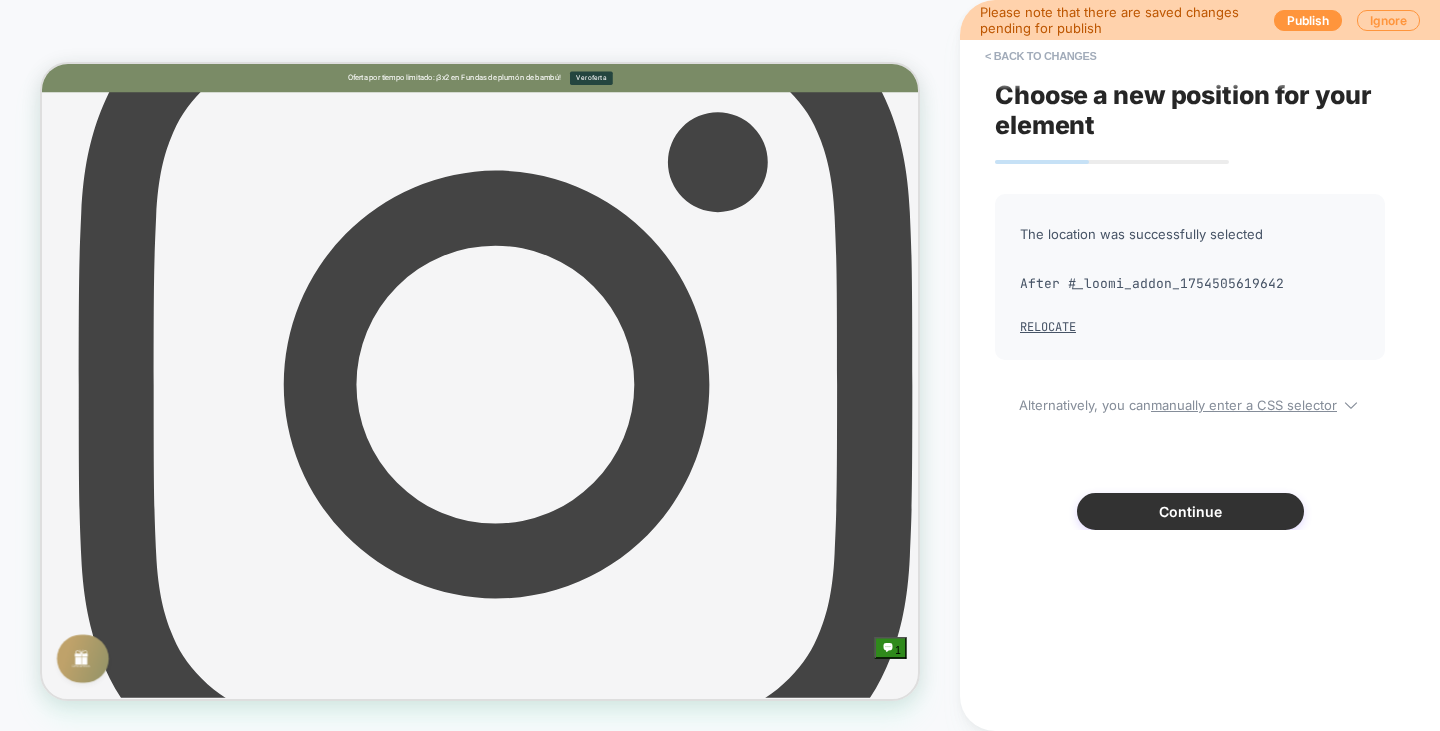 click on "Continue" at bounding box center [1190, 511] 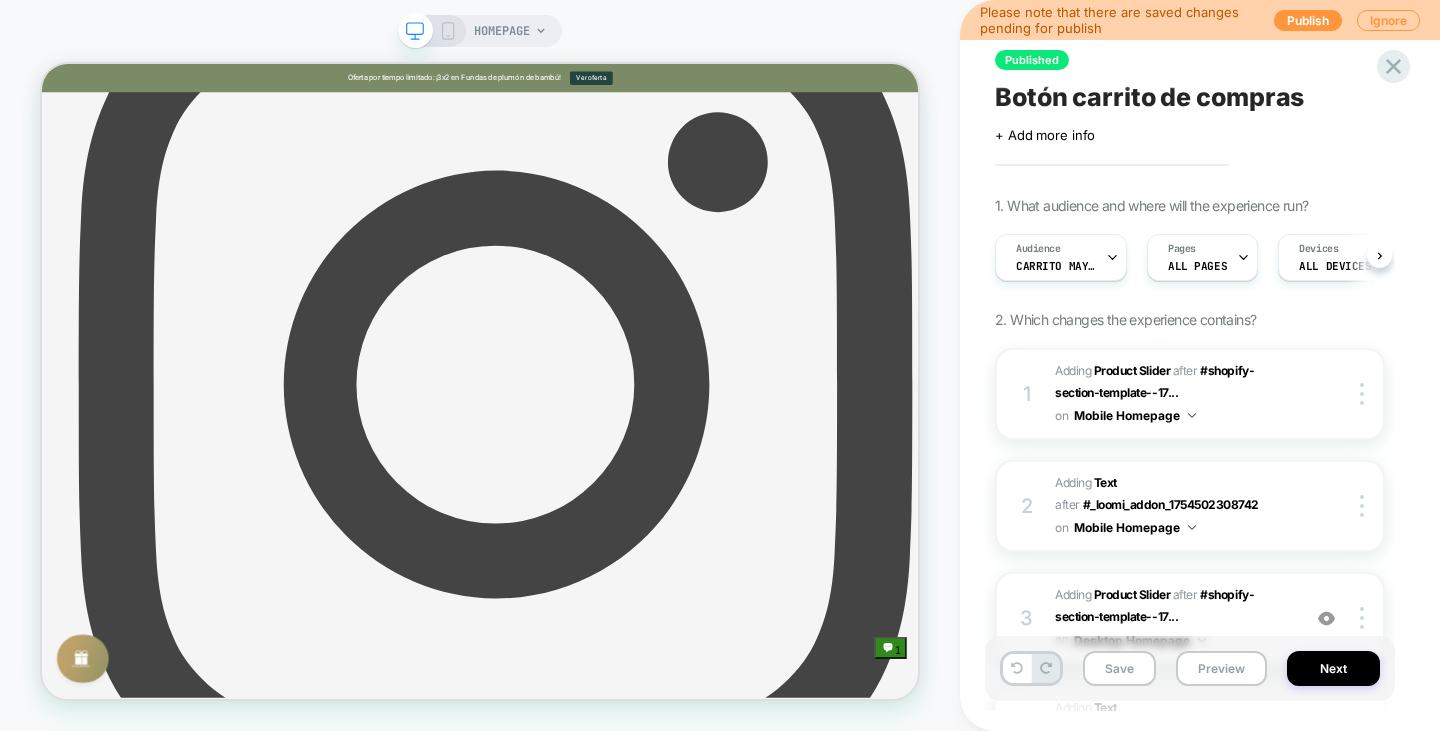scroll, scrollTop: 0, scrollLeft: 1, axis: horizontal 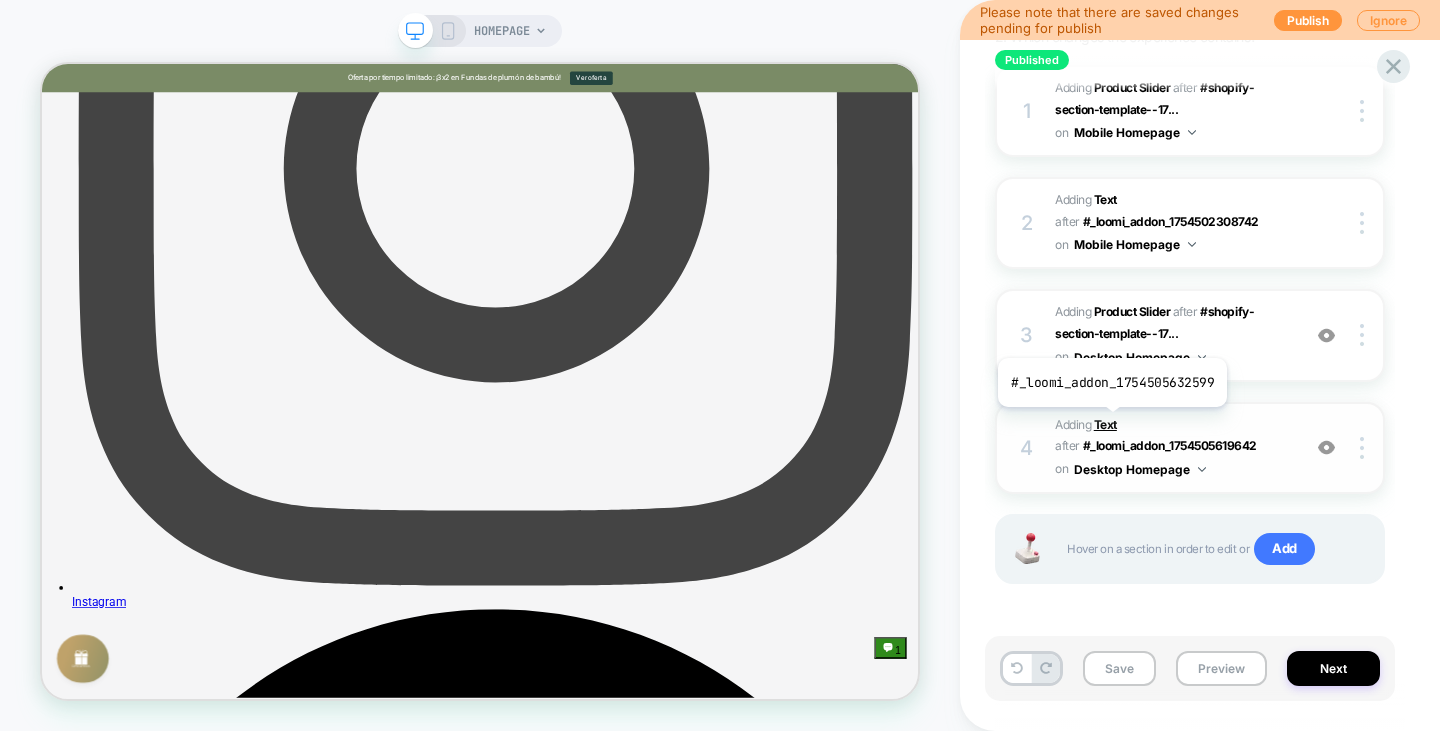 click on "Text" at bounding box center [1105, 424] 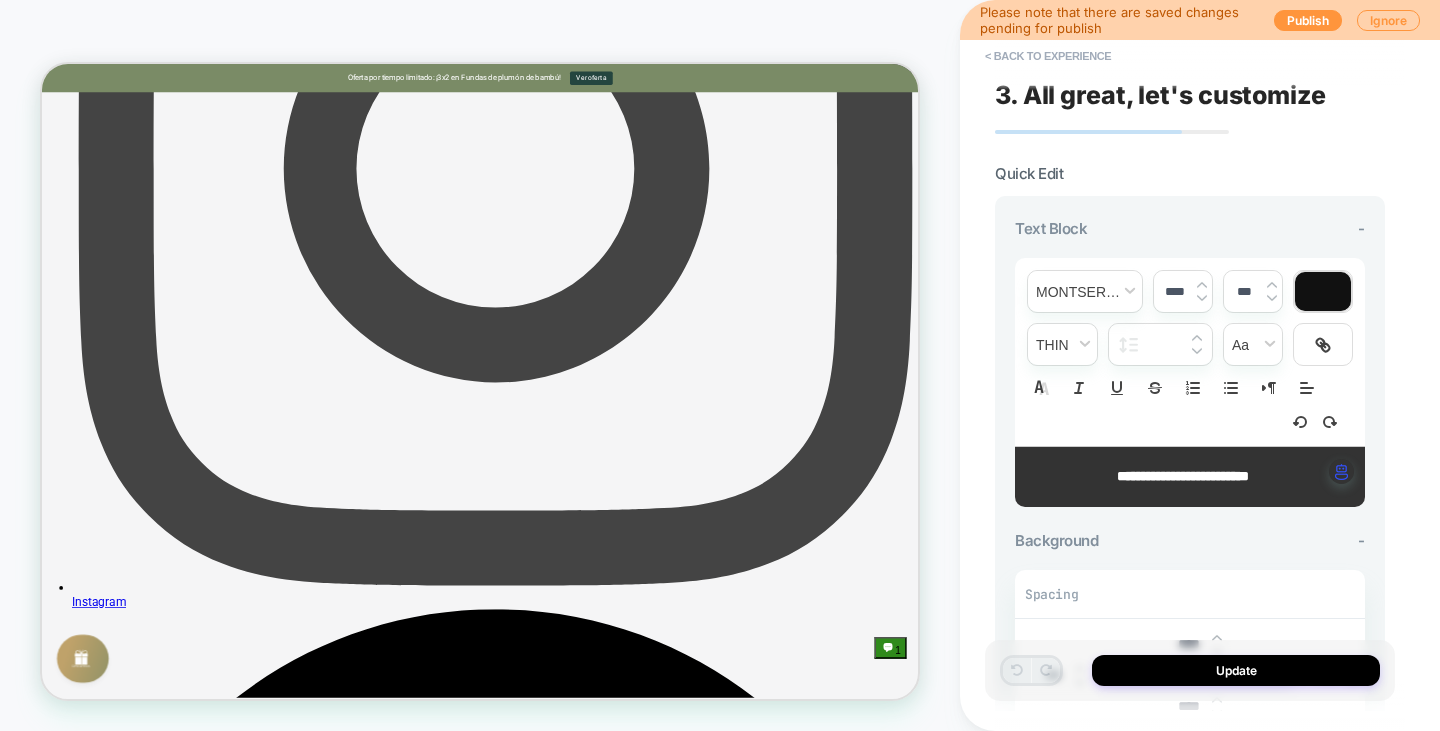 scroll, scrollTop: 1195, scrollLeft: 0, axis: vertical 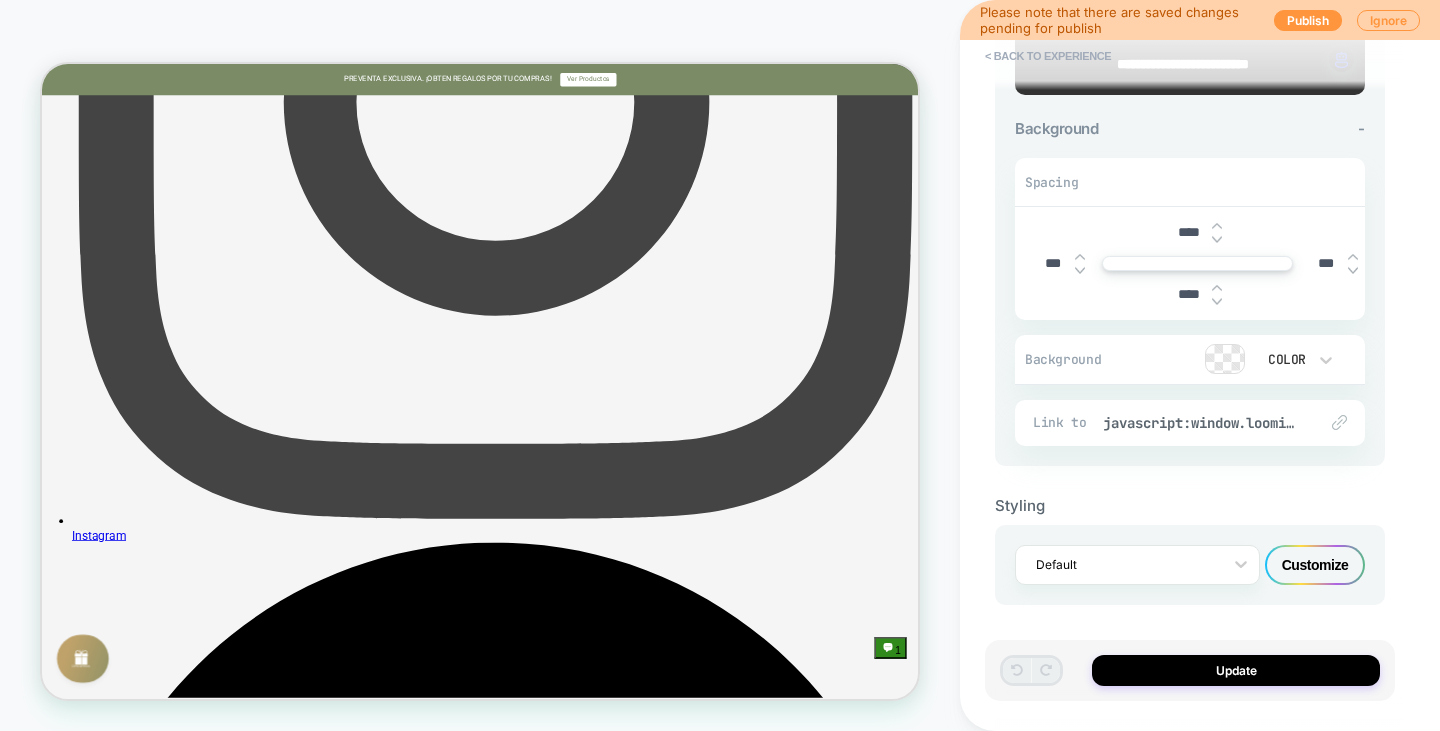 click on "Customize" at bounding box center [1315, 565] 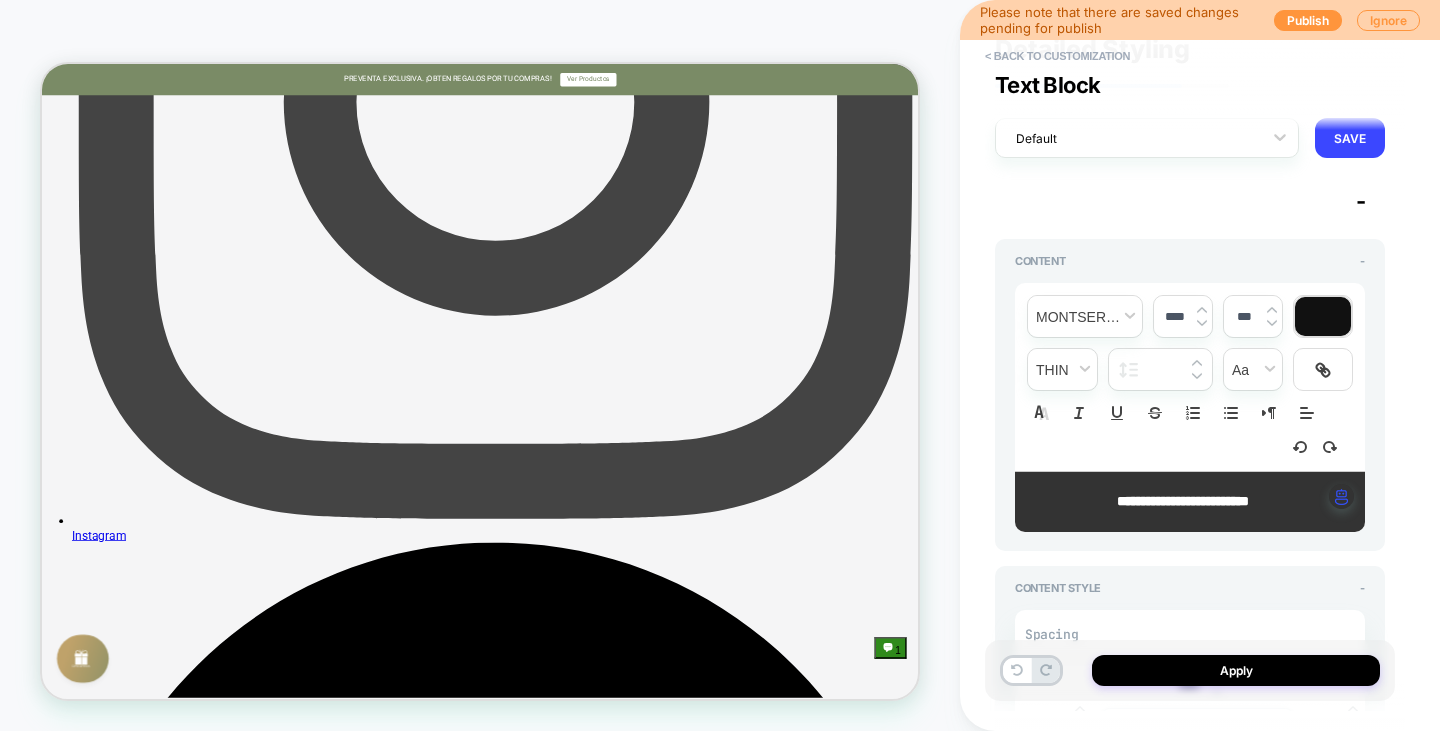 scroll, scrollTop: 0, scrollLeft: 0, axis: both 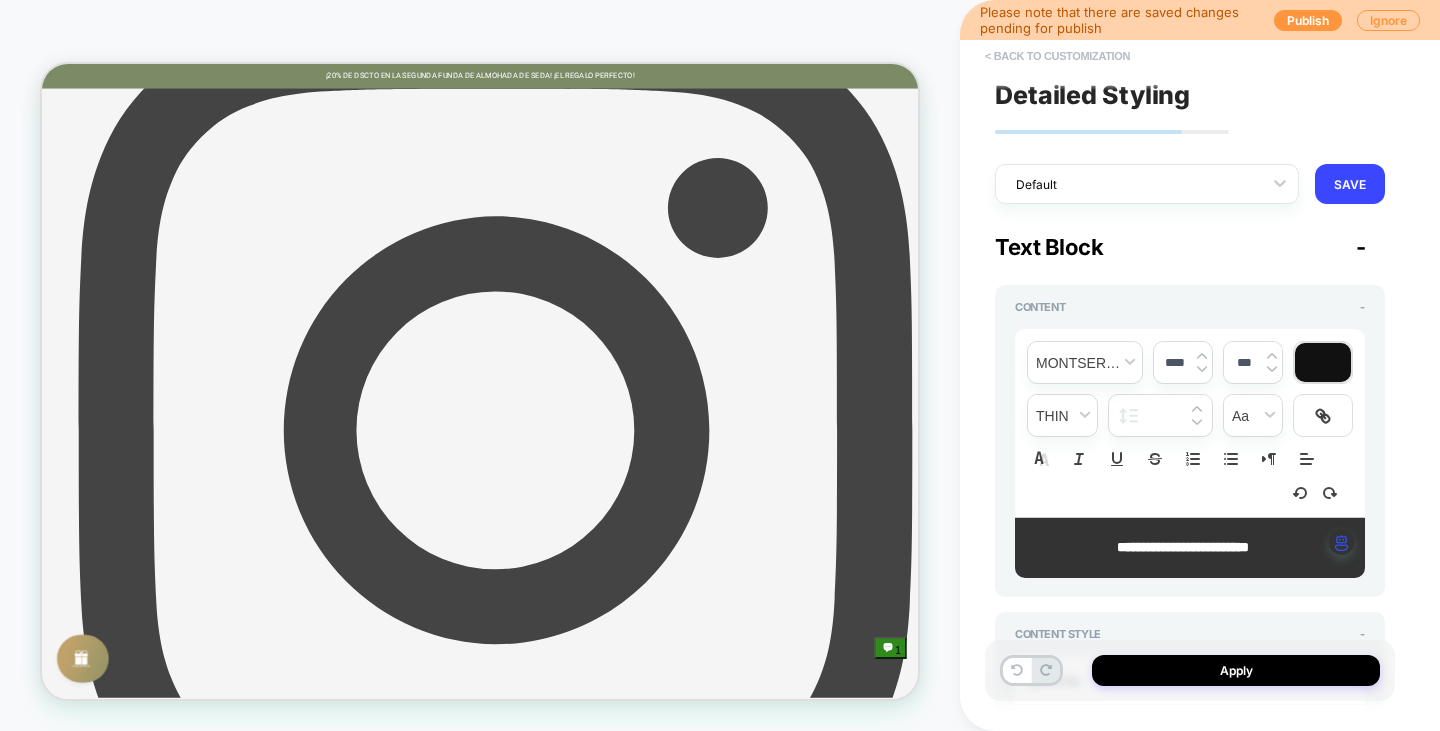 click on "< Back to customization" at bounding box center [1057, 56] 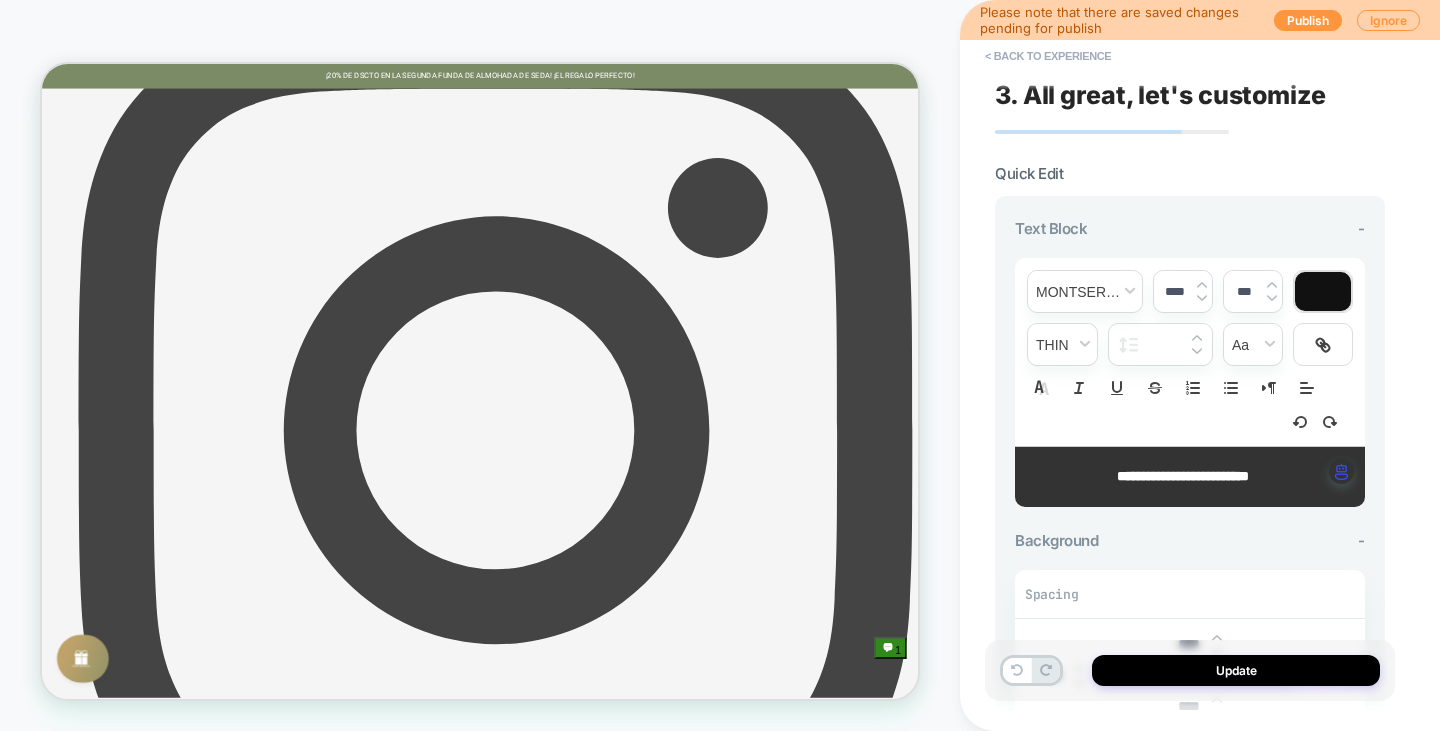 click on "< Back to experience" at bounding box center (1048, 56) 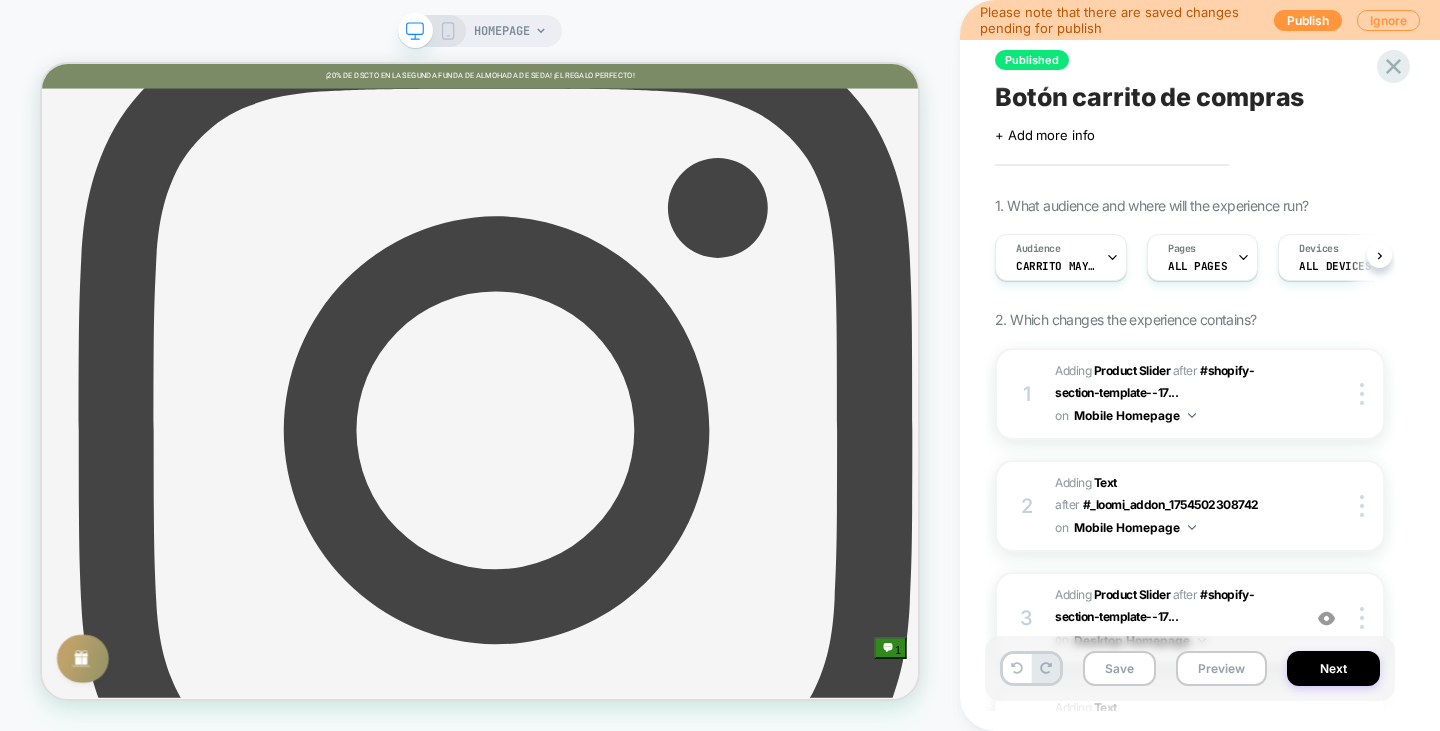 scroll, scrollTop: 0, scrollLeft: 1, axis: horizontal 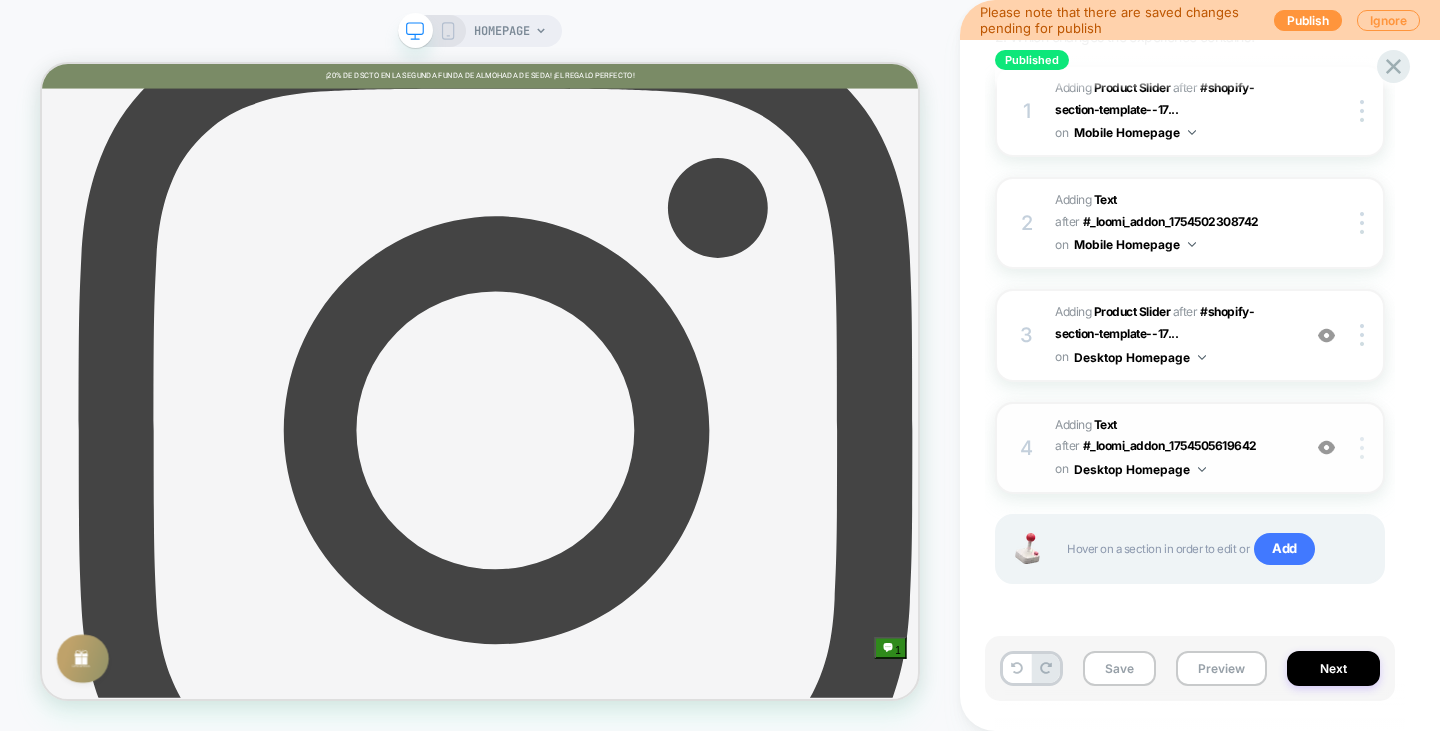 click at bounding box center (1365, 448) 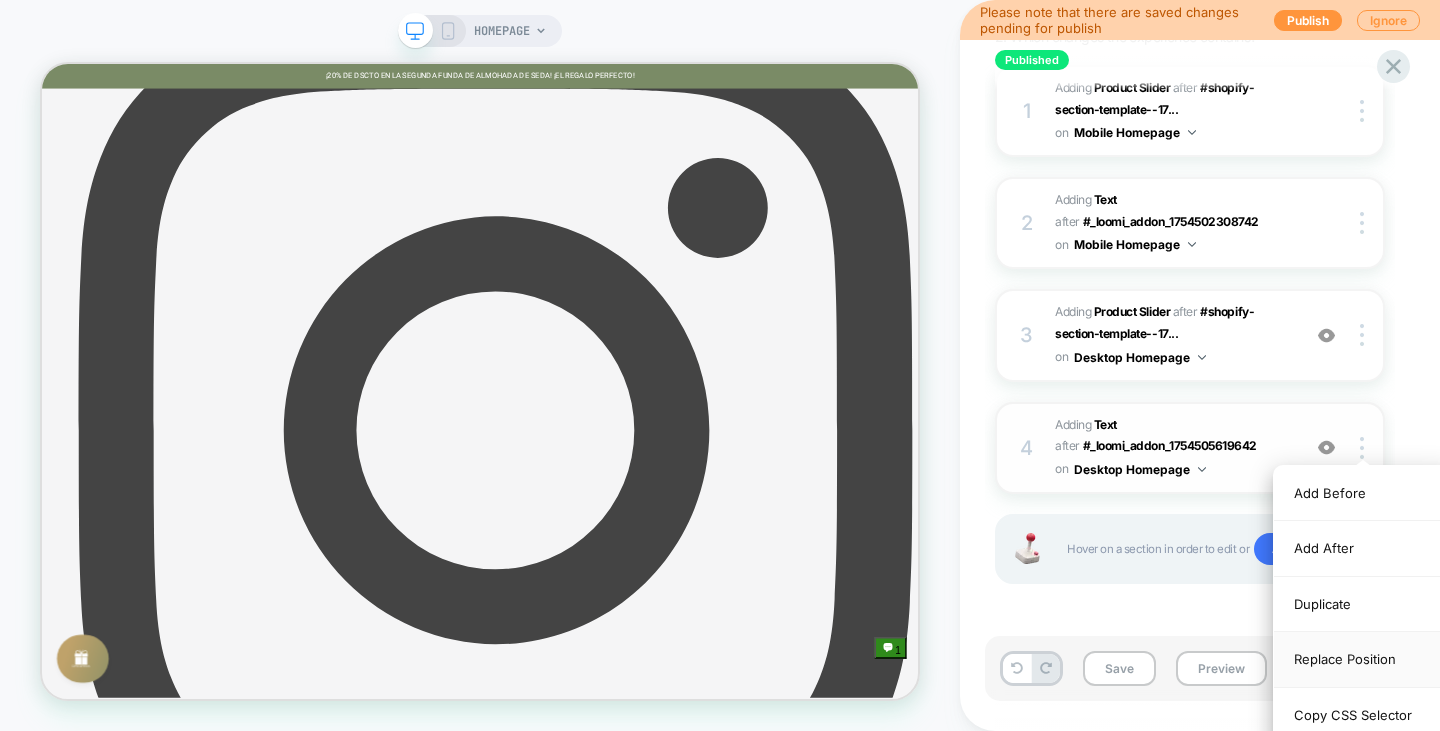 click on "Replace Position" at bounding box center [1363, 659] 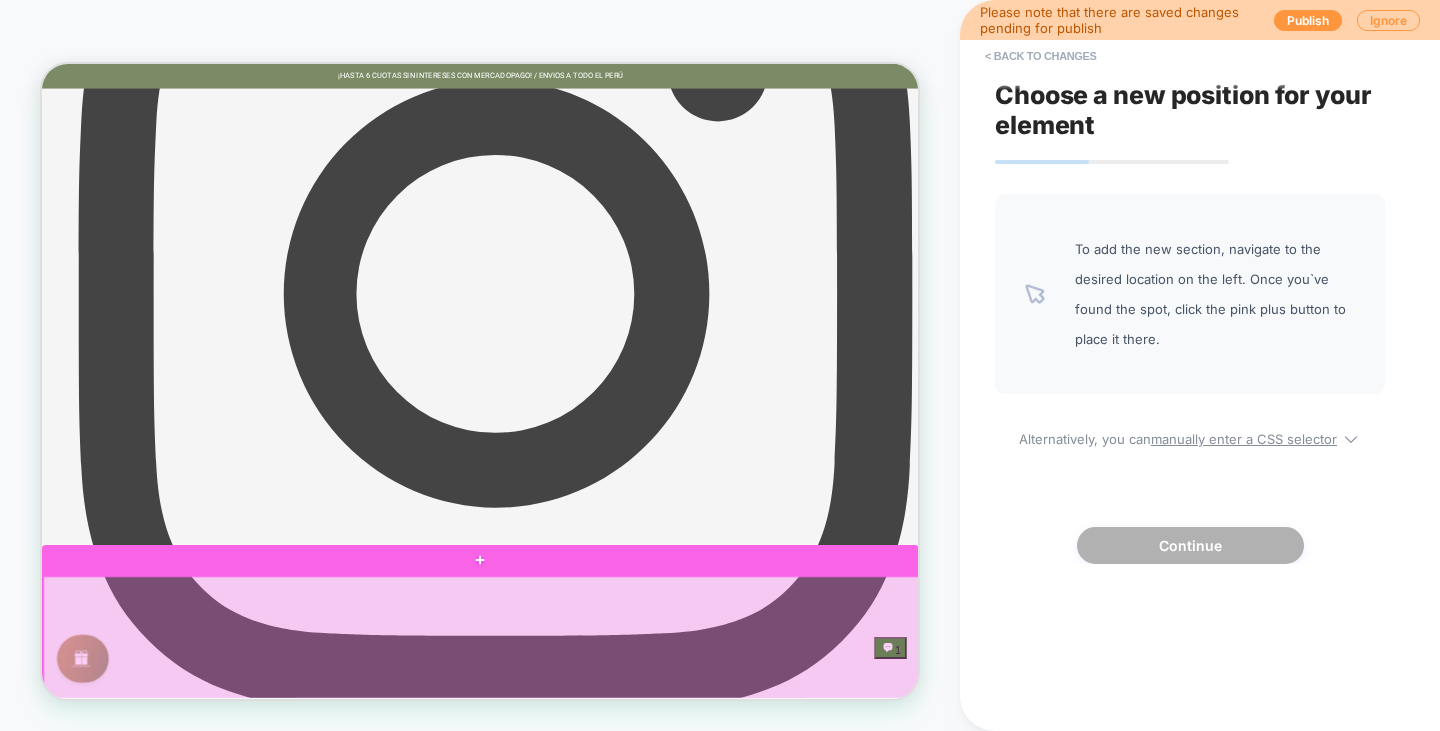 scroll, scrollTop: 935, scrollLeft: 0, axis: vertical 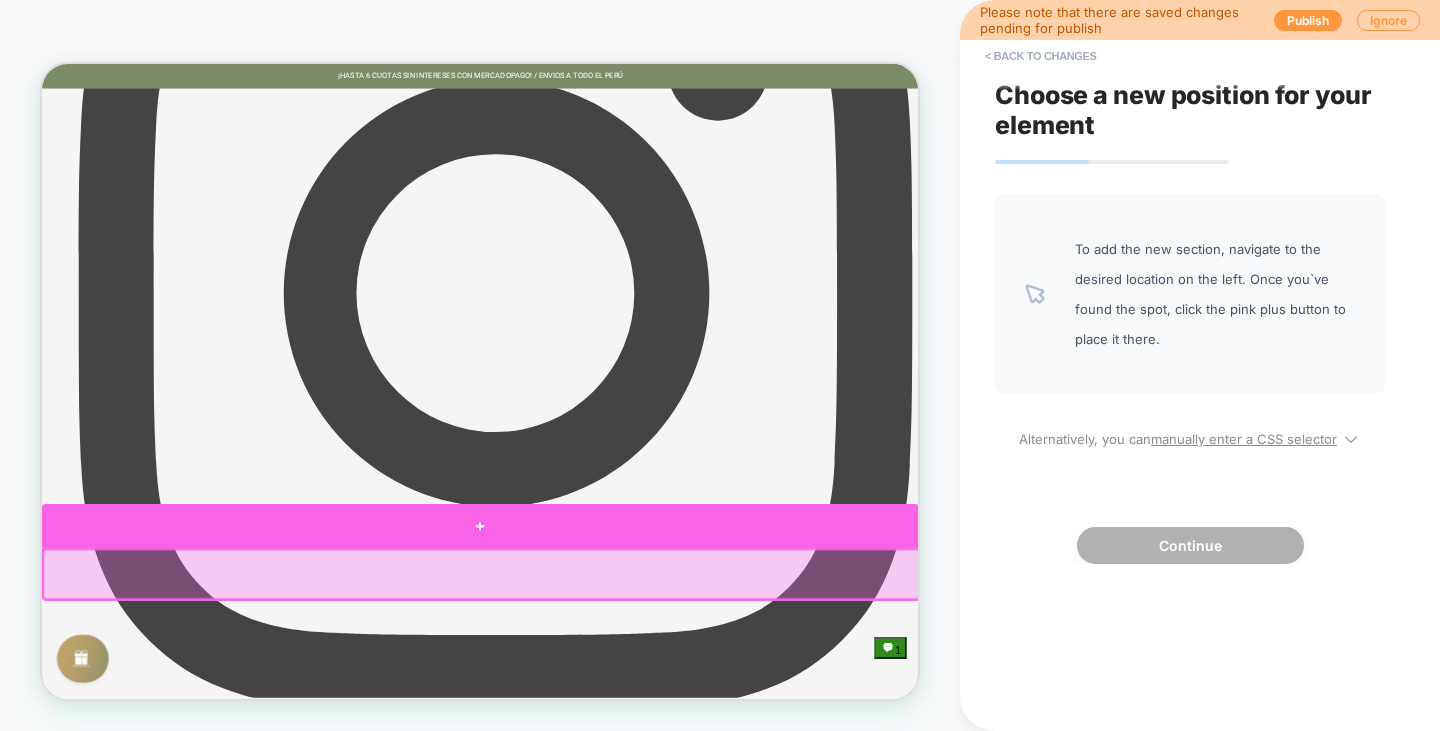 click at bounding box center [626, 679] 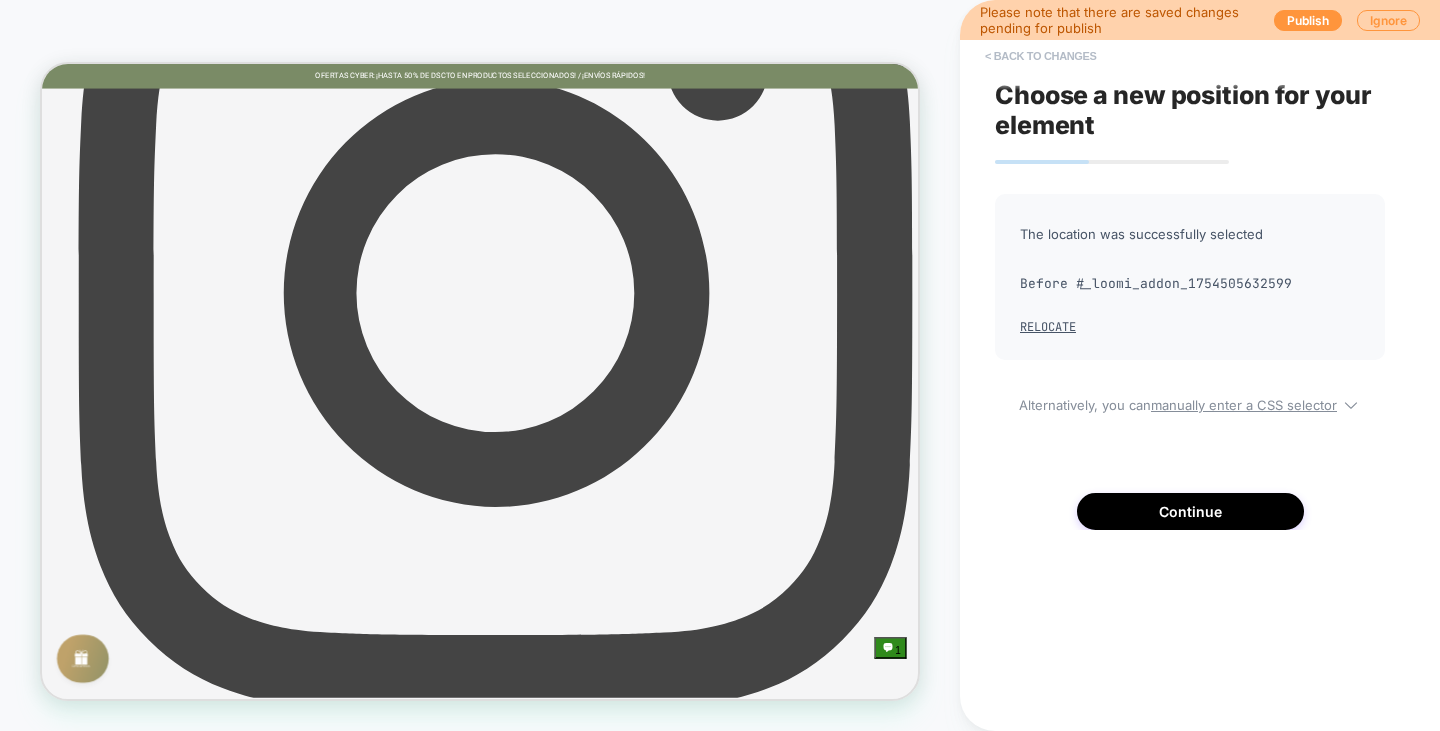 click on "< Back to changes" at bounding box center (1041, 56) 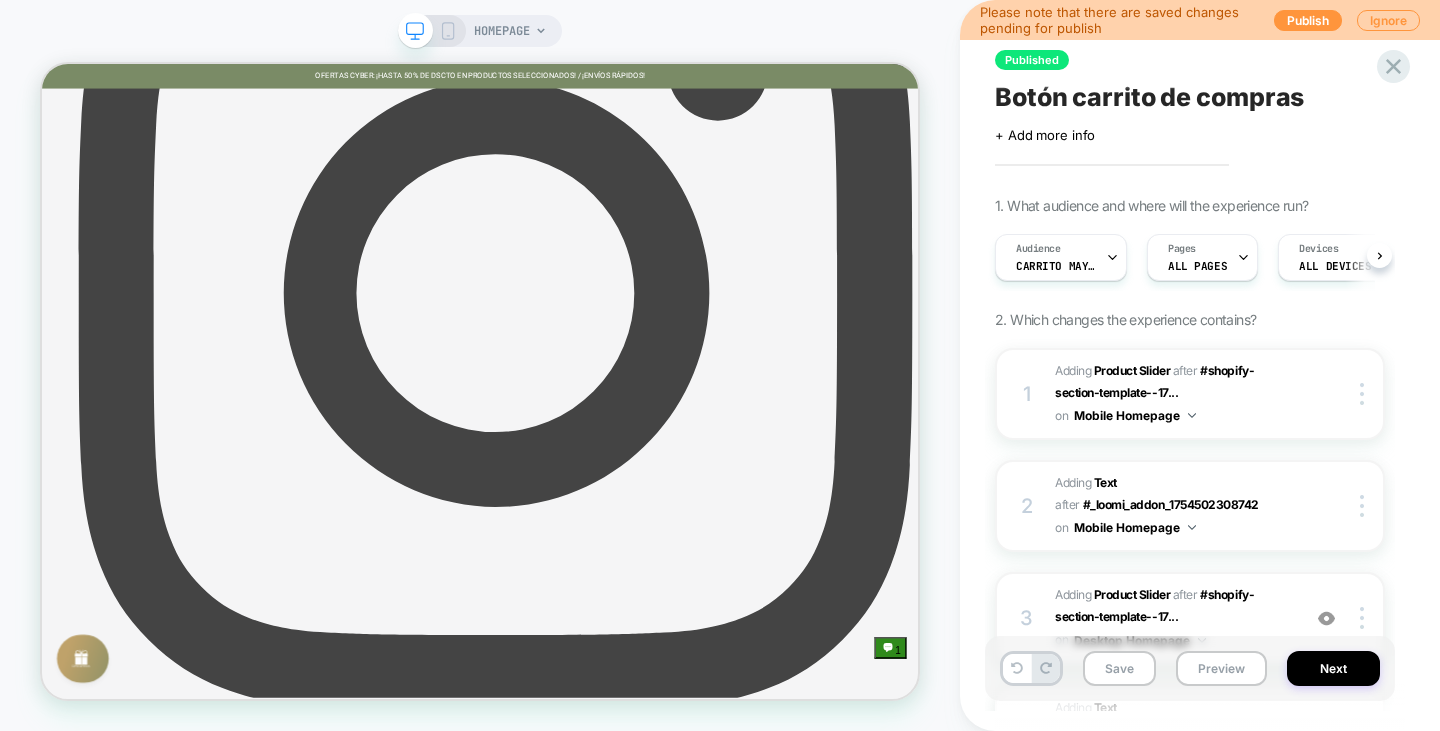 scroll, scrollTop: 0, scrollLeft: 1, axis: horizontal 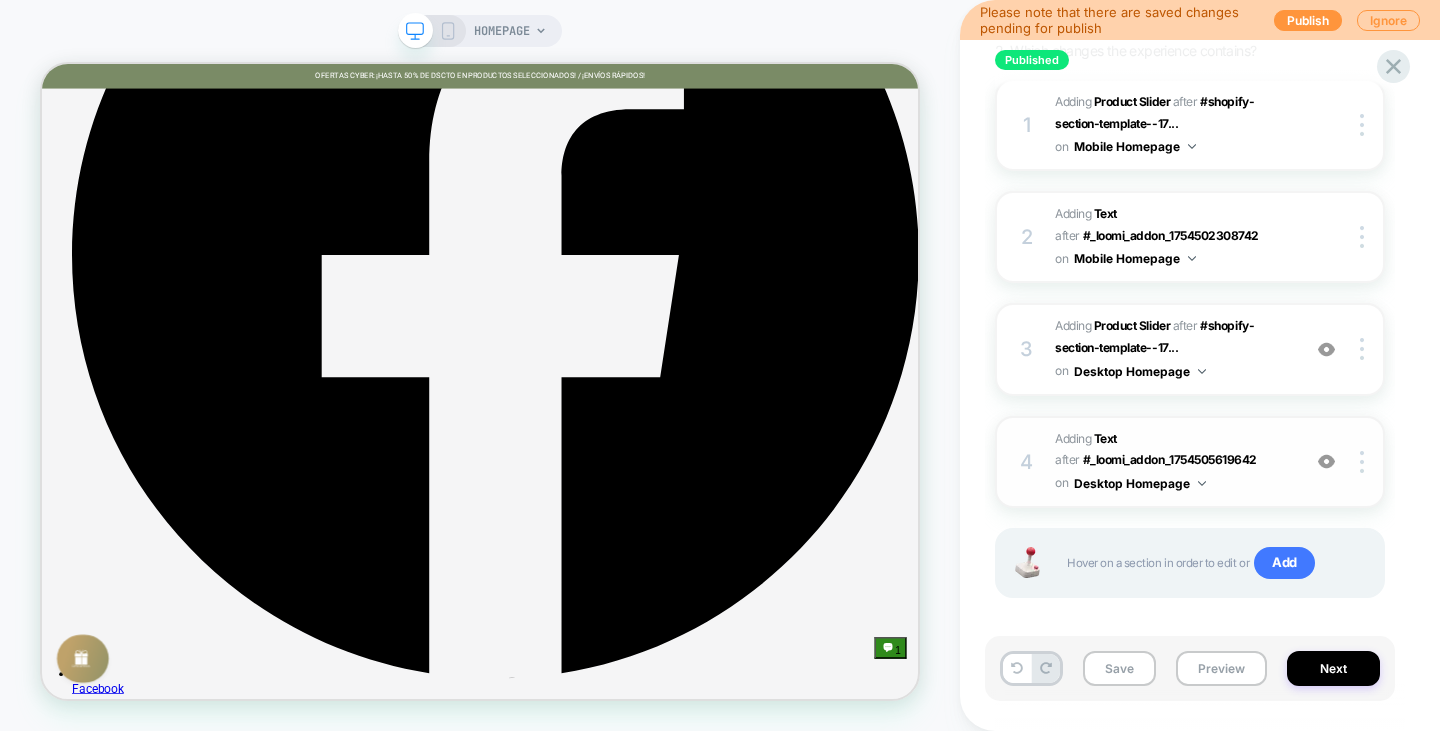 click on "4 #_loomi_addon_1754505632599 Adding   Text   AFTER #_loomi_addon_1754505619642 #_loomi_addon_1754505619642   on Desktop Homepage Add Before Add After Duplicate Replace Position Copy CSS Selector Copy Widget Id Rename Copy to   Mobile Target   All Devices Delete Upgrade to latest" at bounding box center (1190, 462) 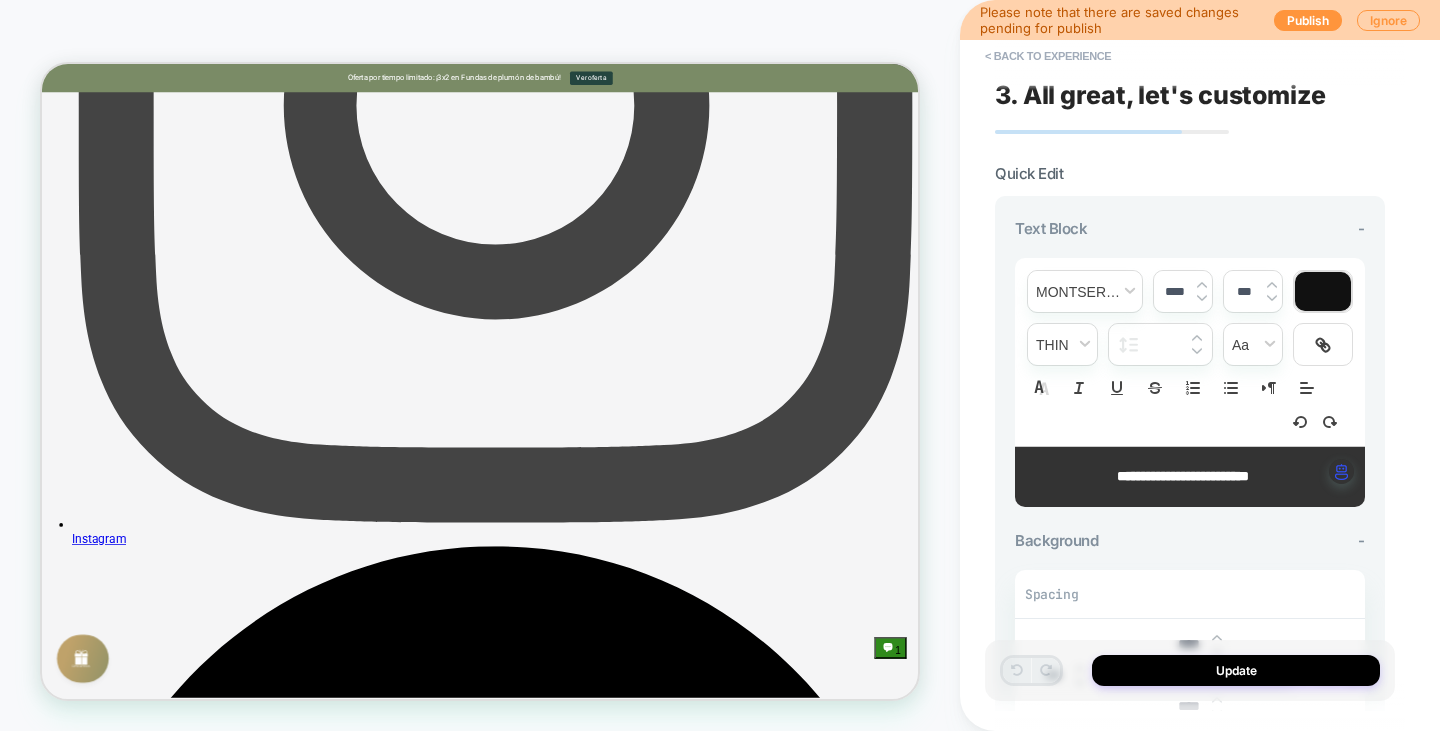 scroll, scrollTop: 1195, scrollLeft: 0, axis: vertical 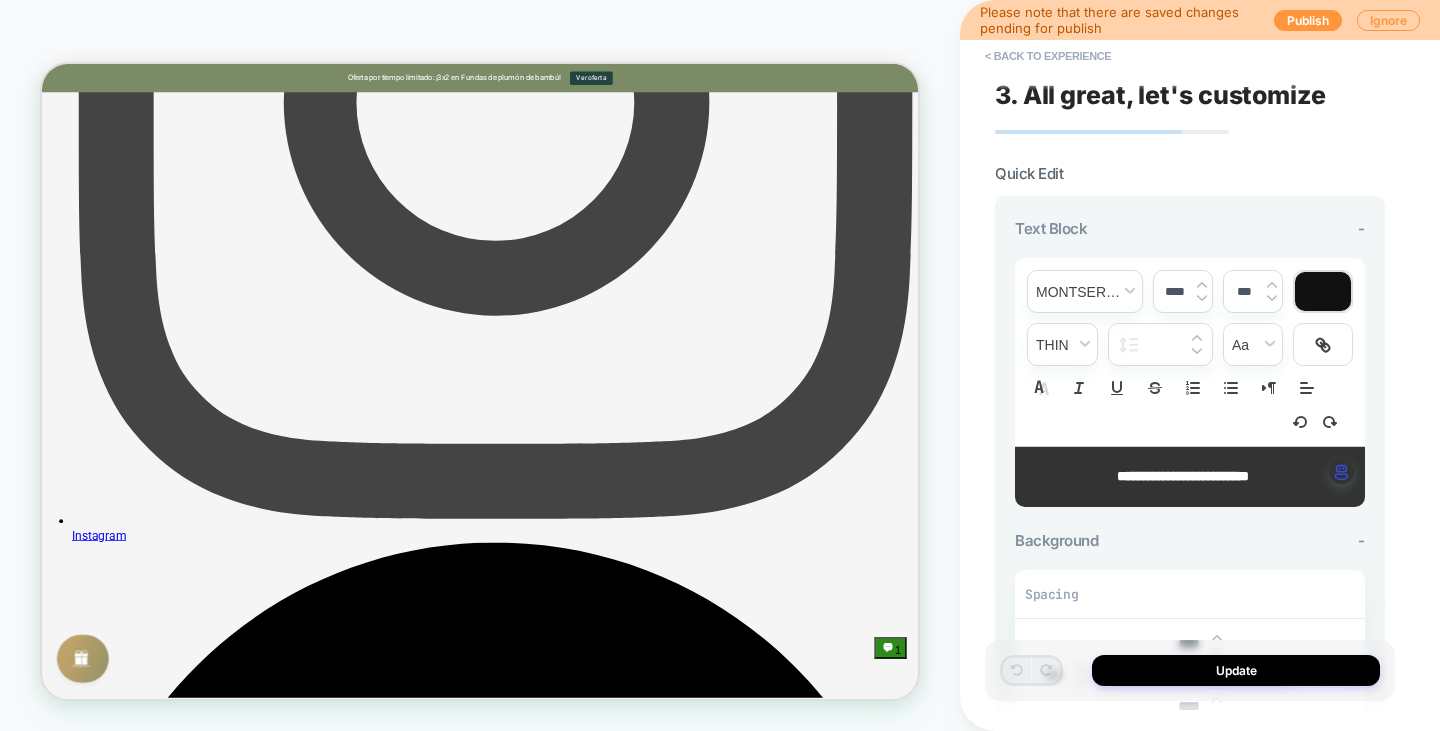 click on "ir a mi carrito de compras" at bounding box center (627, 4465) 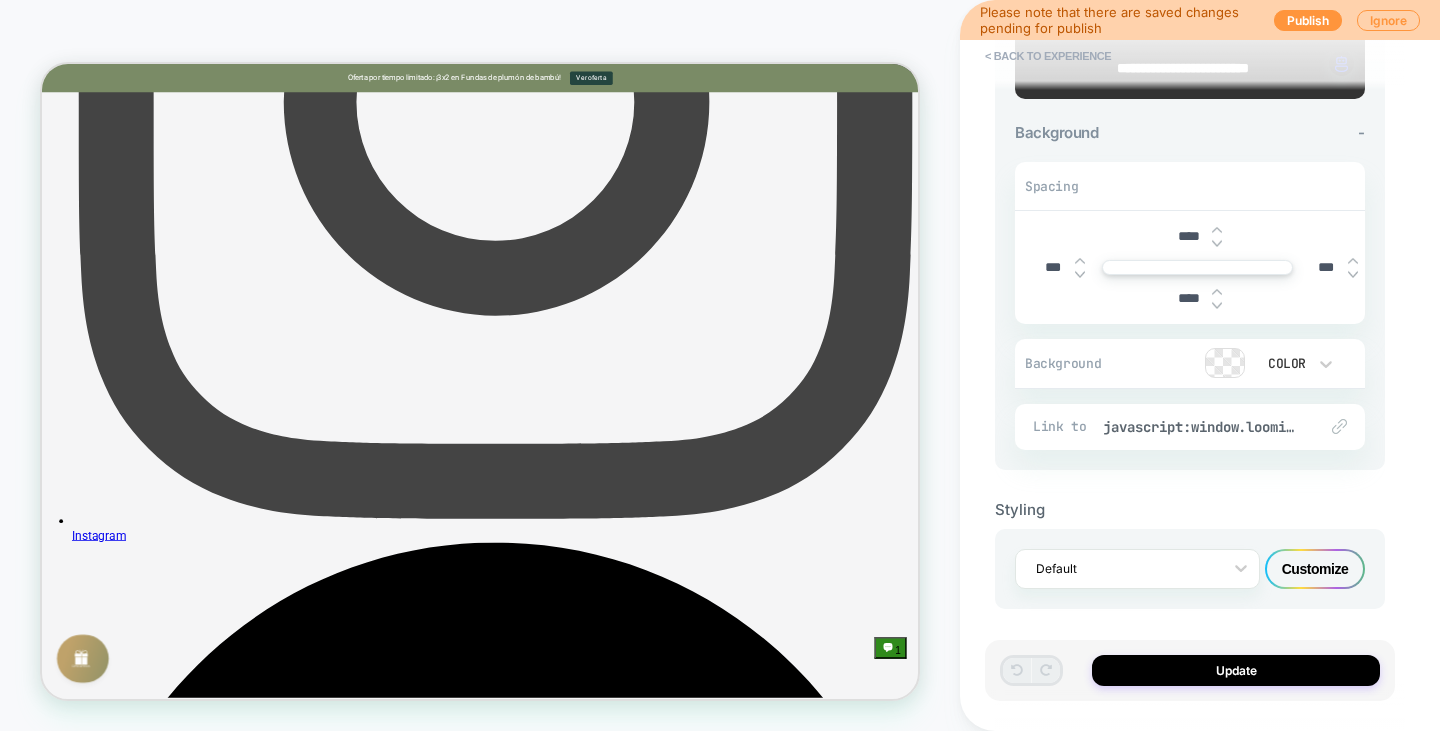 scroll, scrollTop: 412, scrollLeft: 0, axis: vertical 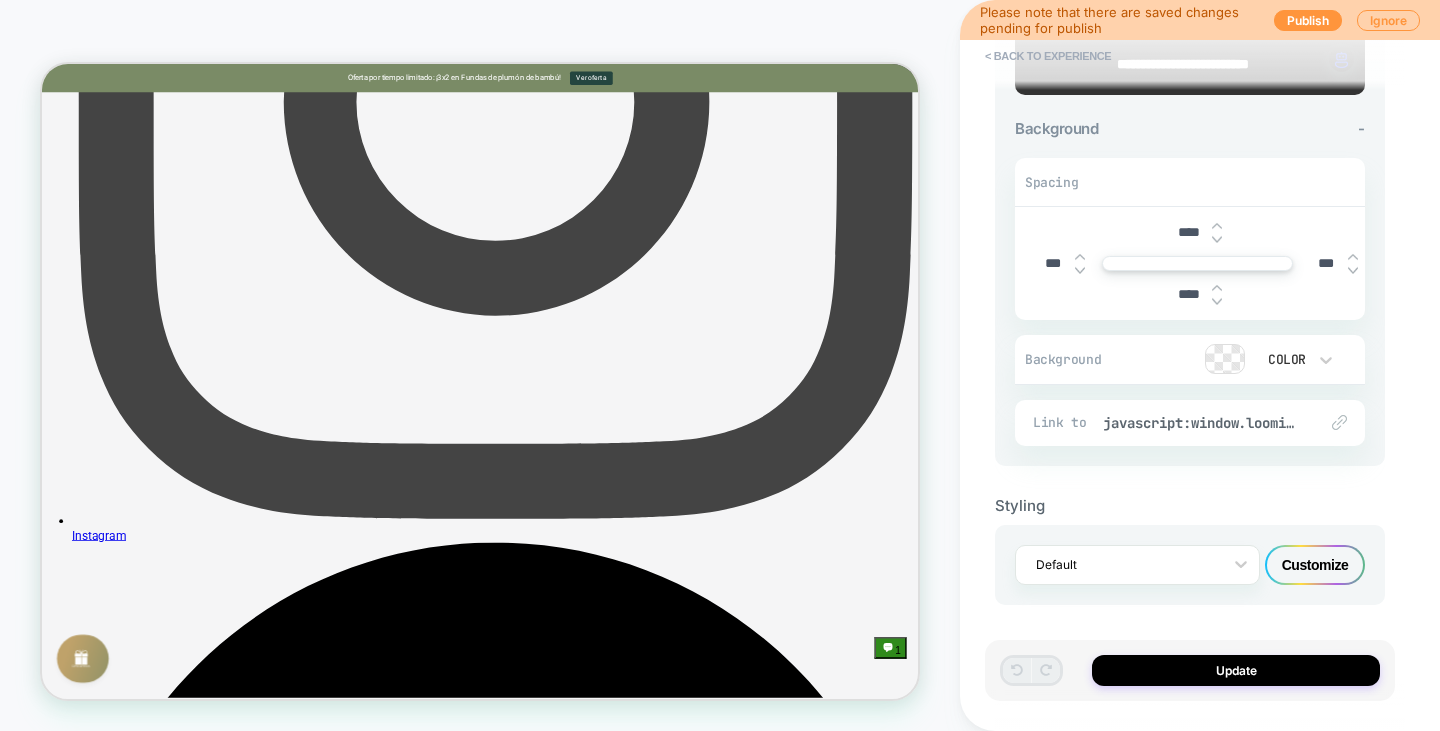 click at bounding box center [1225, 359] 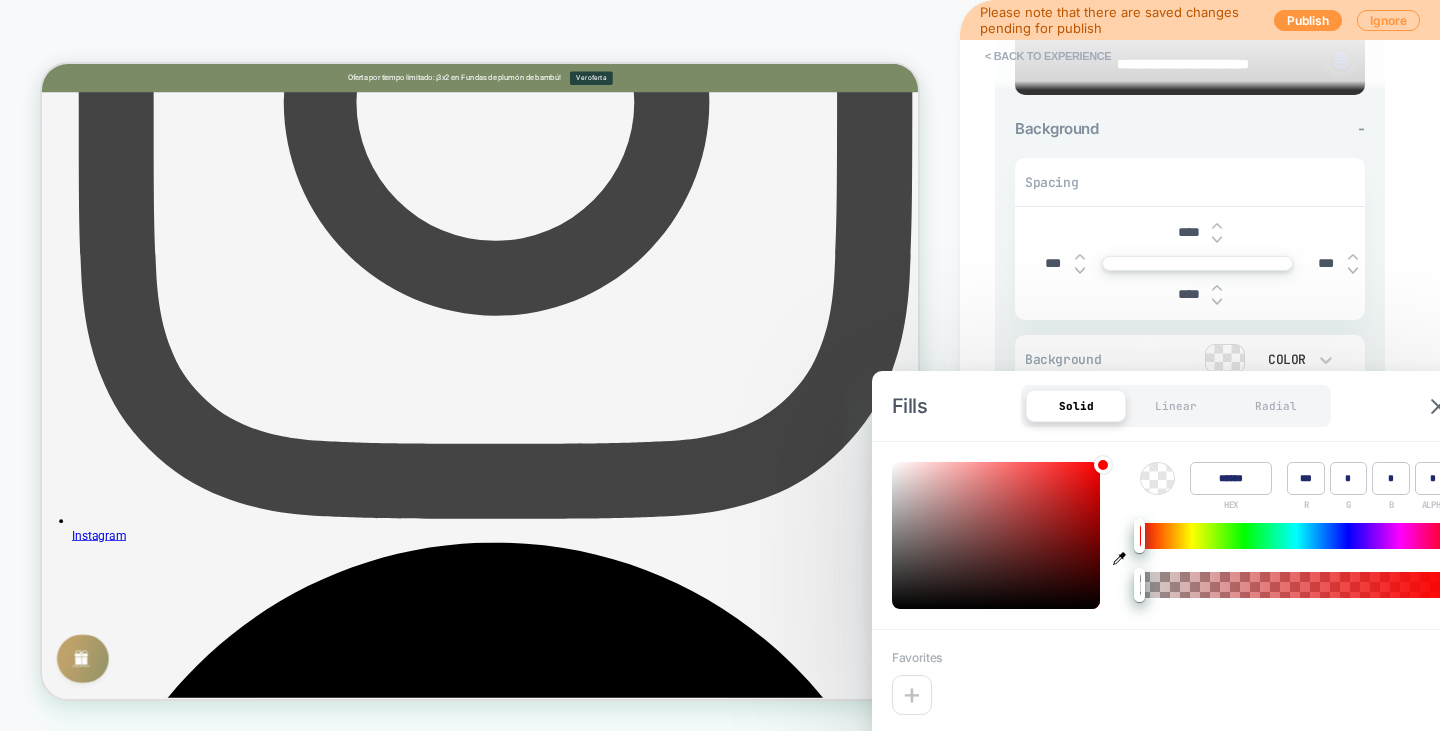 type on "****" 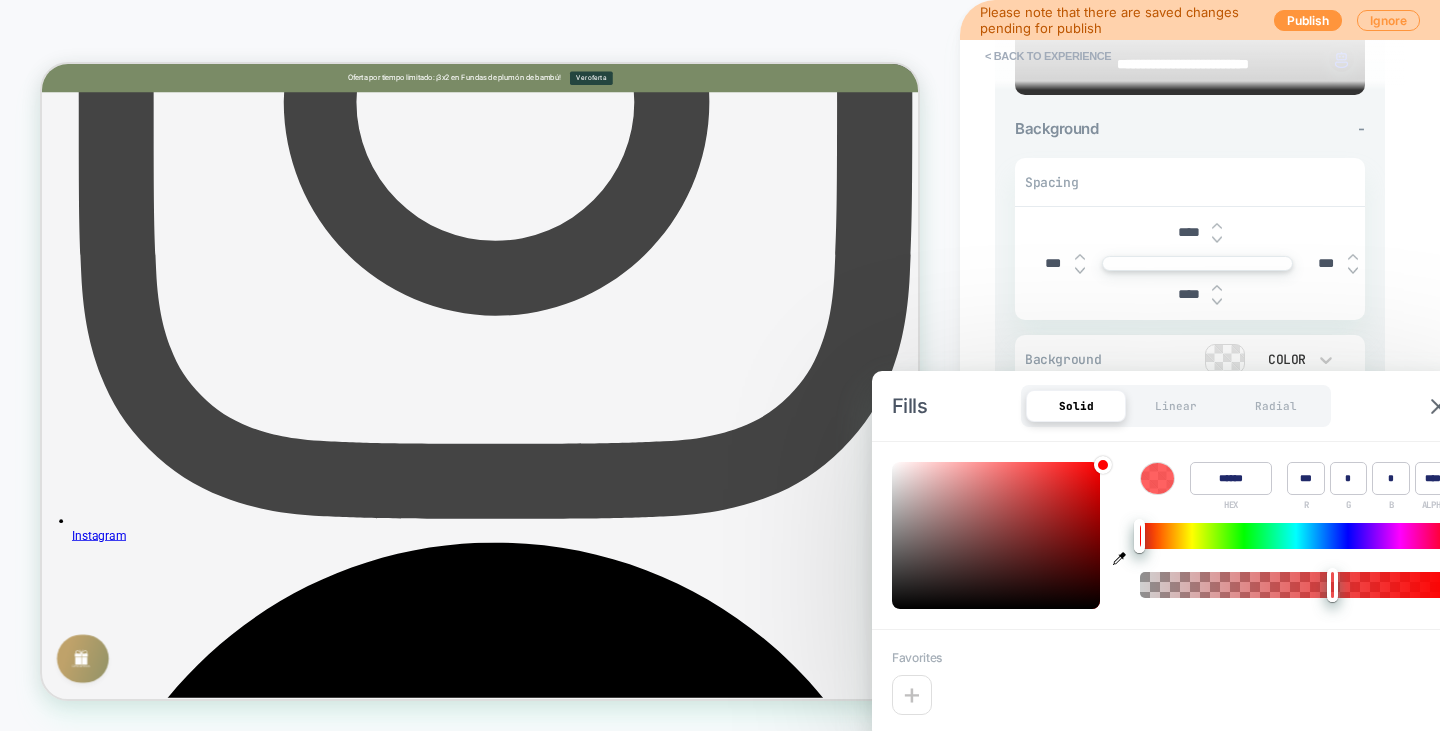click at bounding box center (1296, 585) 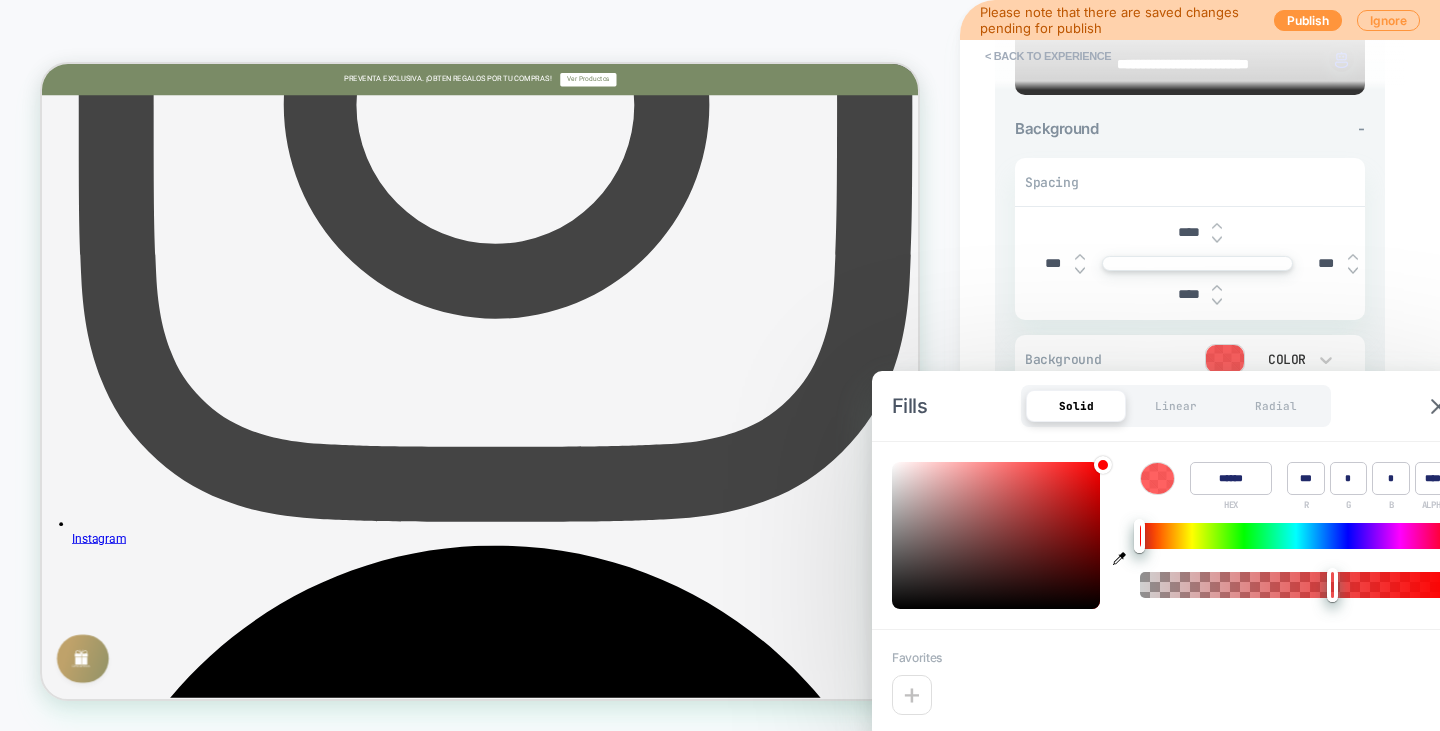 scroll, scrollTop: 1199, scrollLeft: 0, axis: vertical 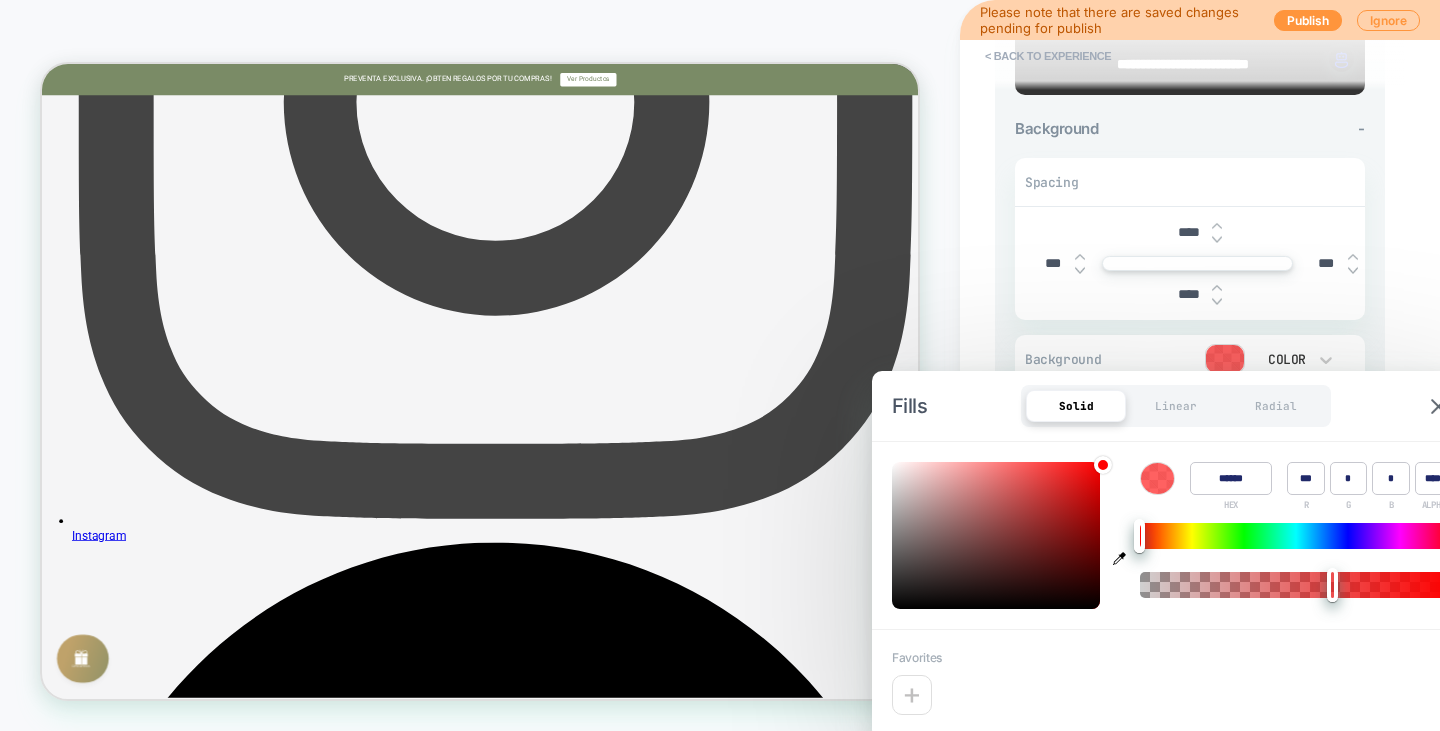 click on "**********" at bounding box center [1200, 365] 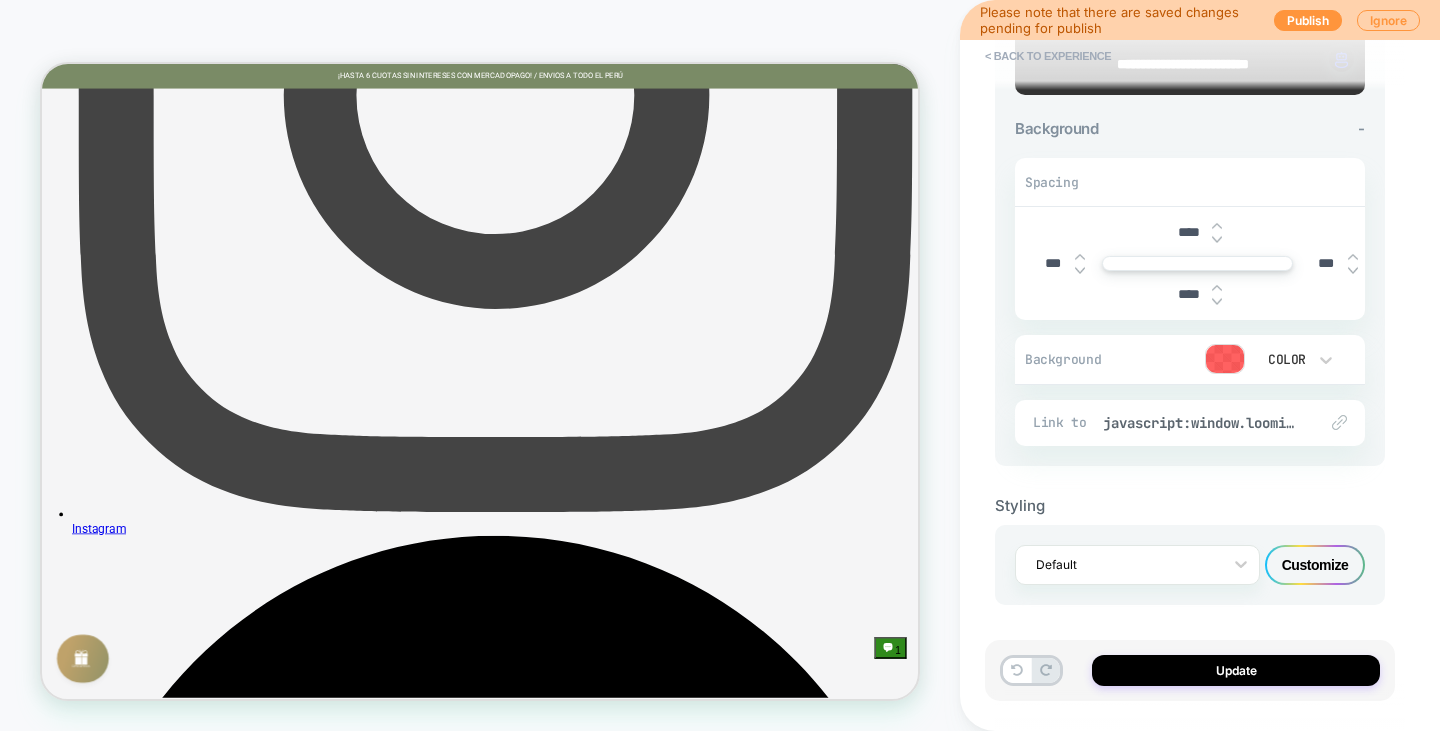 scroll, scrollTop: 1190, scrollLeft: 0, axis: vertical 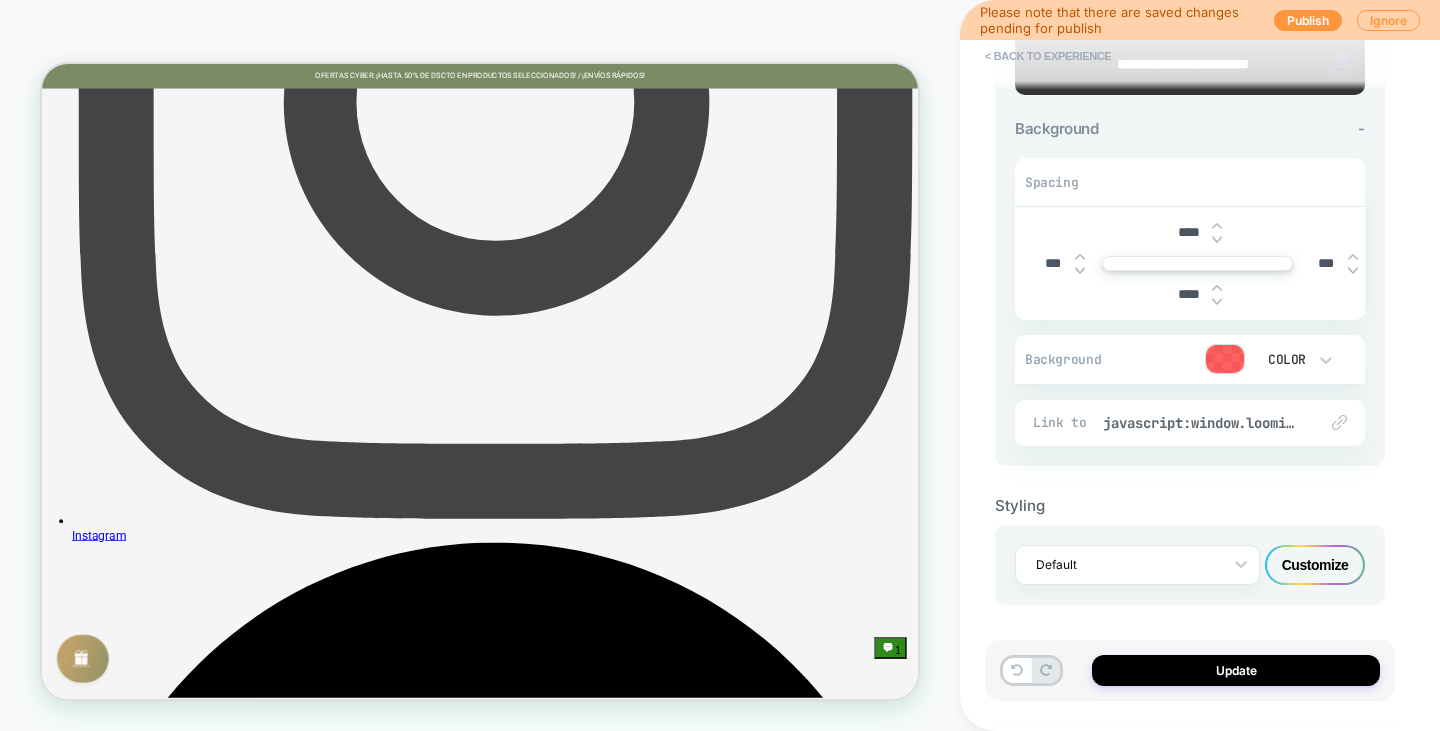 click at bounding box center (1225, 359) 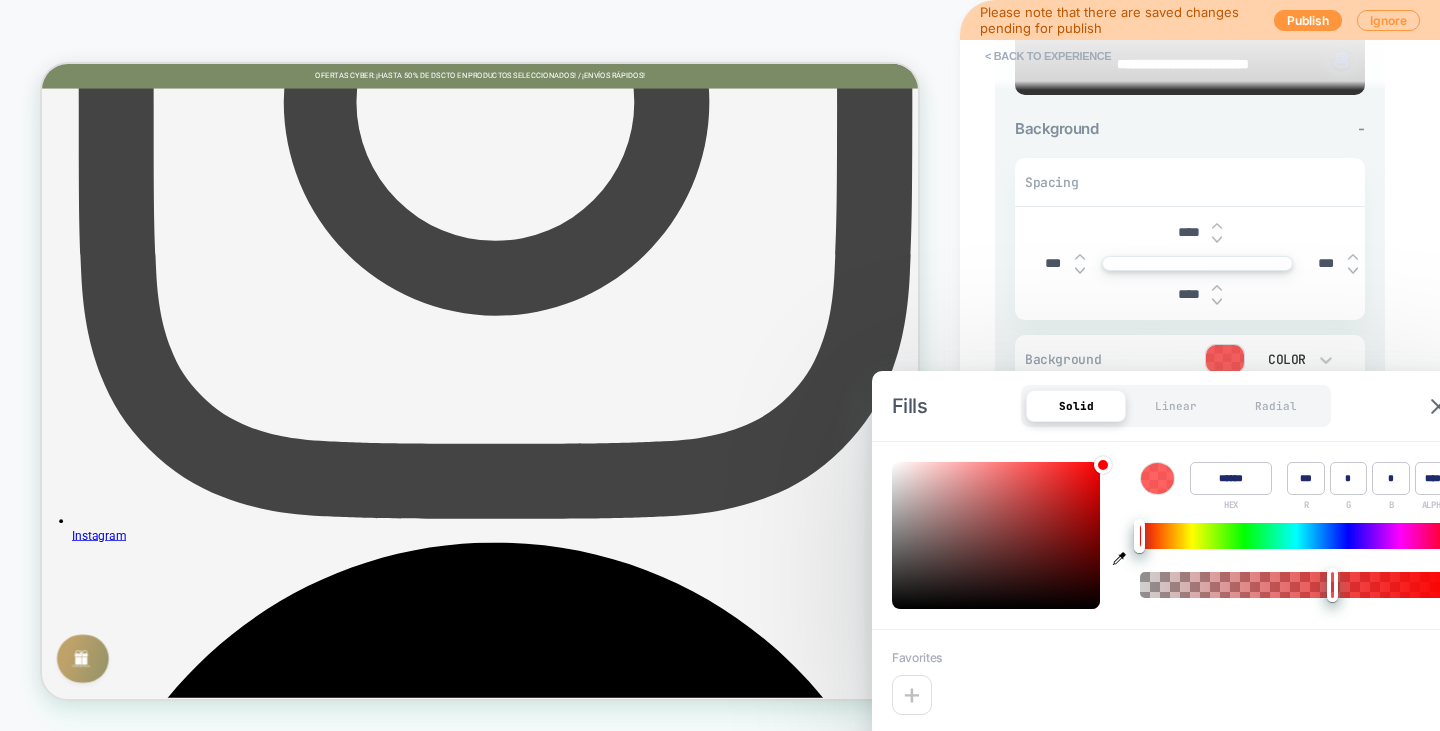click on "******" at bounding box center [1231, 478] 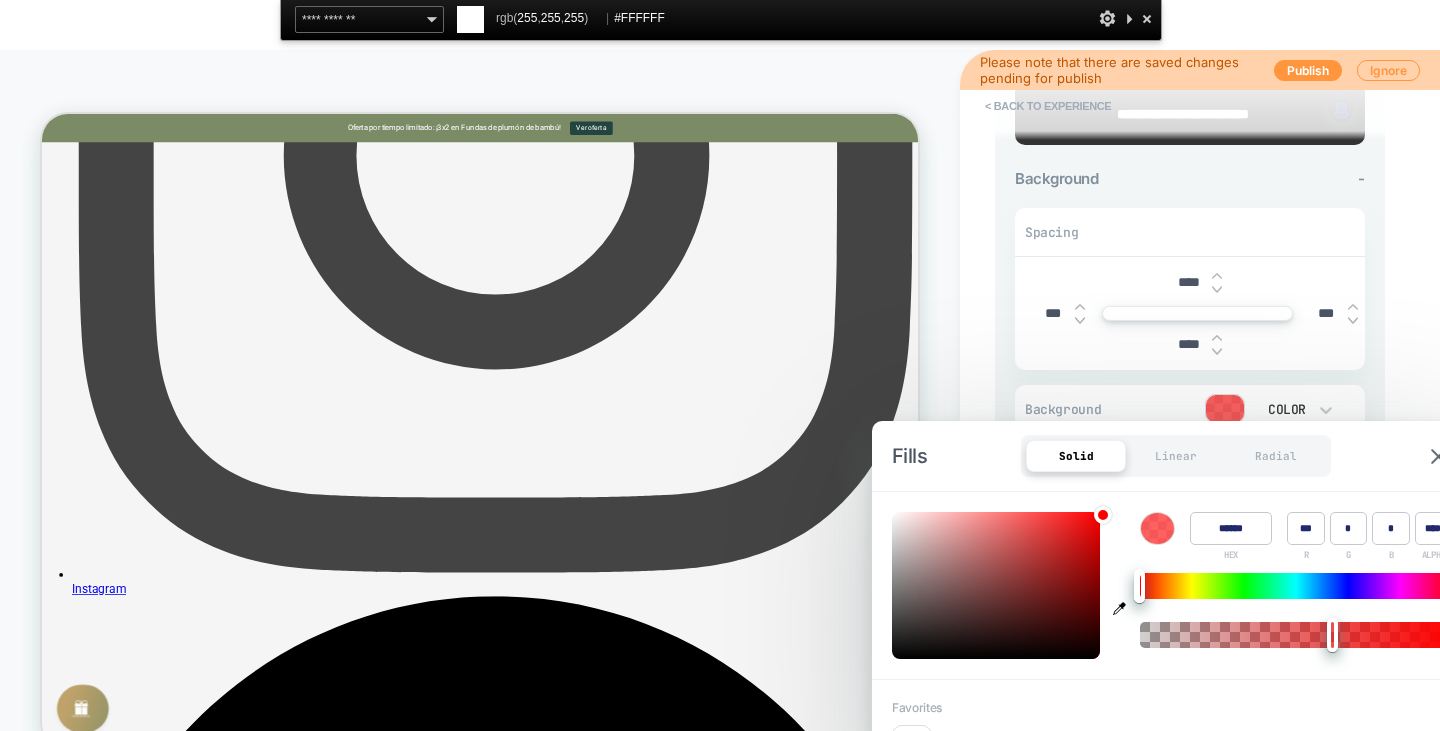 scroll, scrollTop: 1195, scrollLeft: 0, axis: vertical 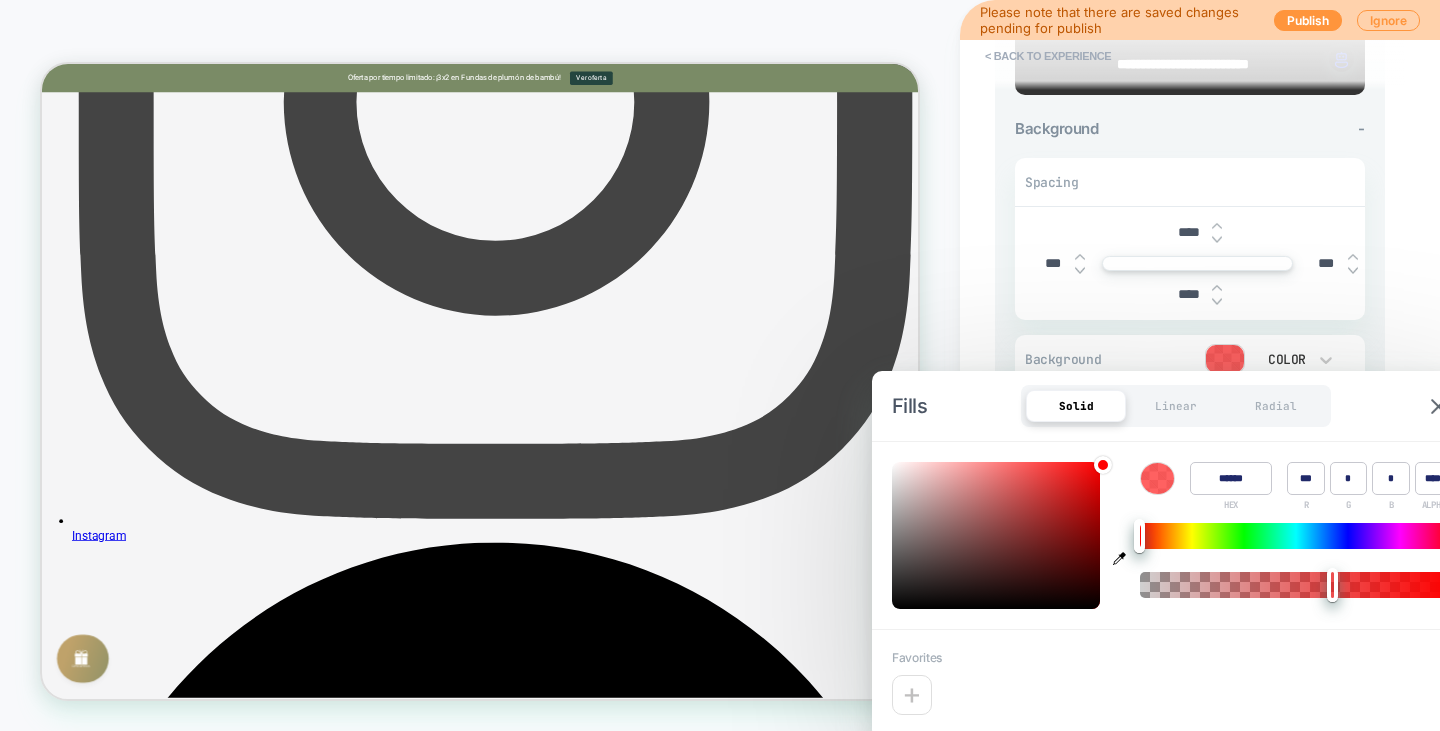 click on "**********" at bounding box center (1190, 125) 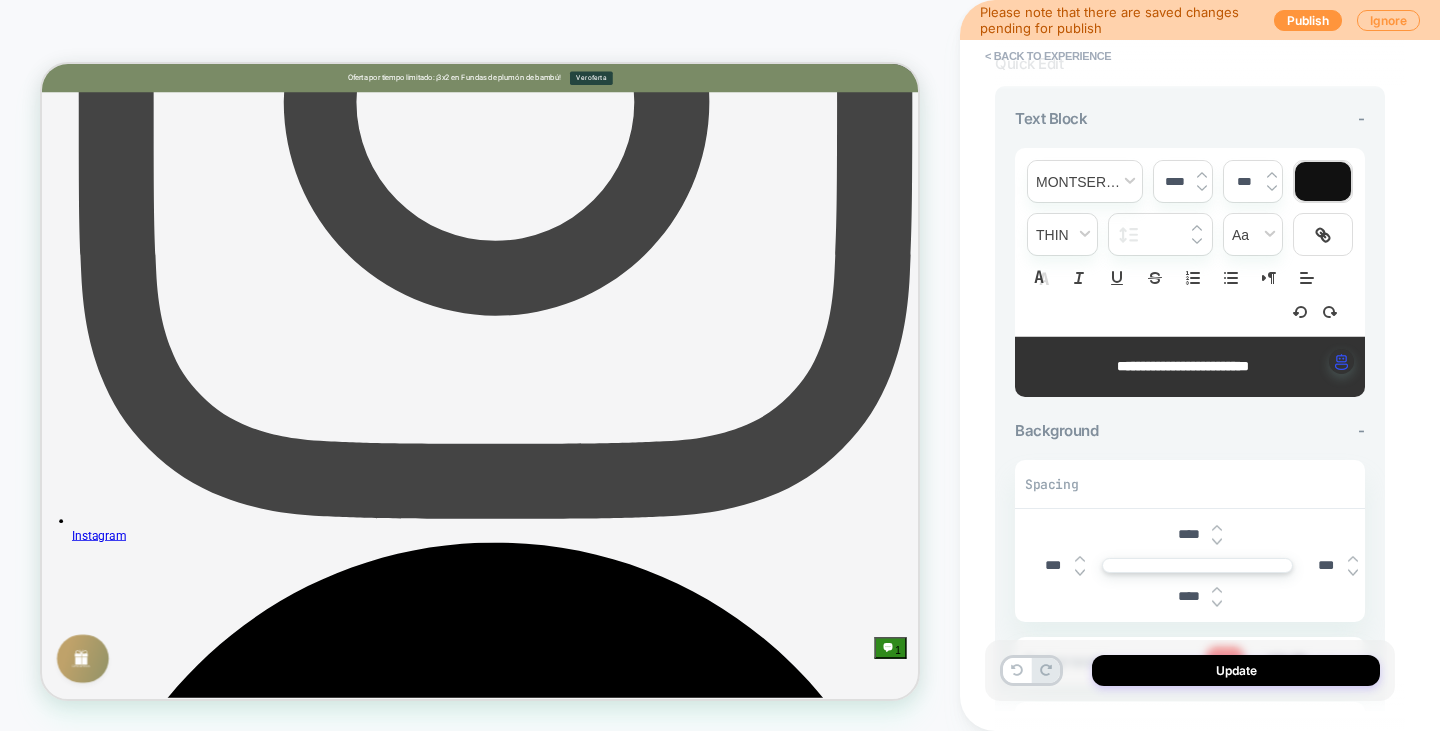 scroll, scrollTop: 109, scrollLeft: 0, axis: vertical 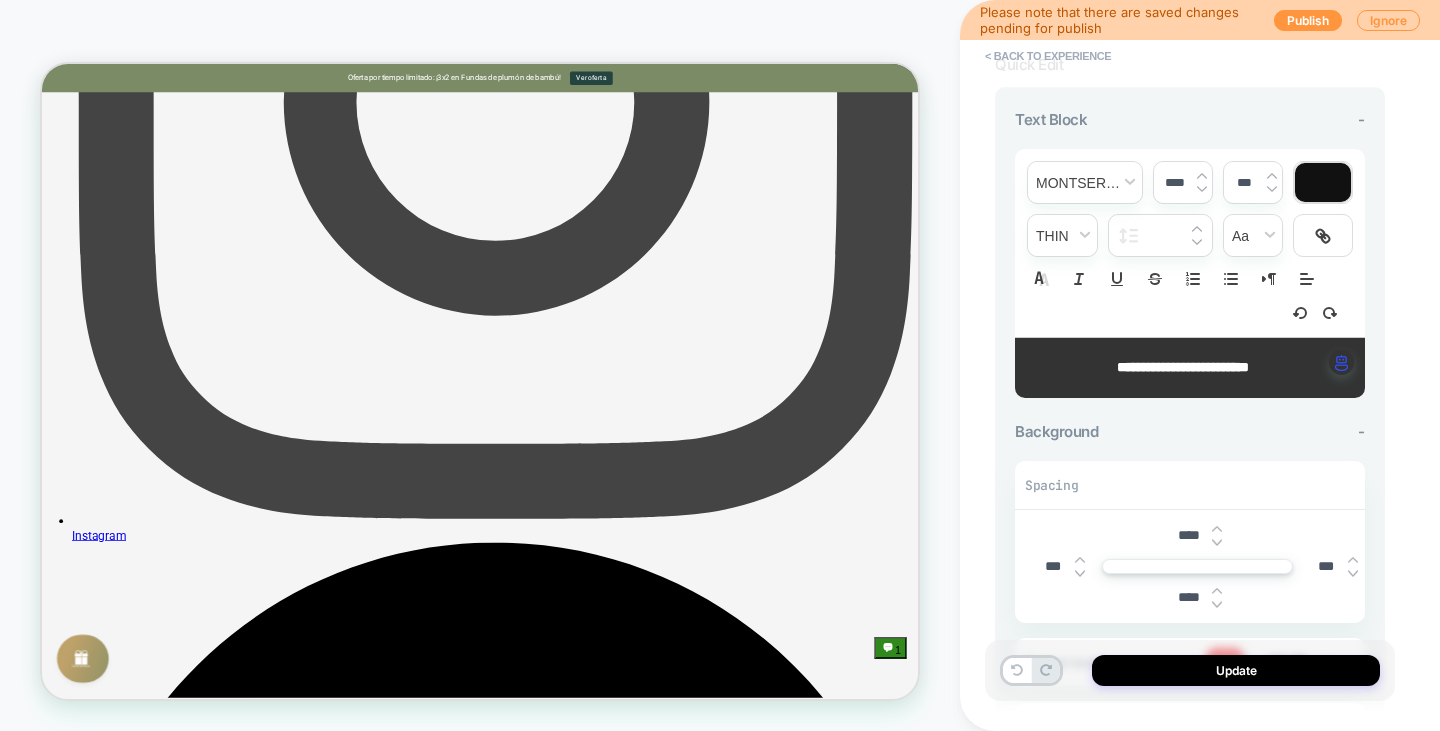 click on "**********" at bounding box center [1182, 368] 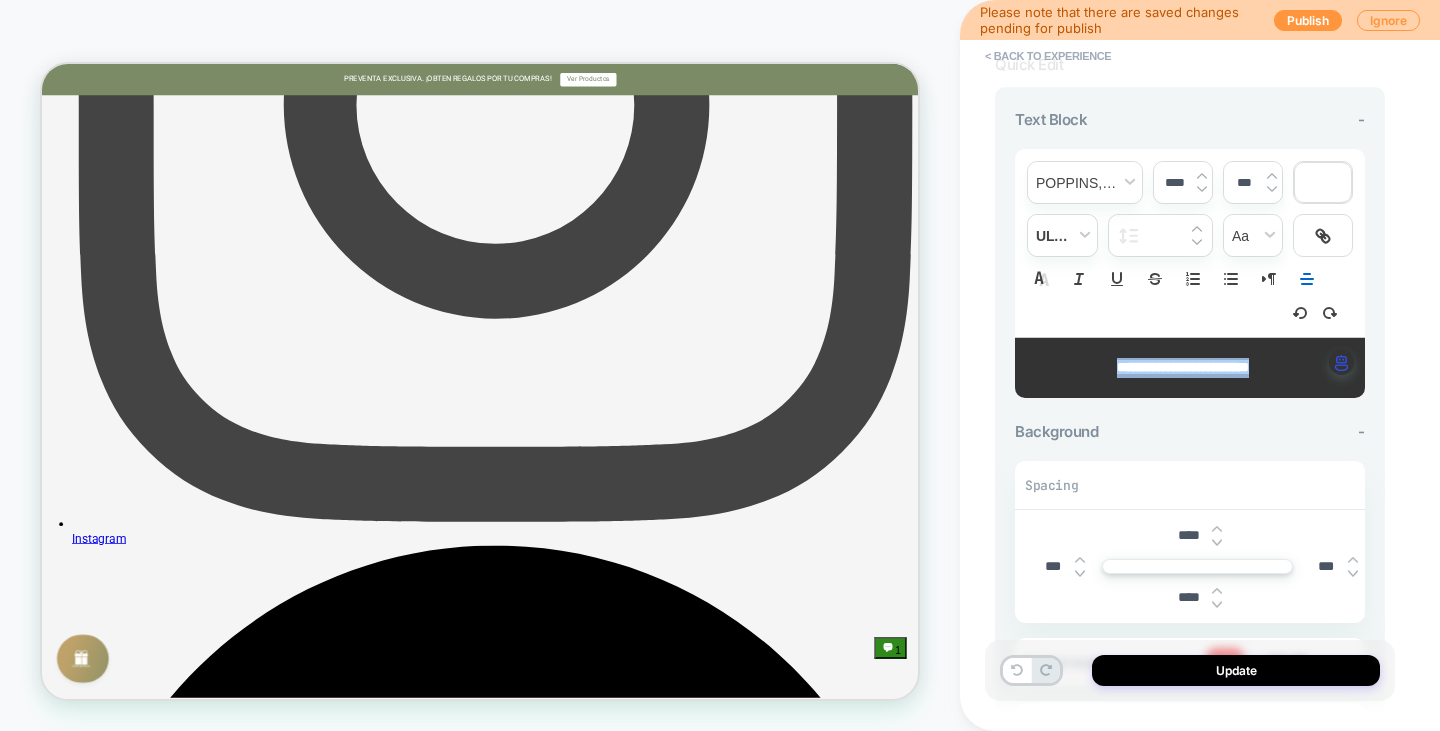 scroll, scrollTop: 1199, scrollLeft: 0, axis: vertical 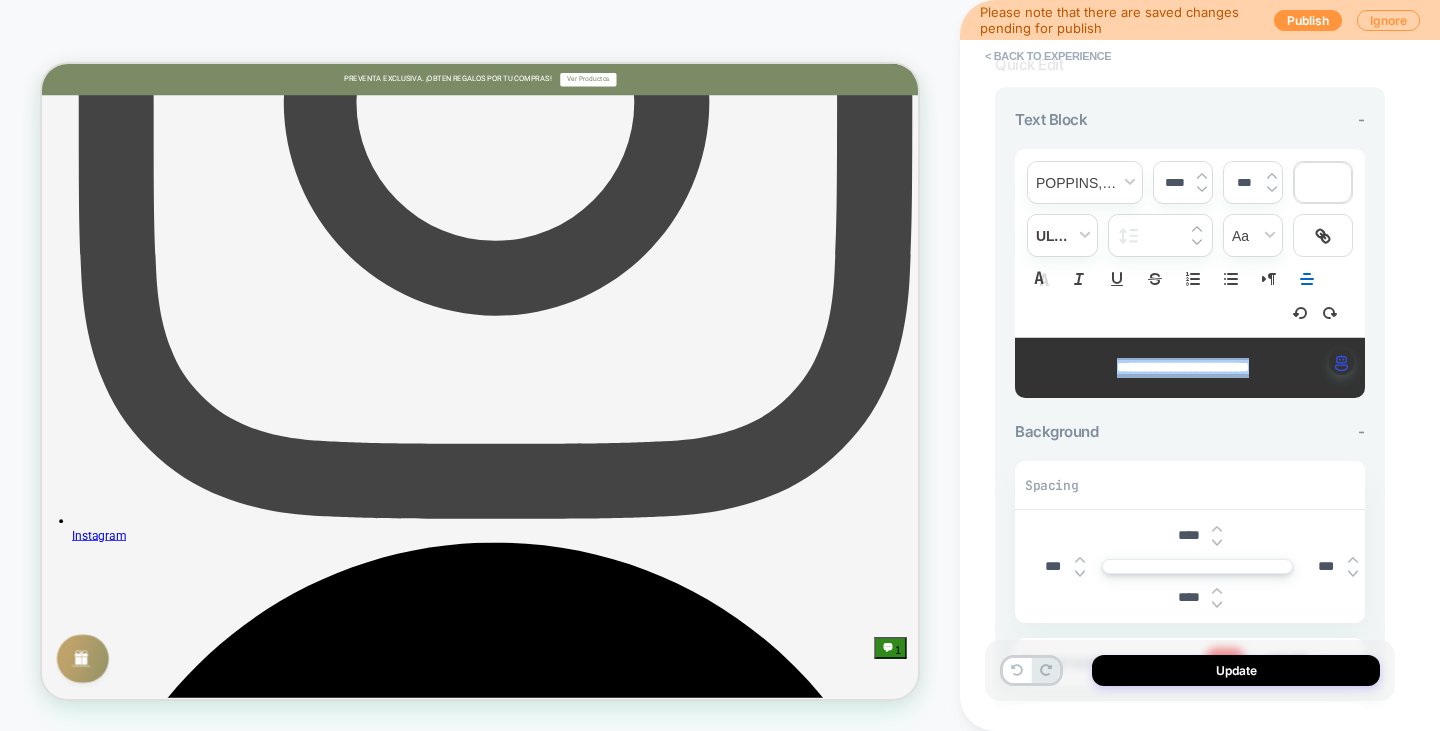 click on "**********" at bounding box center [1182, 368] 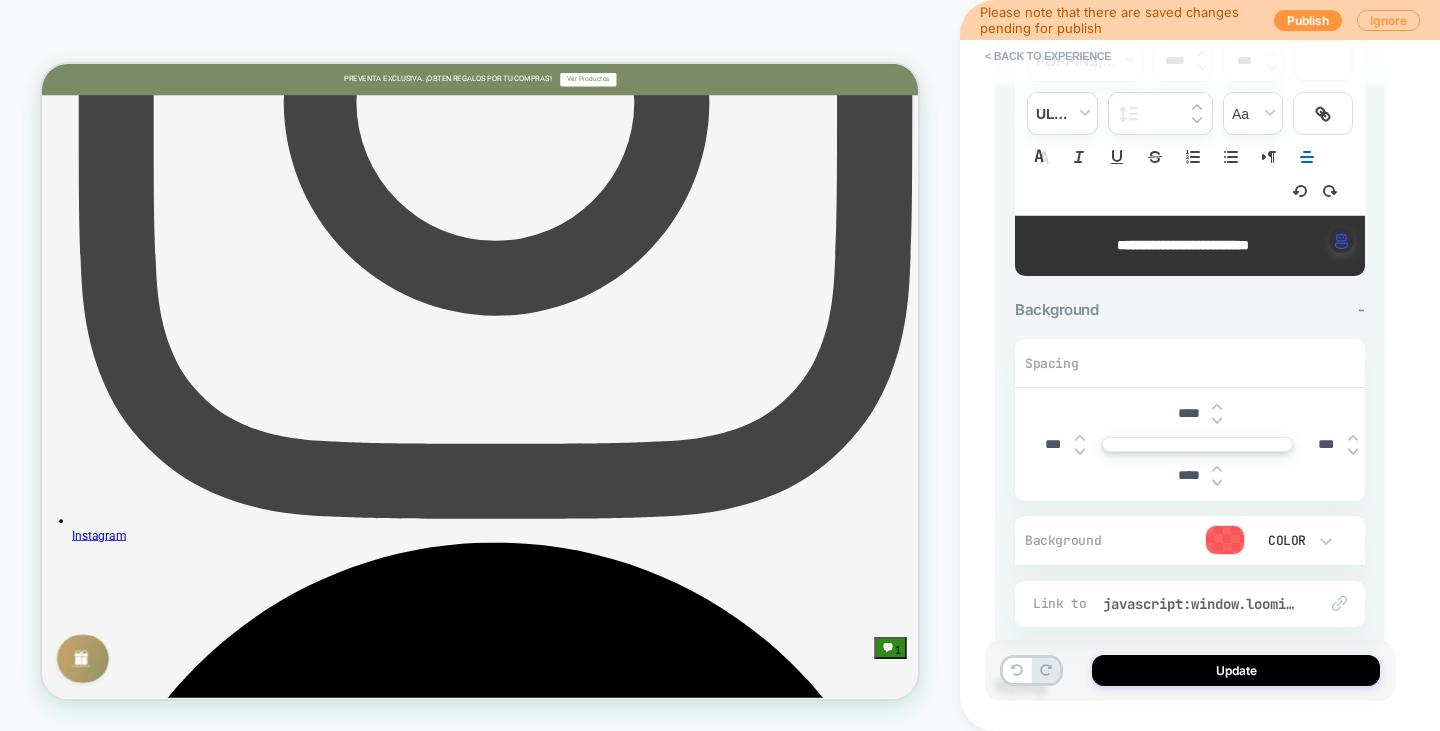 scroll, scrollTop: 412, scrollLeft: 0, axis: vertical 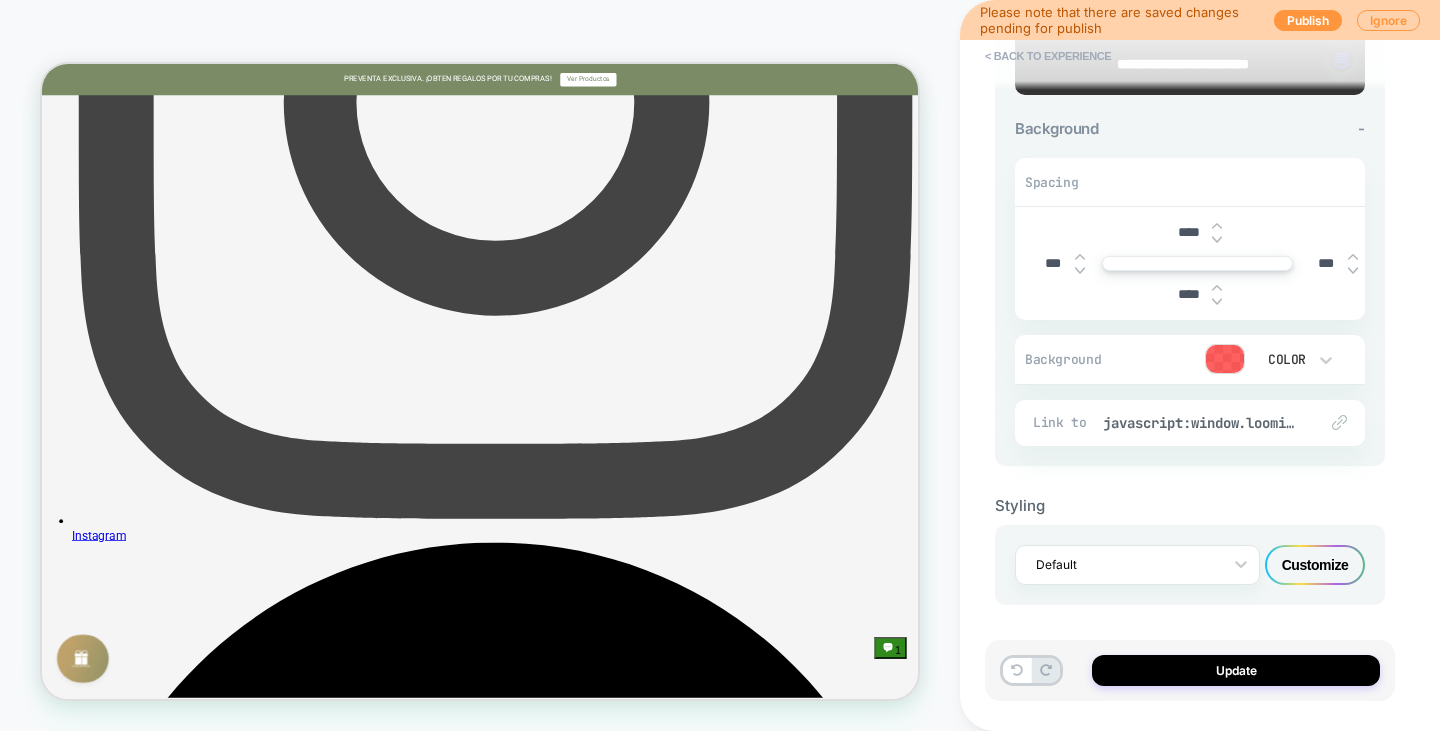 click at bounding box center (1225, 359) 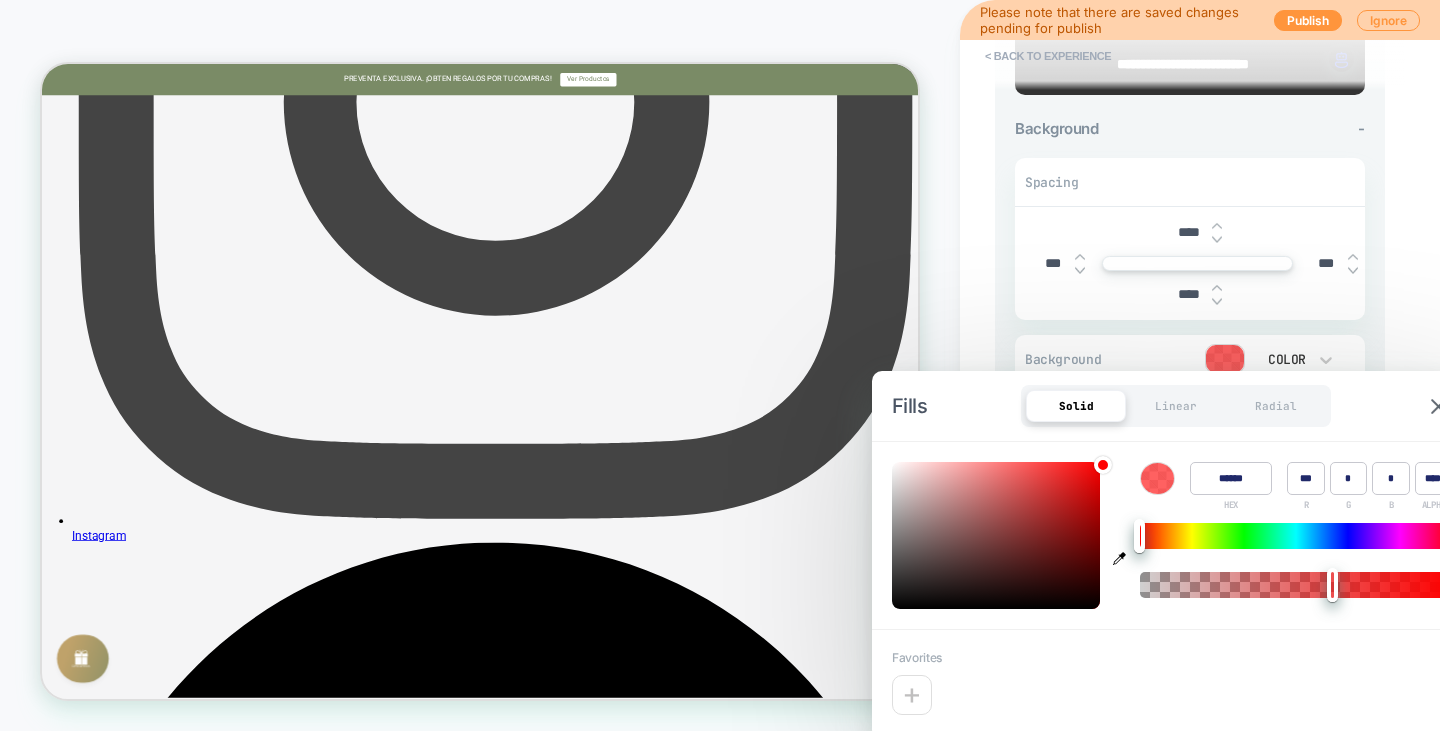 click on "******" at bounding box center (1231, 478) 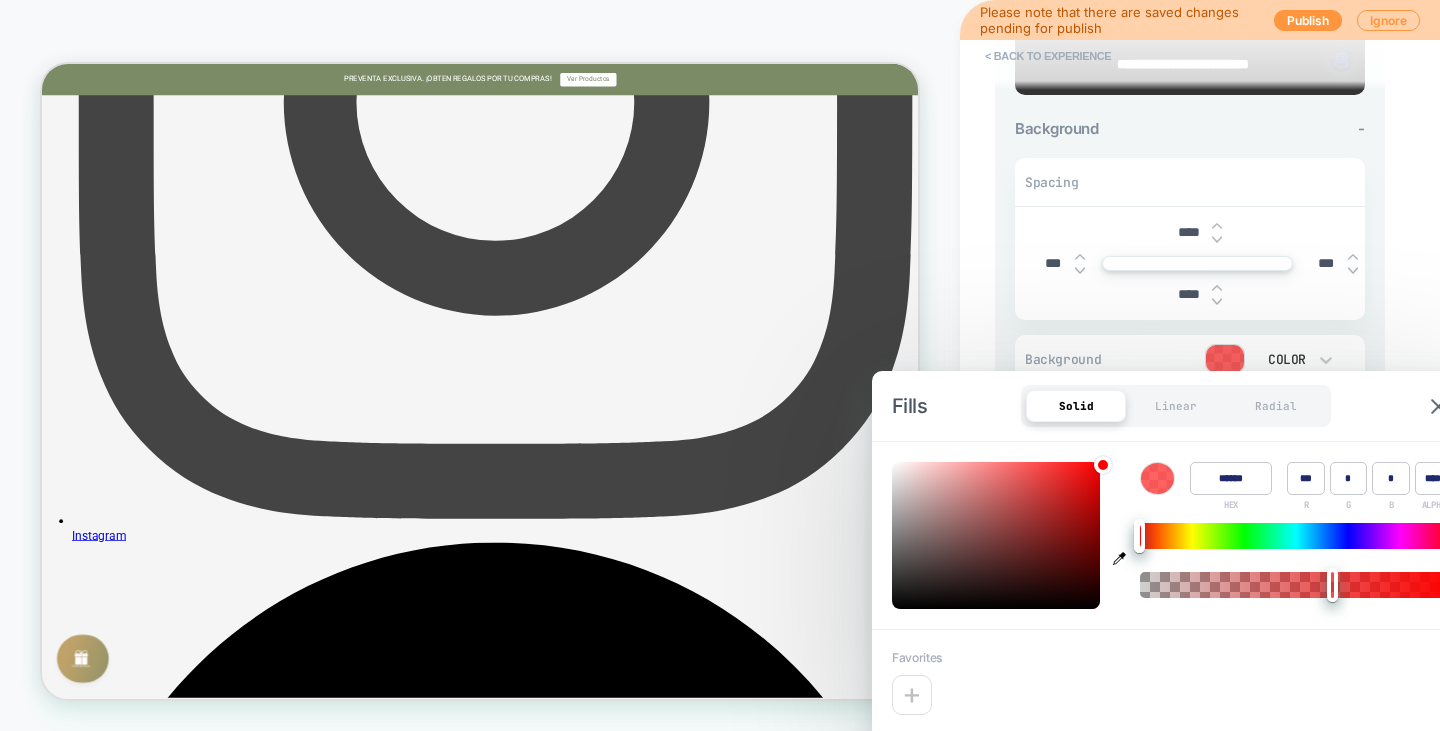 type on "******" 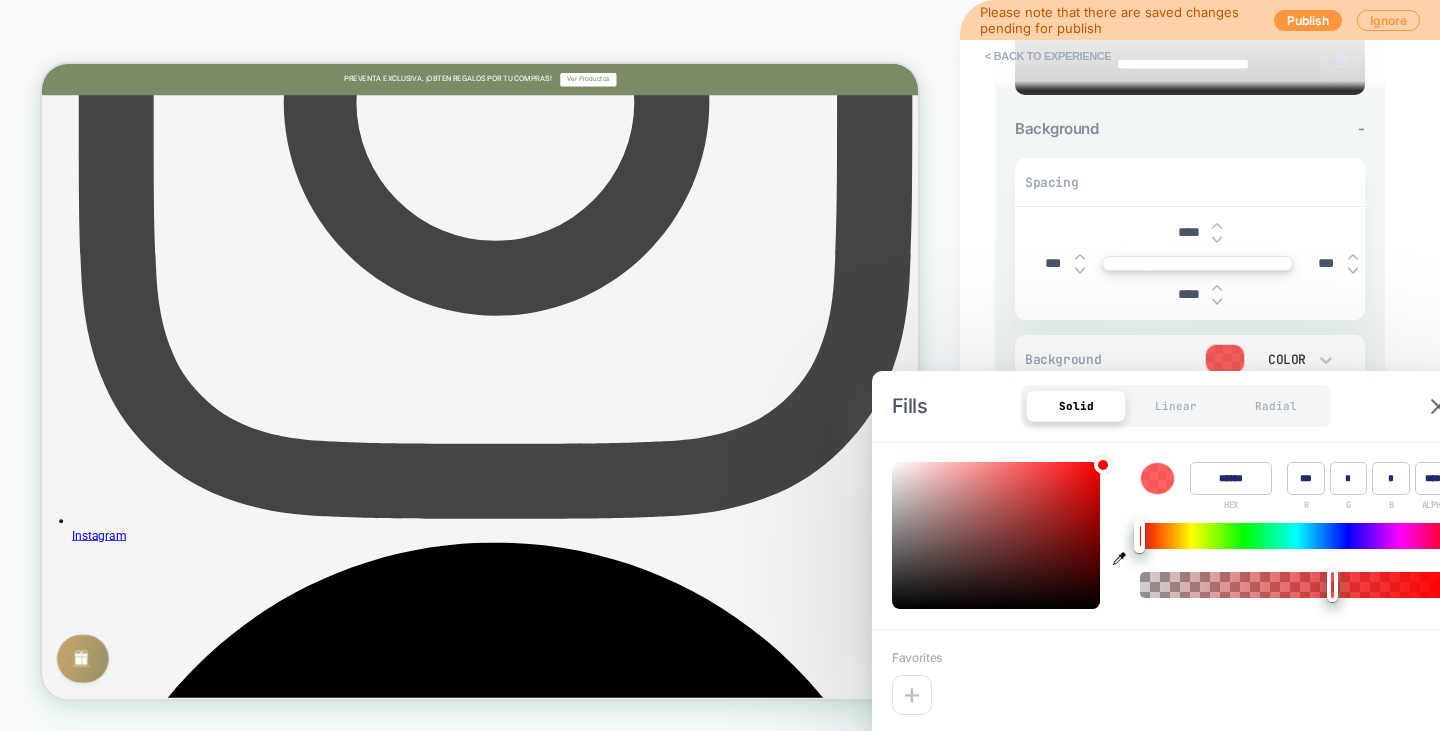 type on "***" 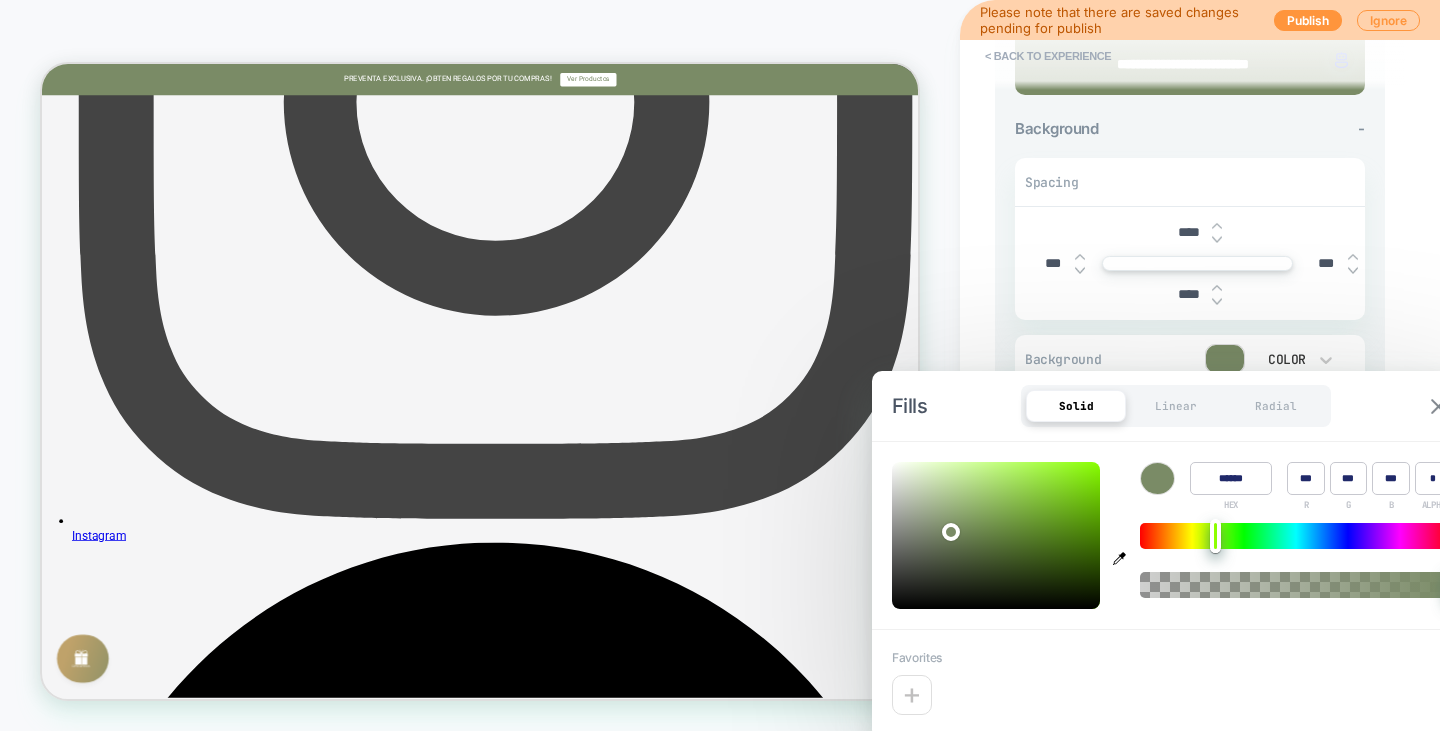 type on "******" 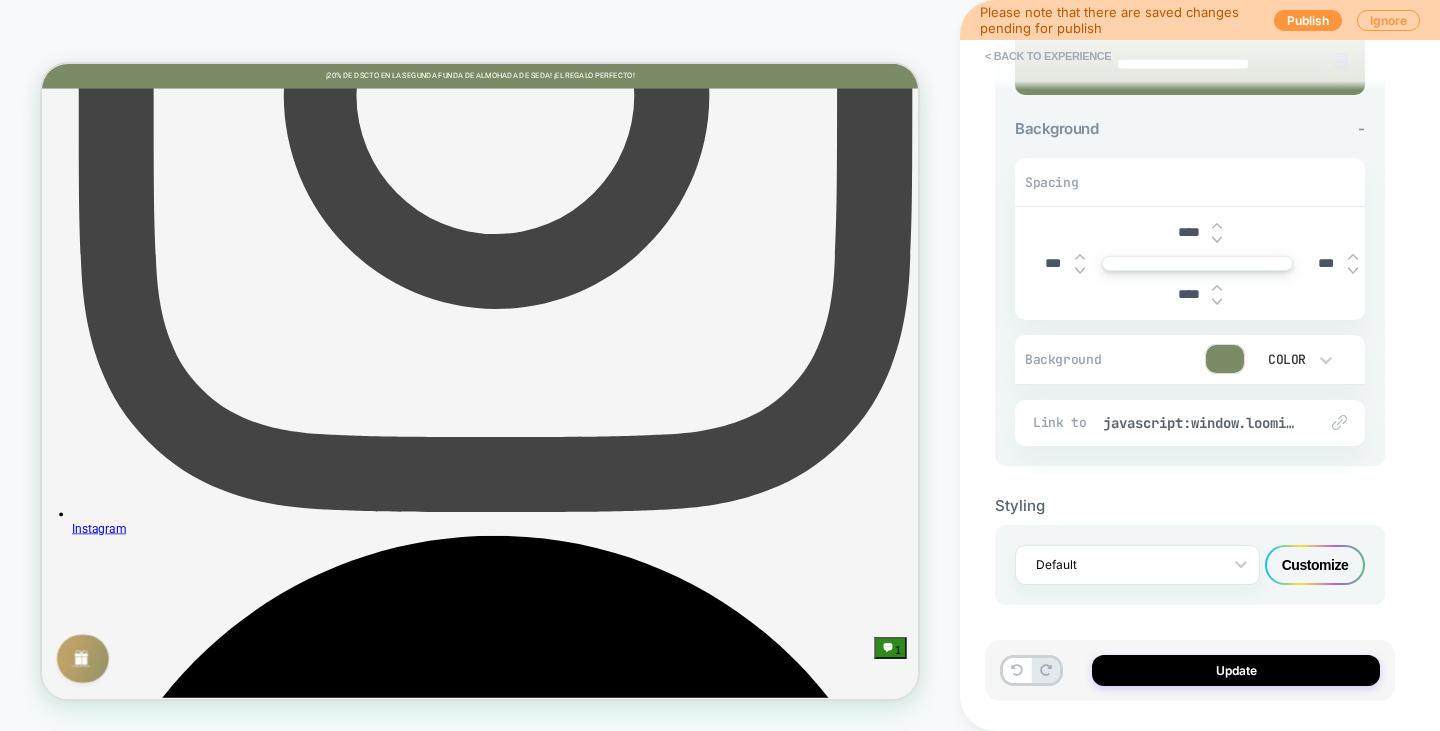 scroll, scrollTop: 1190, scrollLeft: 0, axis: vertical 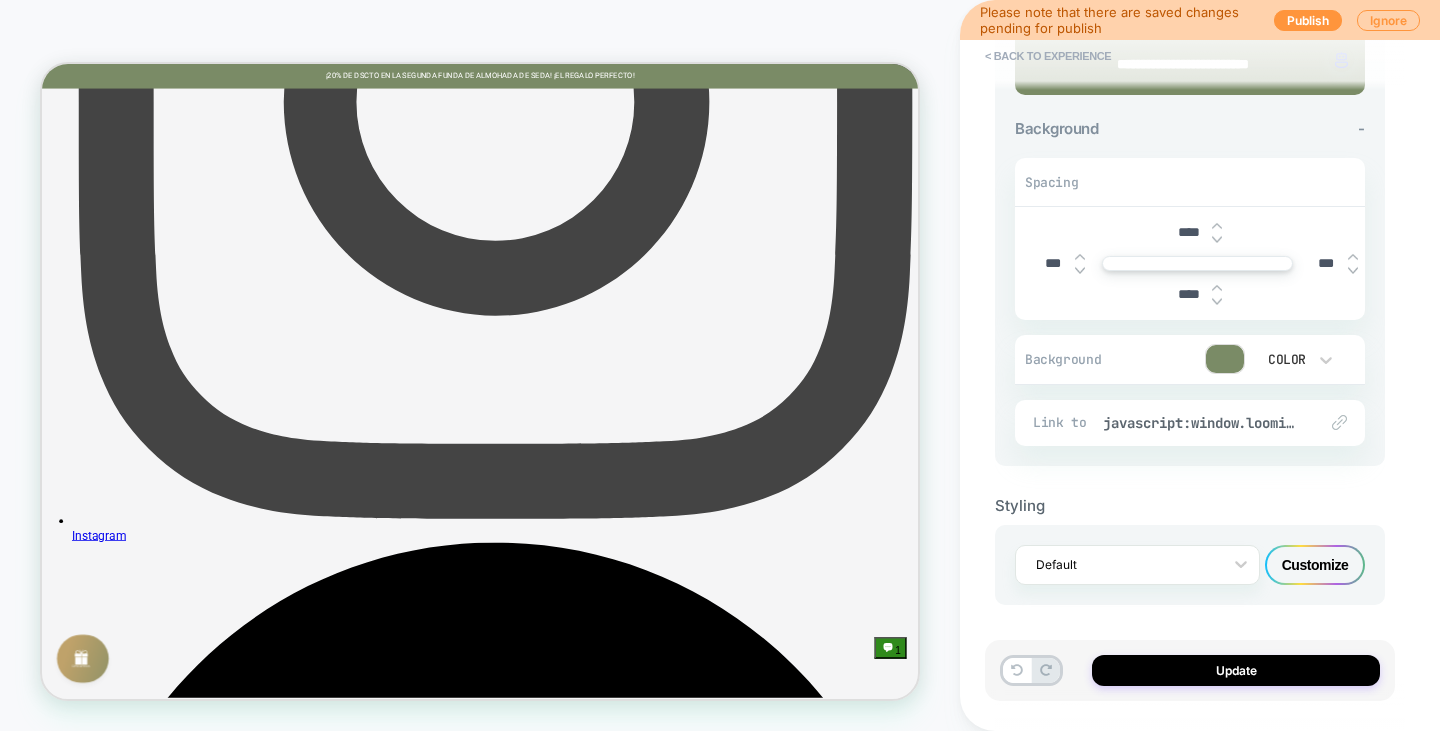 click on "****" at bounding box center (1189, 232) 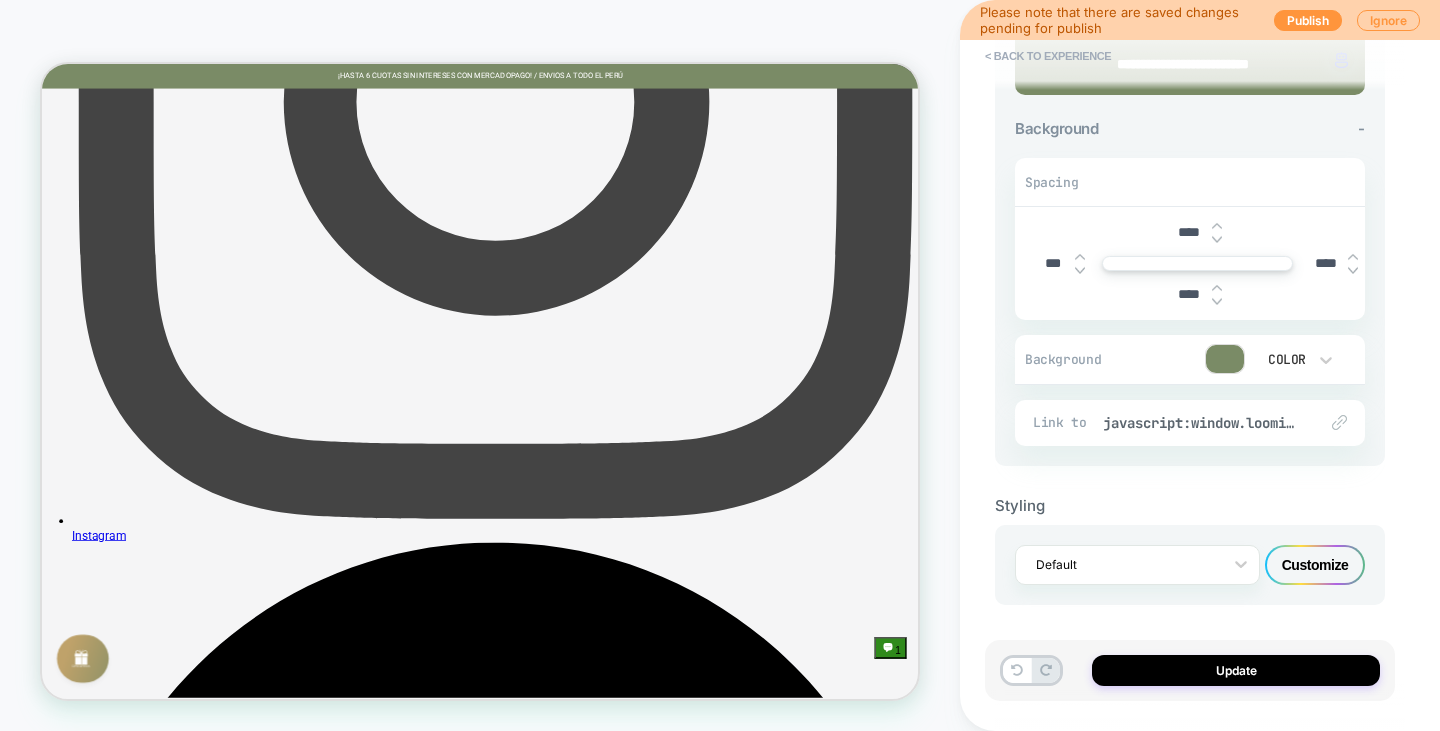 type on "****" 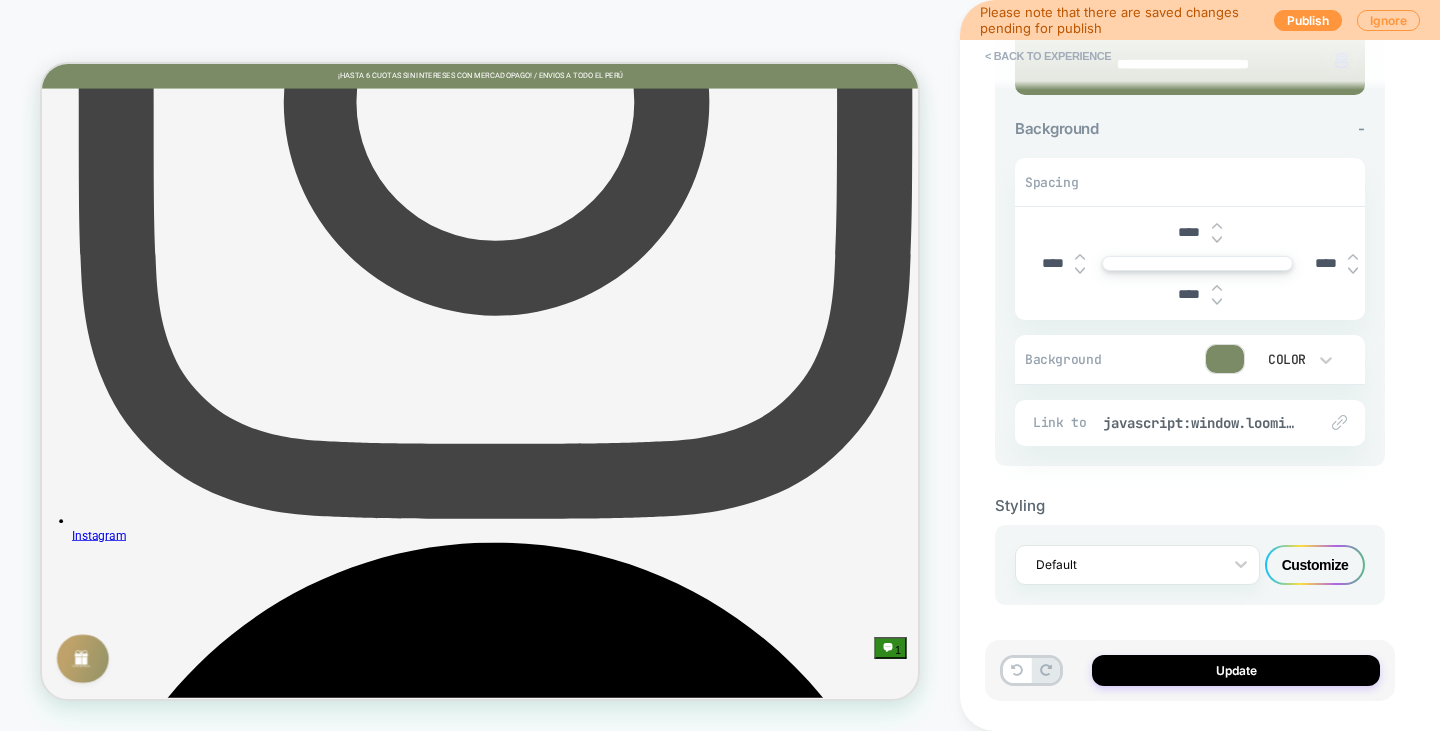 type on "***" 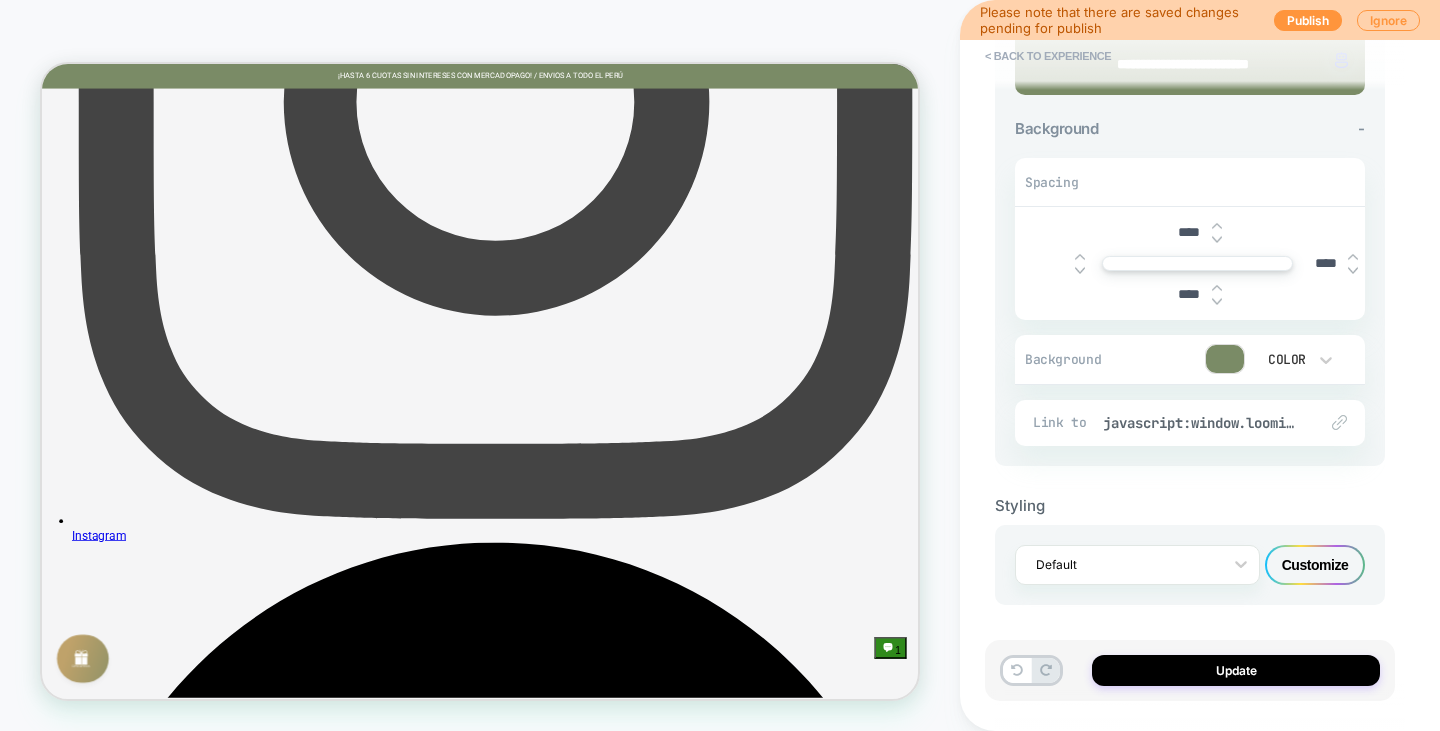 type on "***" 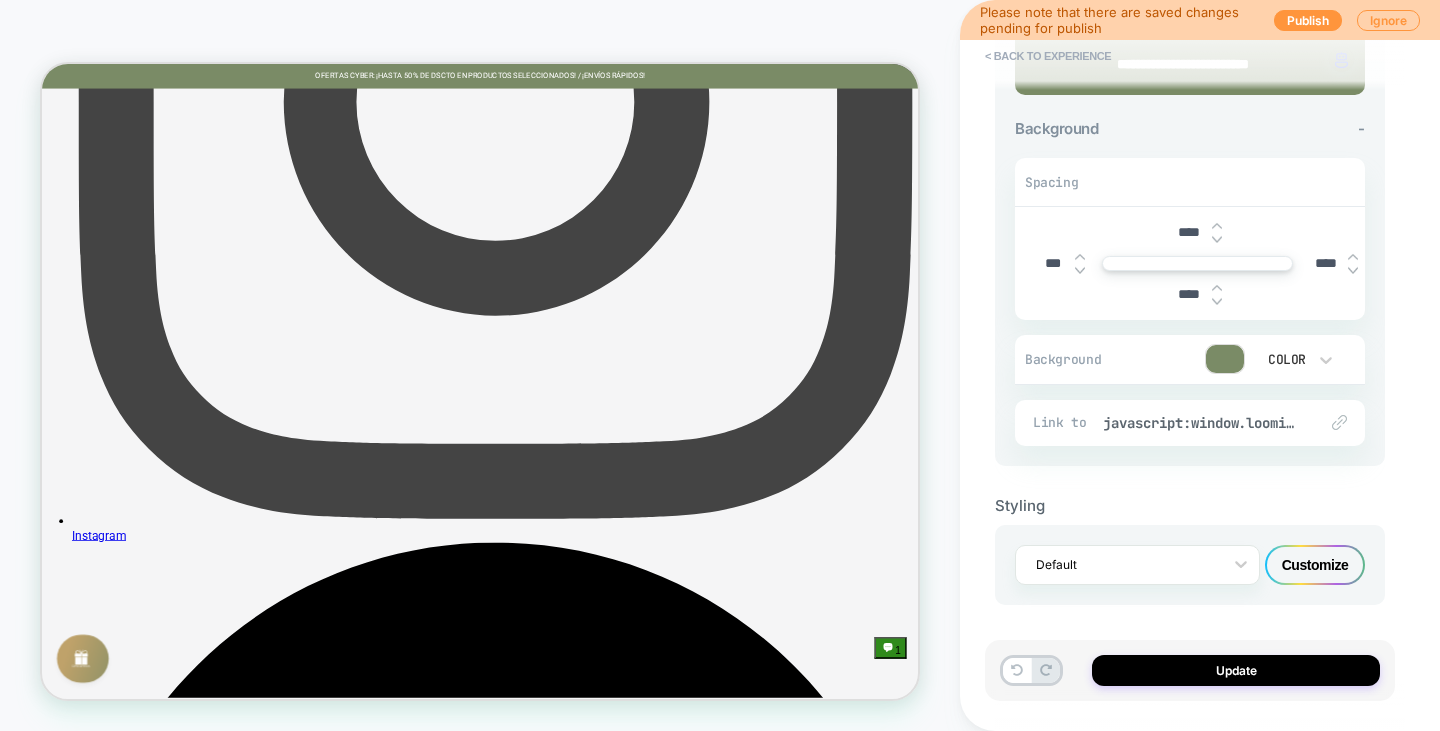 click on "****" at bounding box center [1325, 263] 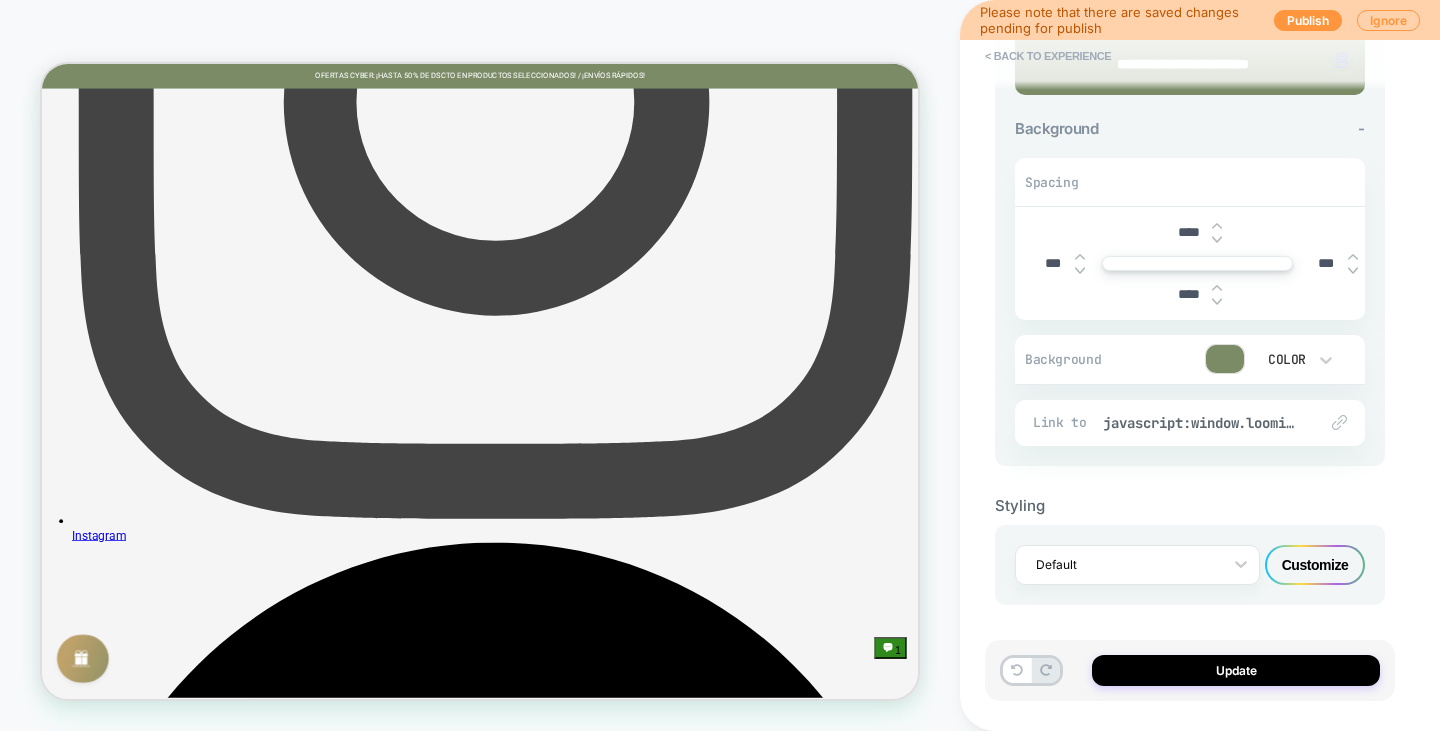 type on "***" 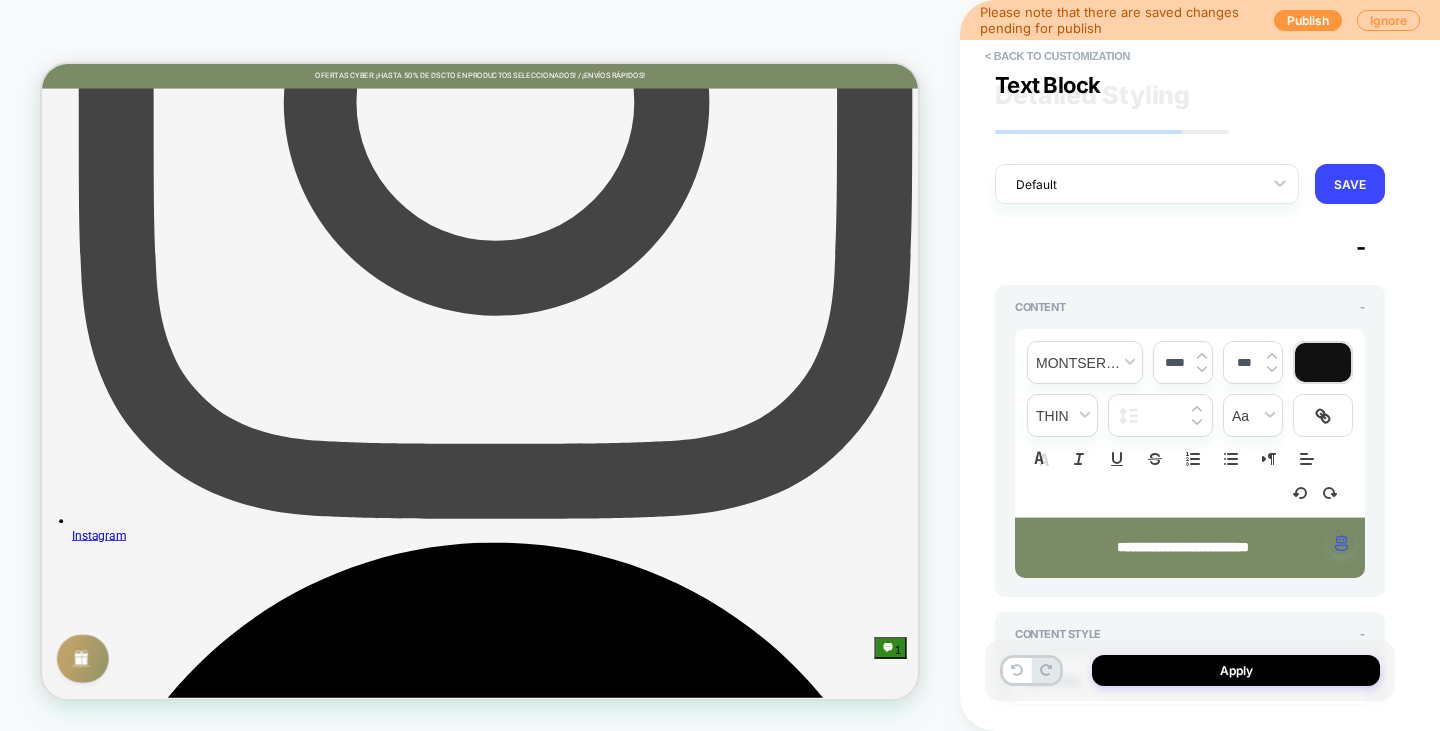 scroll, scrollTop: 813, scrollLeft: 0, axis: vertical 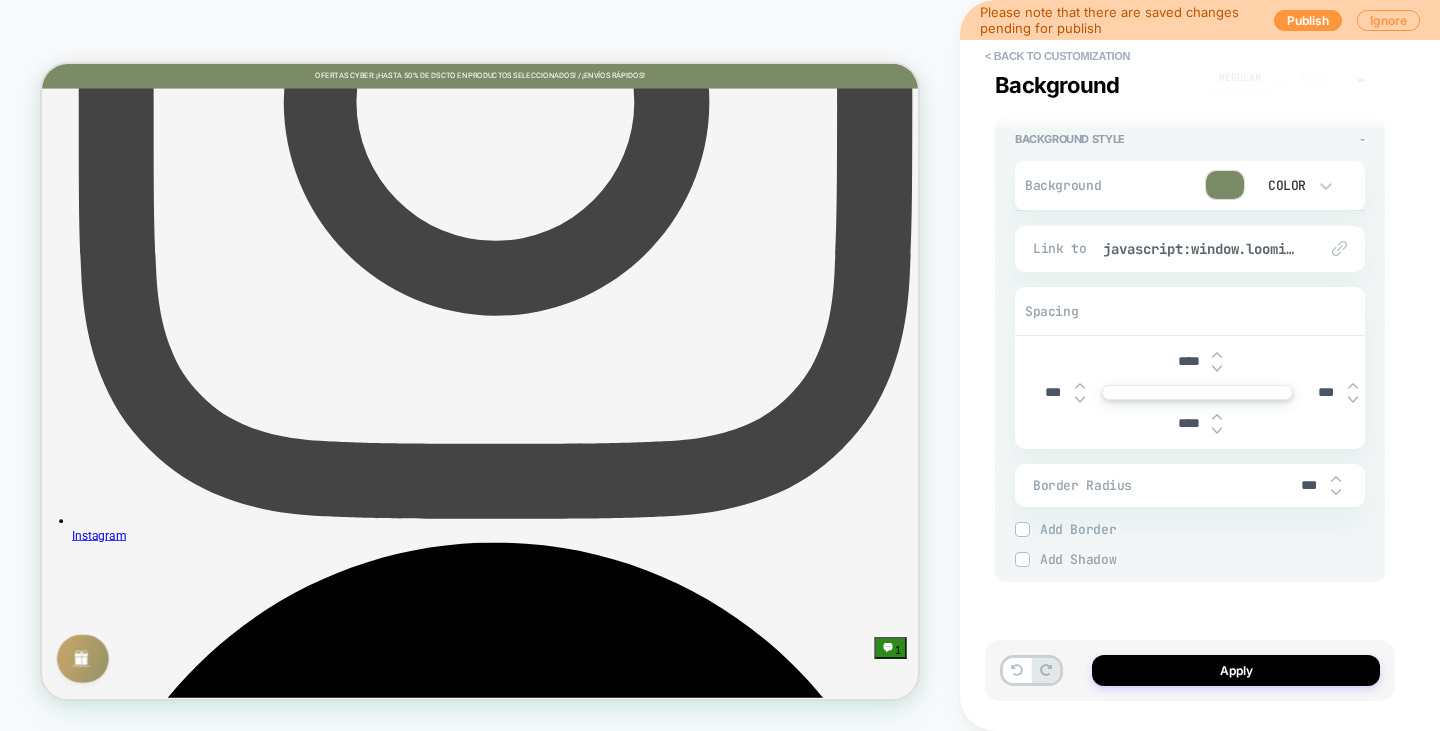 click on "Add Border" at bounding box center [1202, 529] 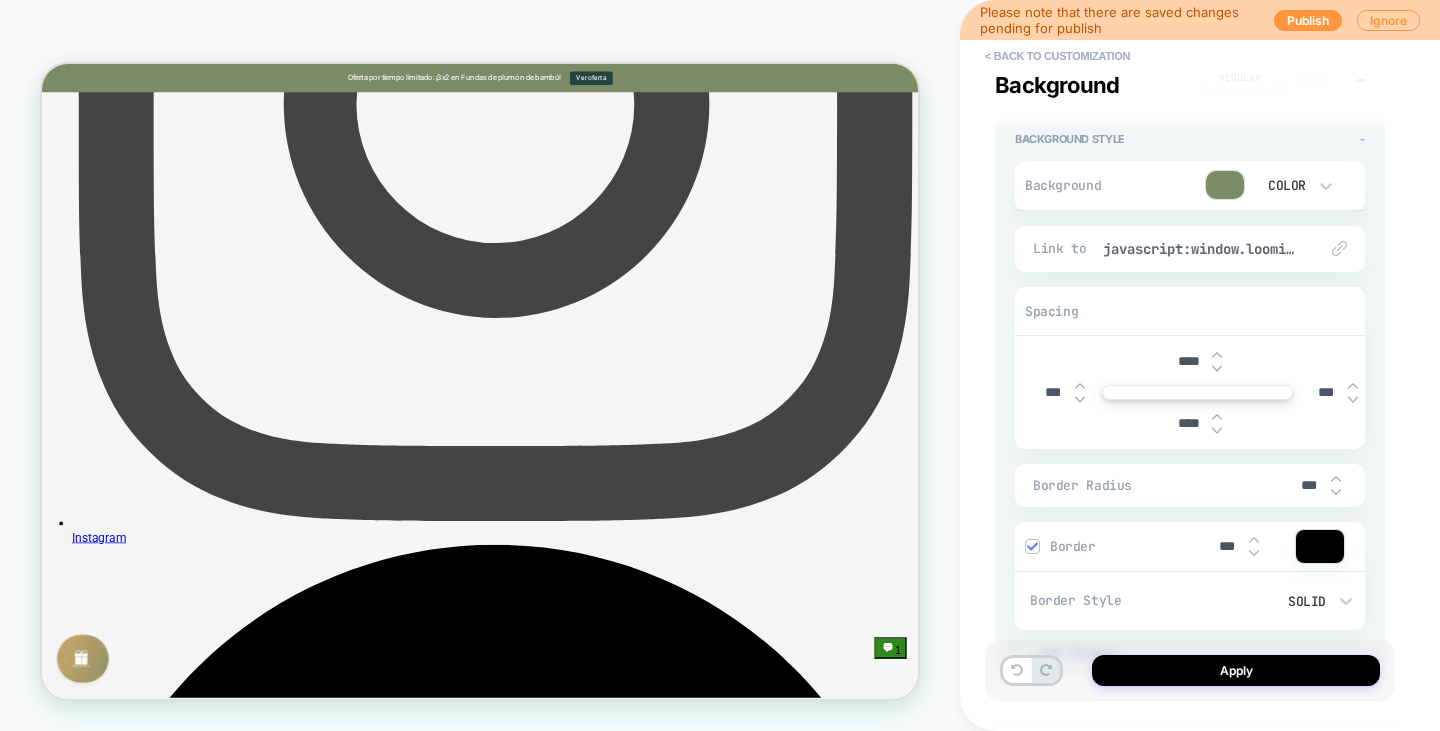 scroll, scrollTop: 1197, scrollLeft: 0, axis: vertical 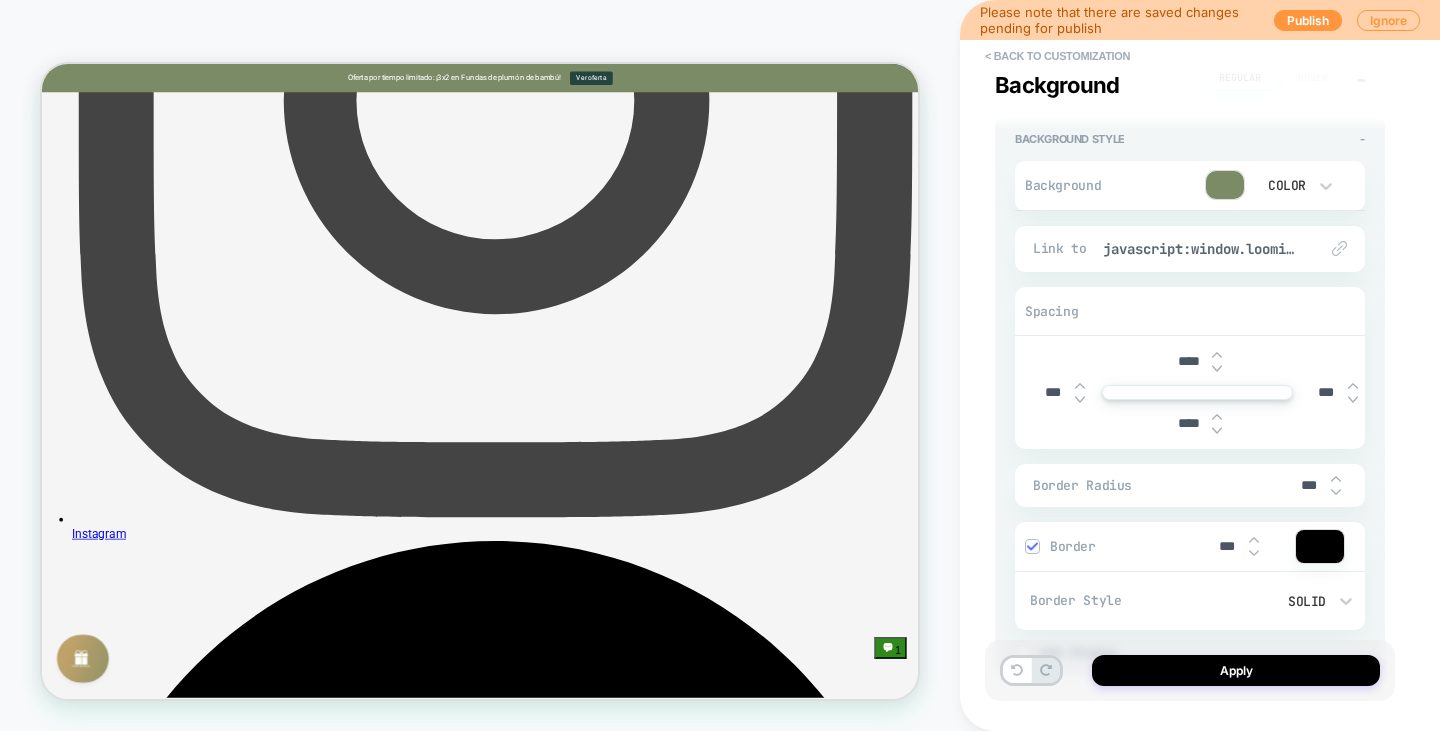 click on "***" at bounding box center (1308, 485) 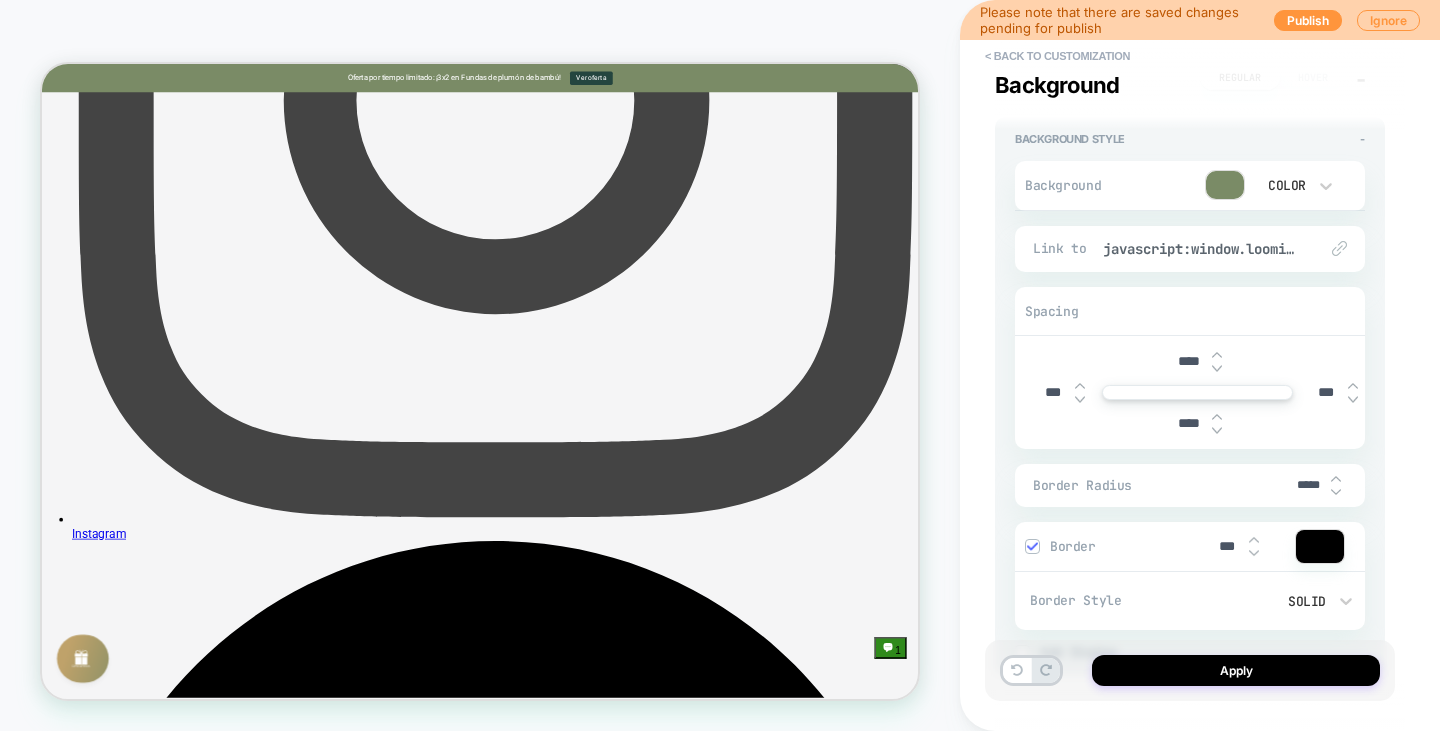 type on "*****" 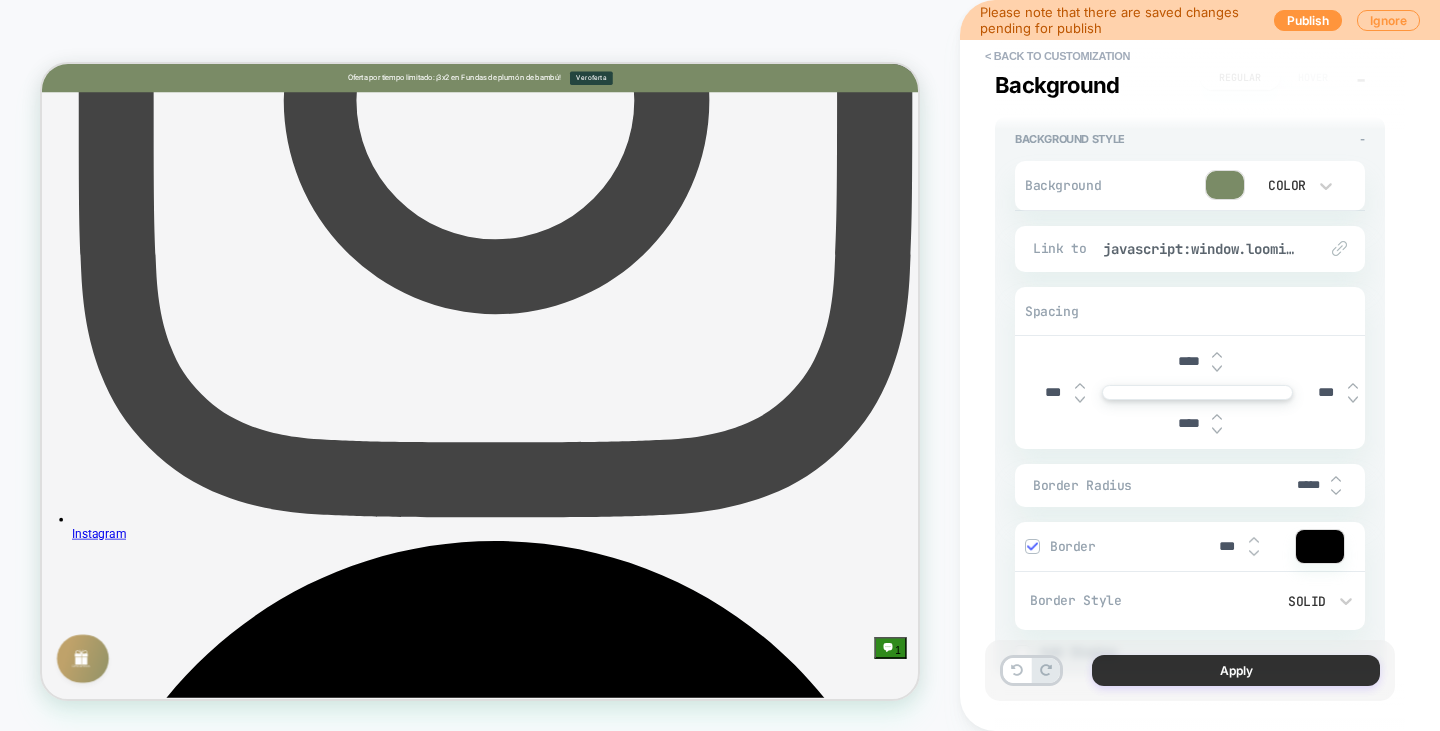 click on "Apply" at bounding box center [1236, 670] 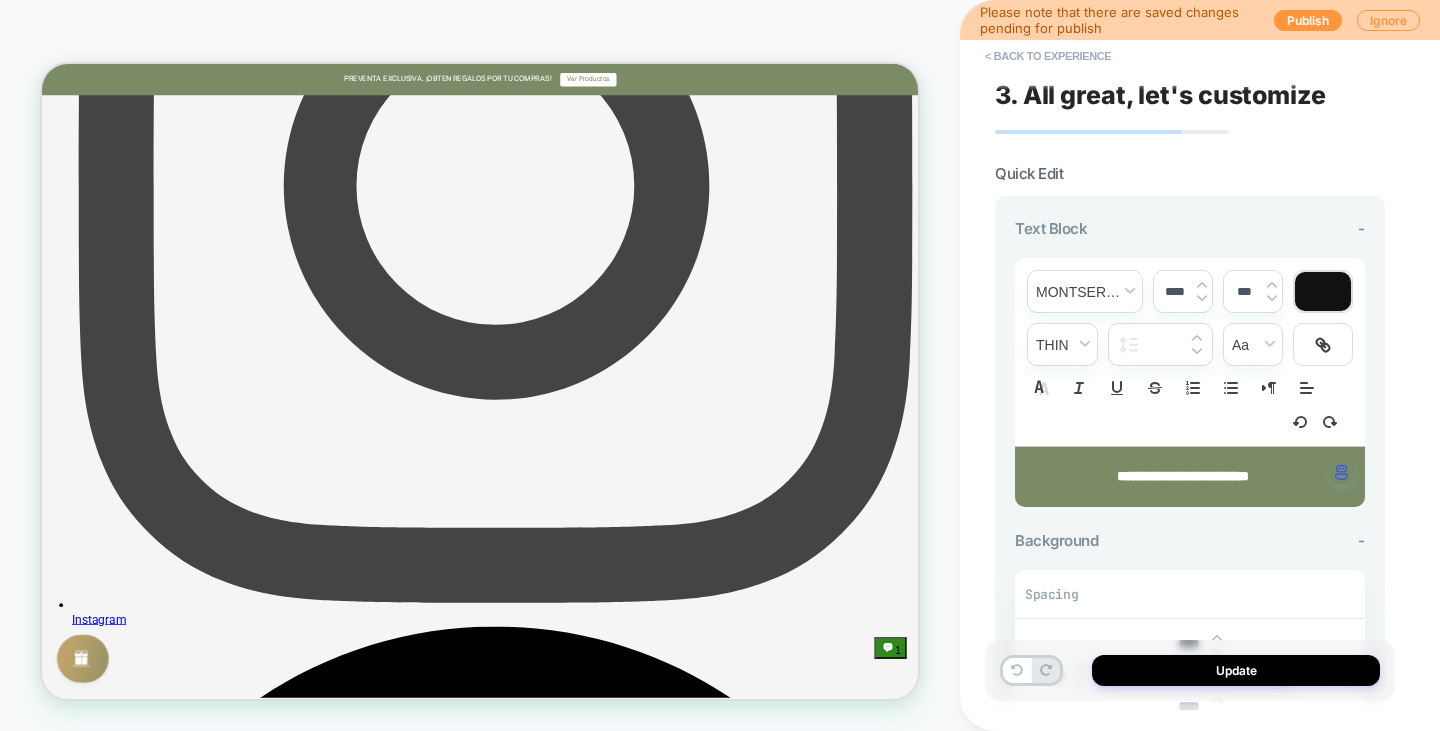 scroll, scrollTop: 1089, scrollLeft: 0, axis: vertical 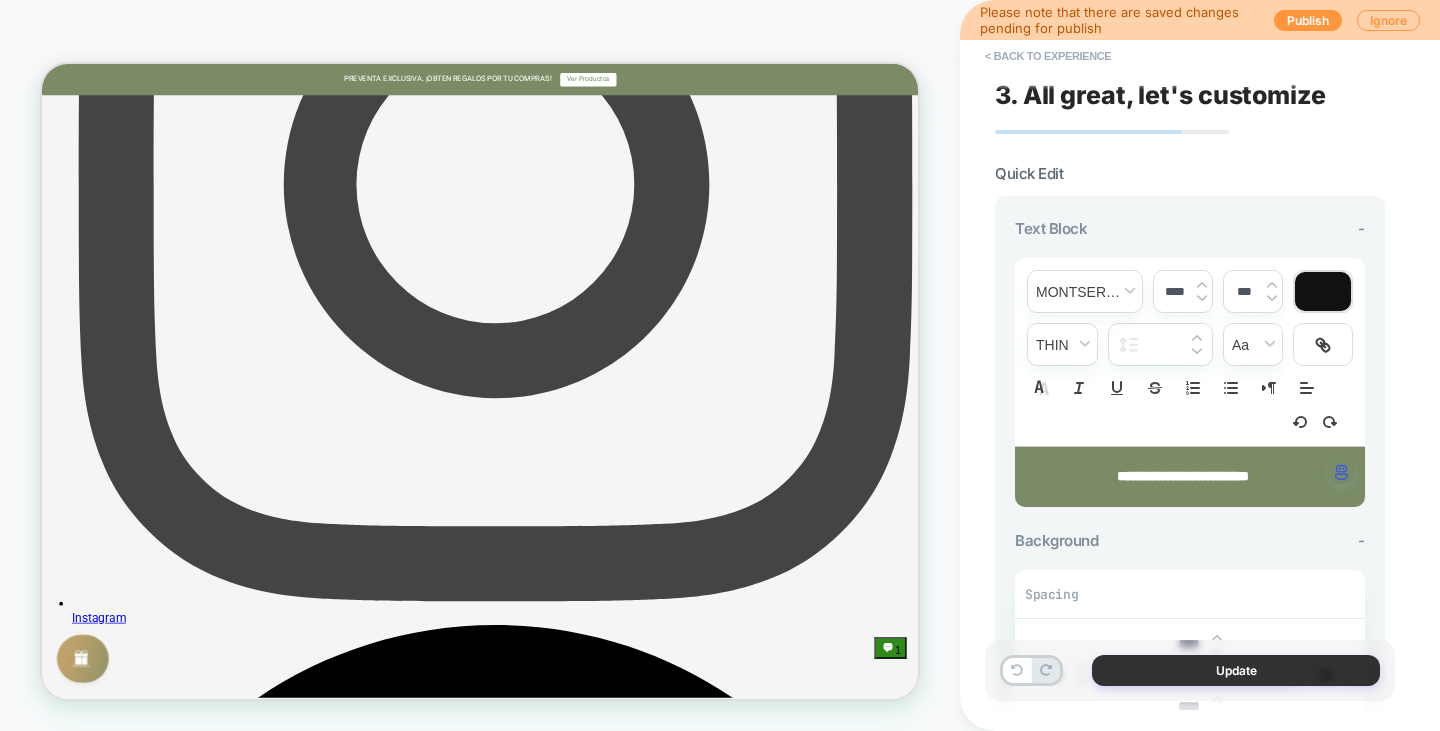 click on "Update" at bounding box center (1236, 670) 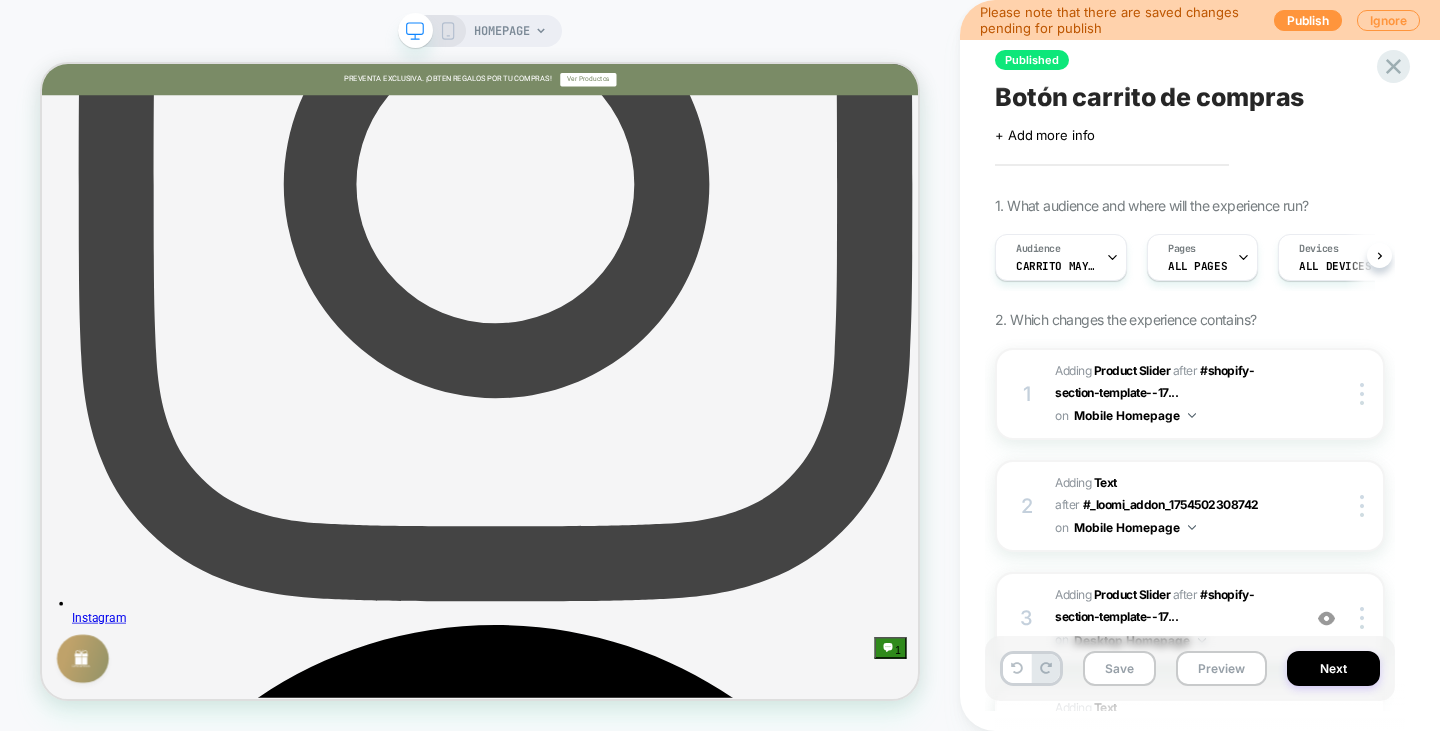 scroll, scrollTop: 1037, scrollLeft: 0, axis: vertical 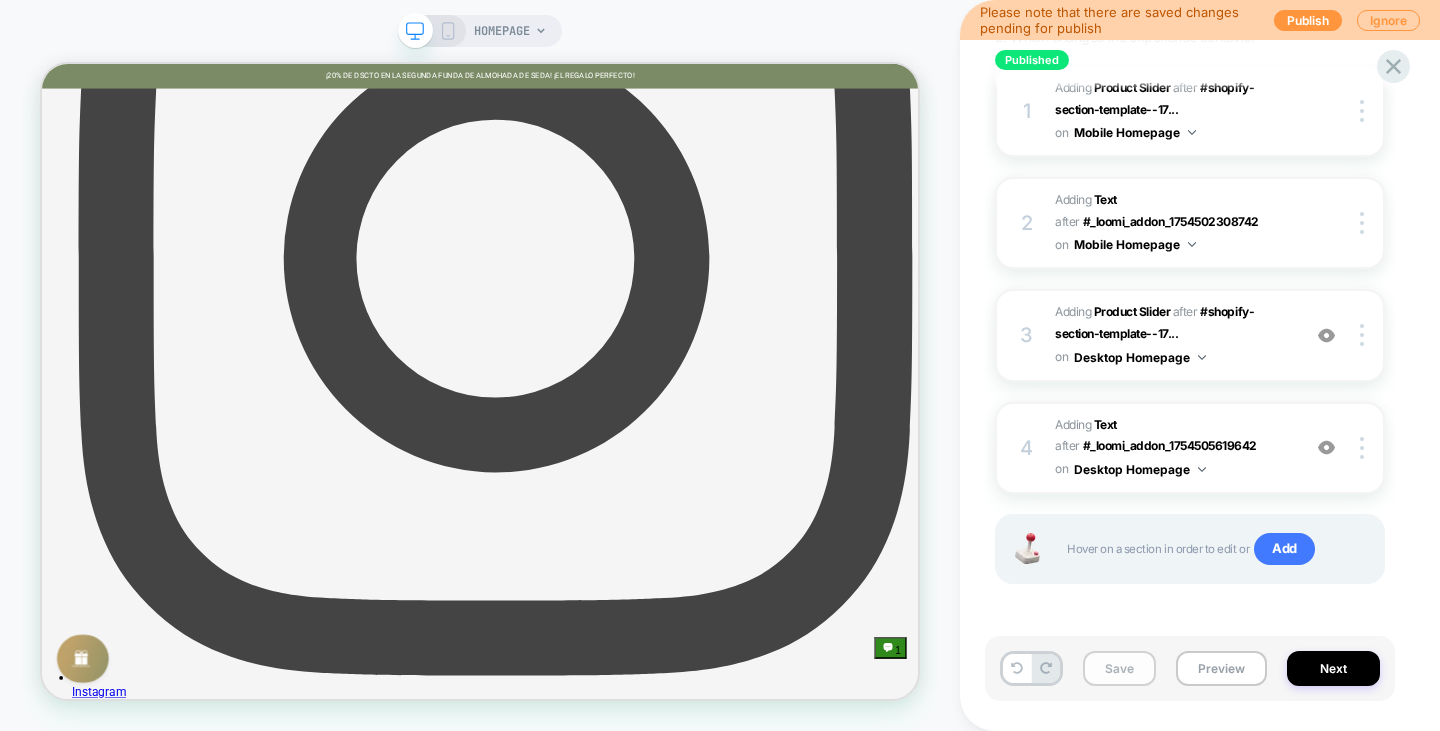 click on "Save" at bounding box center (1119, 668) 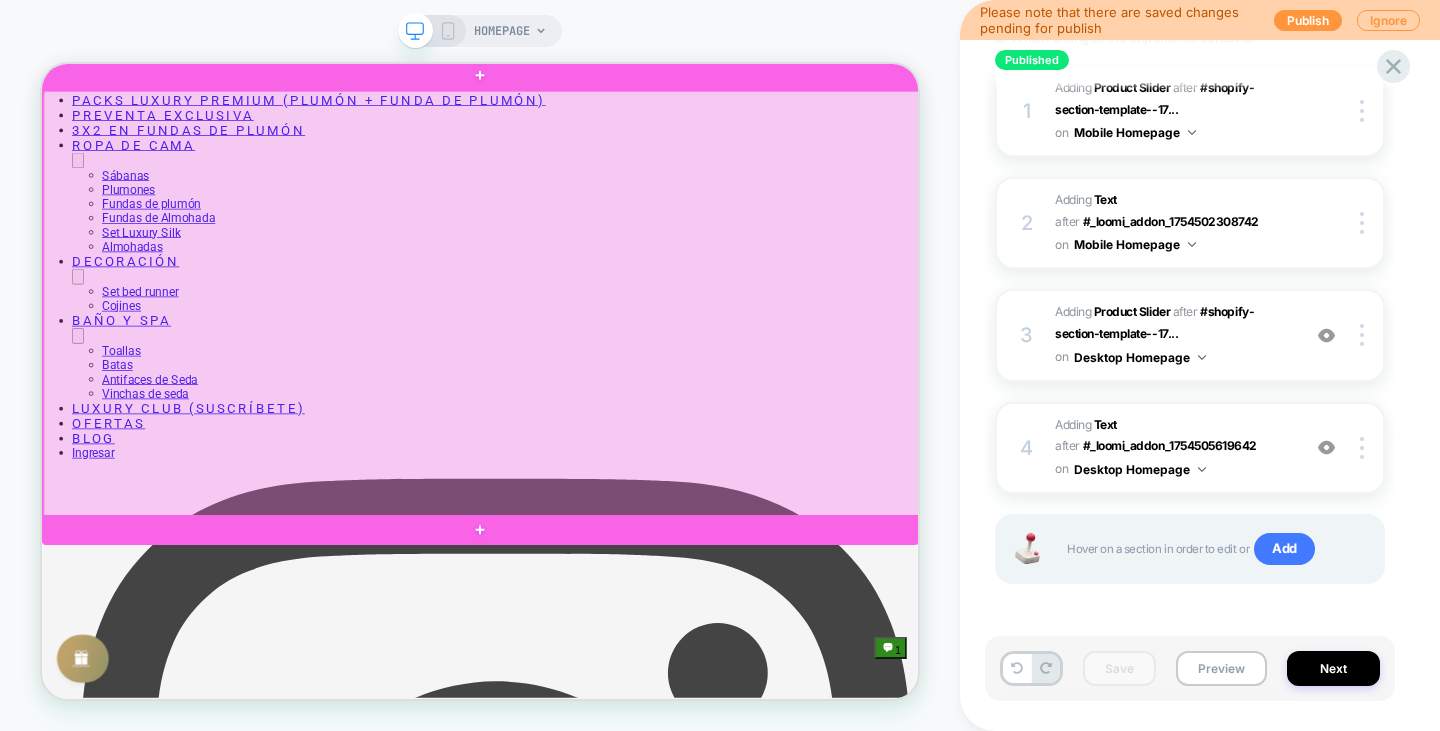 scroll, scrollTop: 0, scrollLeft: 0, axis: both 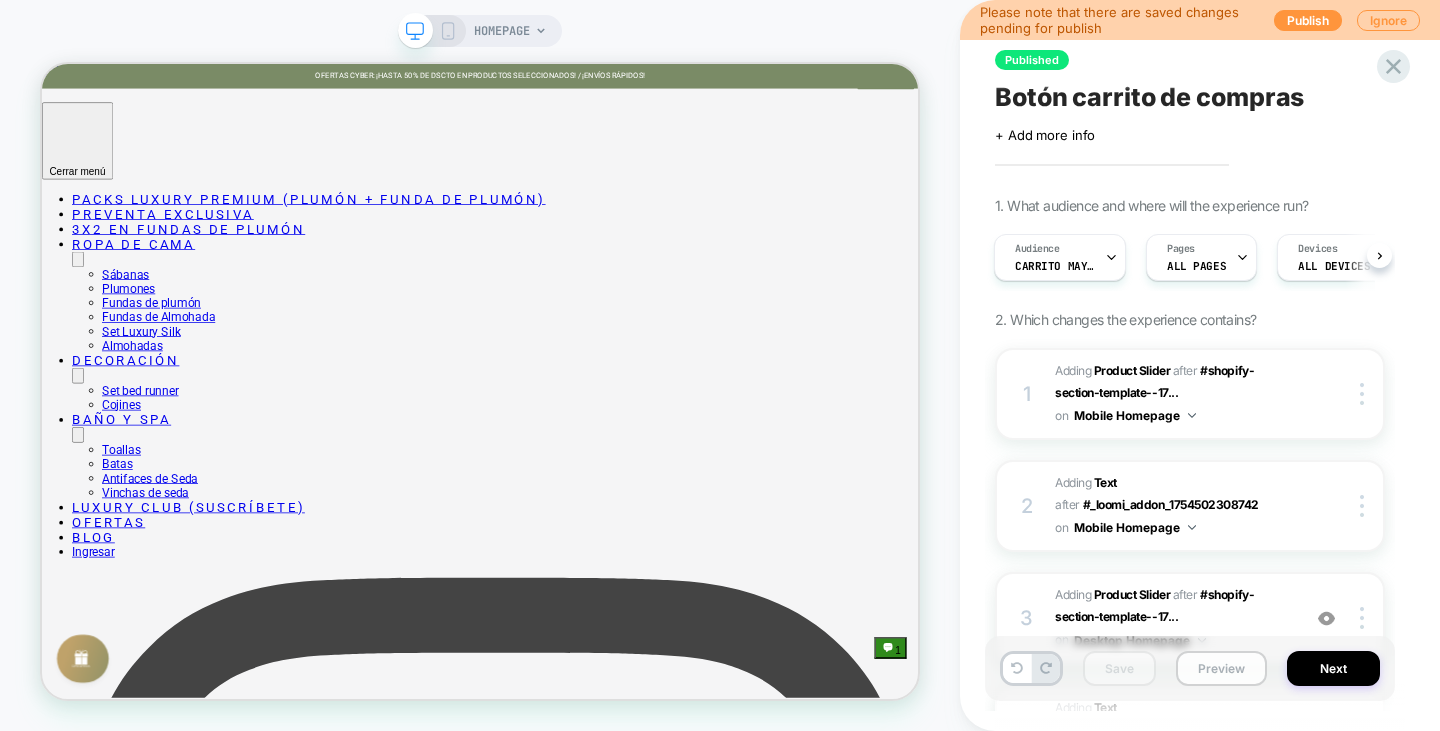 click on "Preview" at bounding box center [1221, 668] 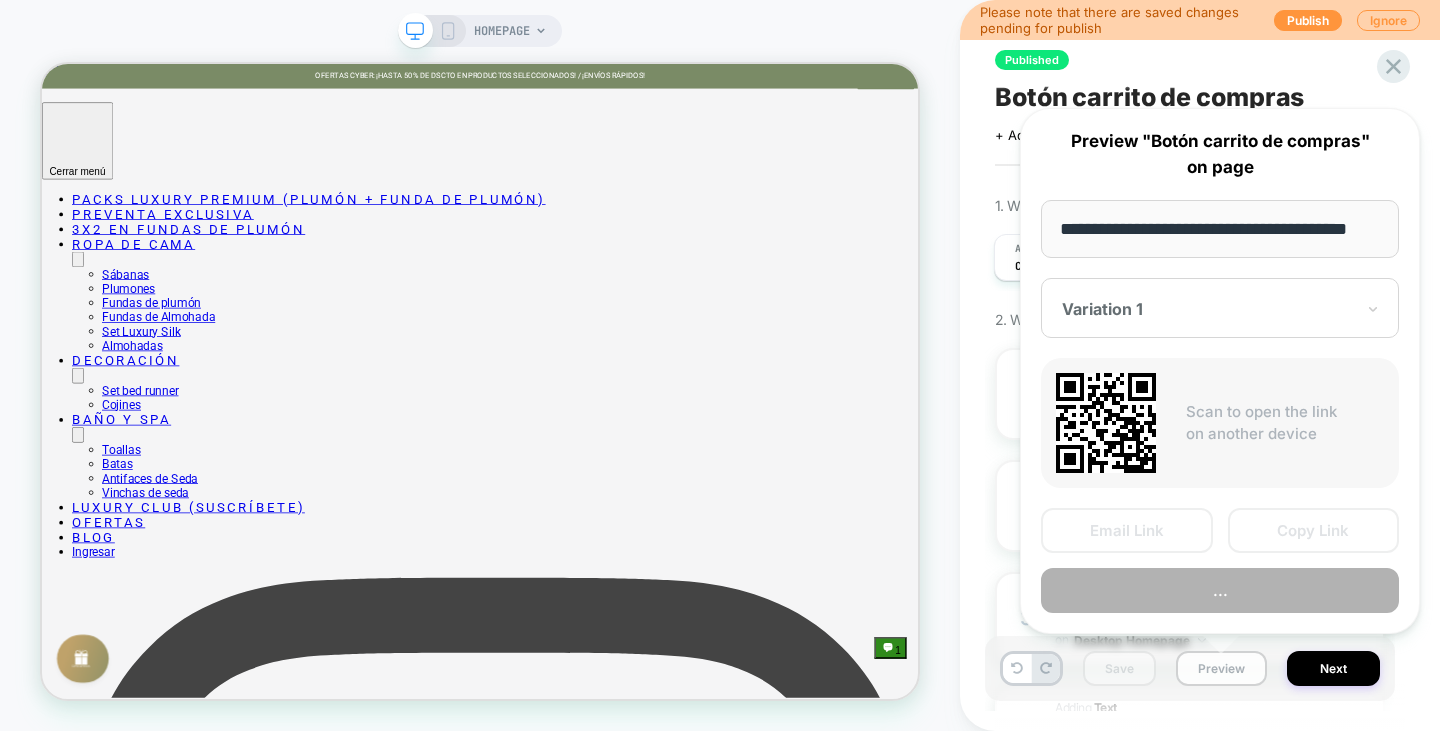 scroll, scrollTop: 0, scrollLeft: 32, axis: horizontal 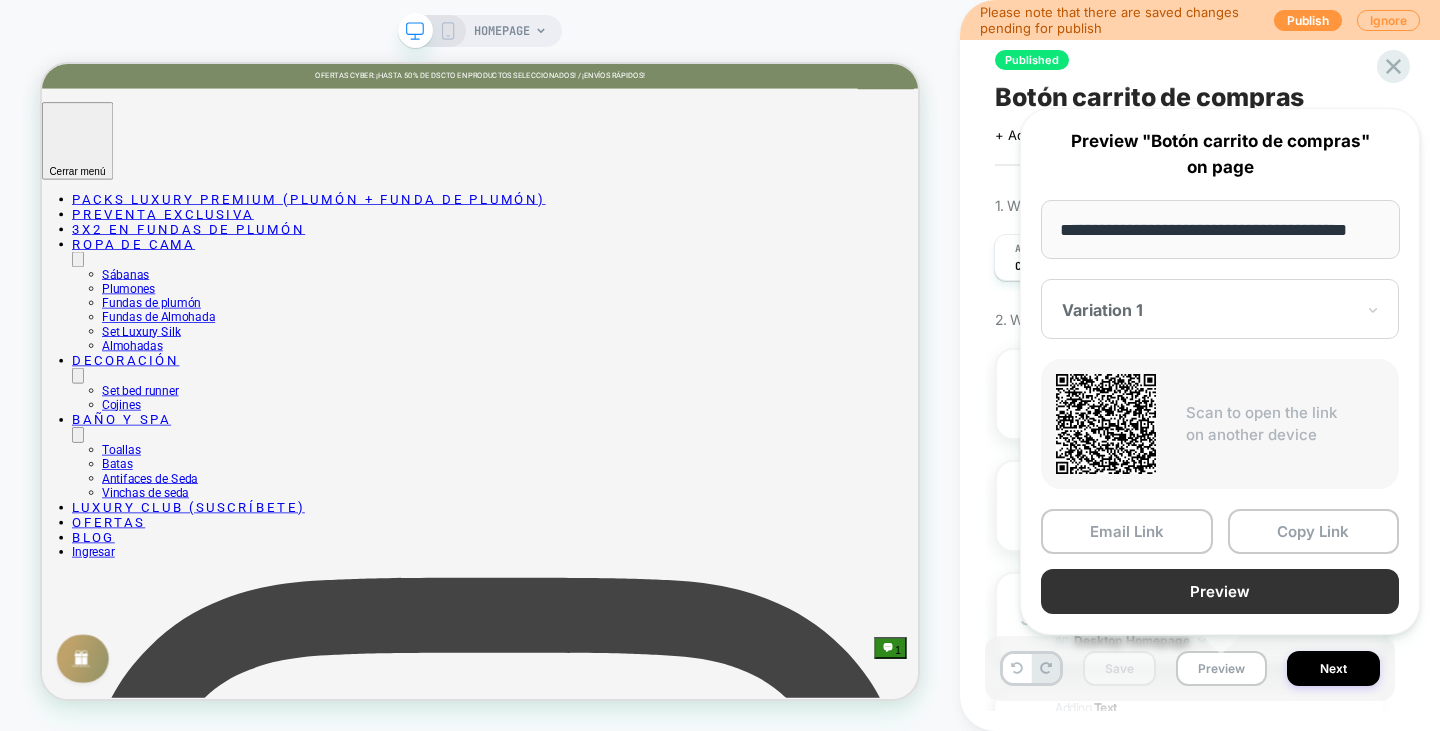 click on "Preview" at bounding box center (1220, 591) 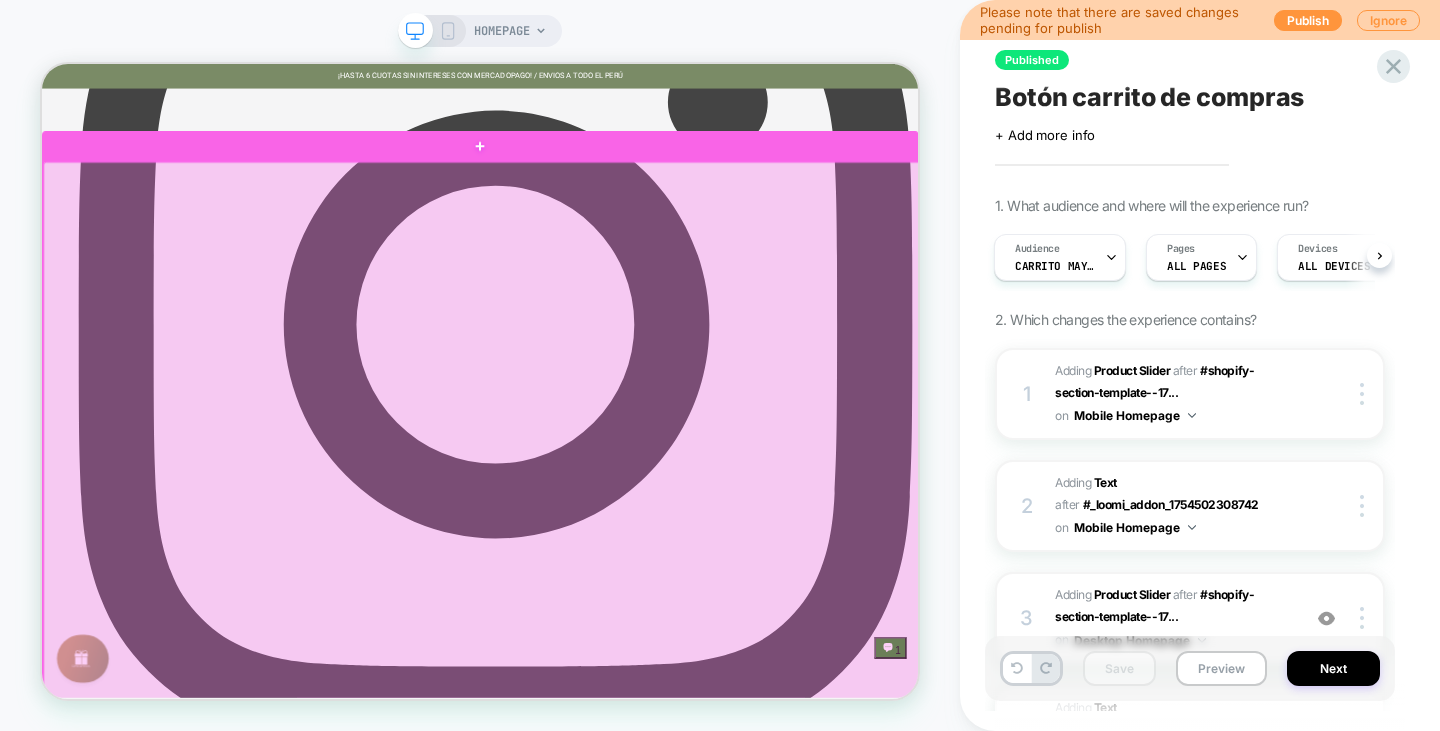 scroll, scrollTop: 894, scrollLeft: 0, axis: vertical 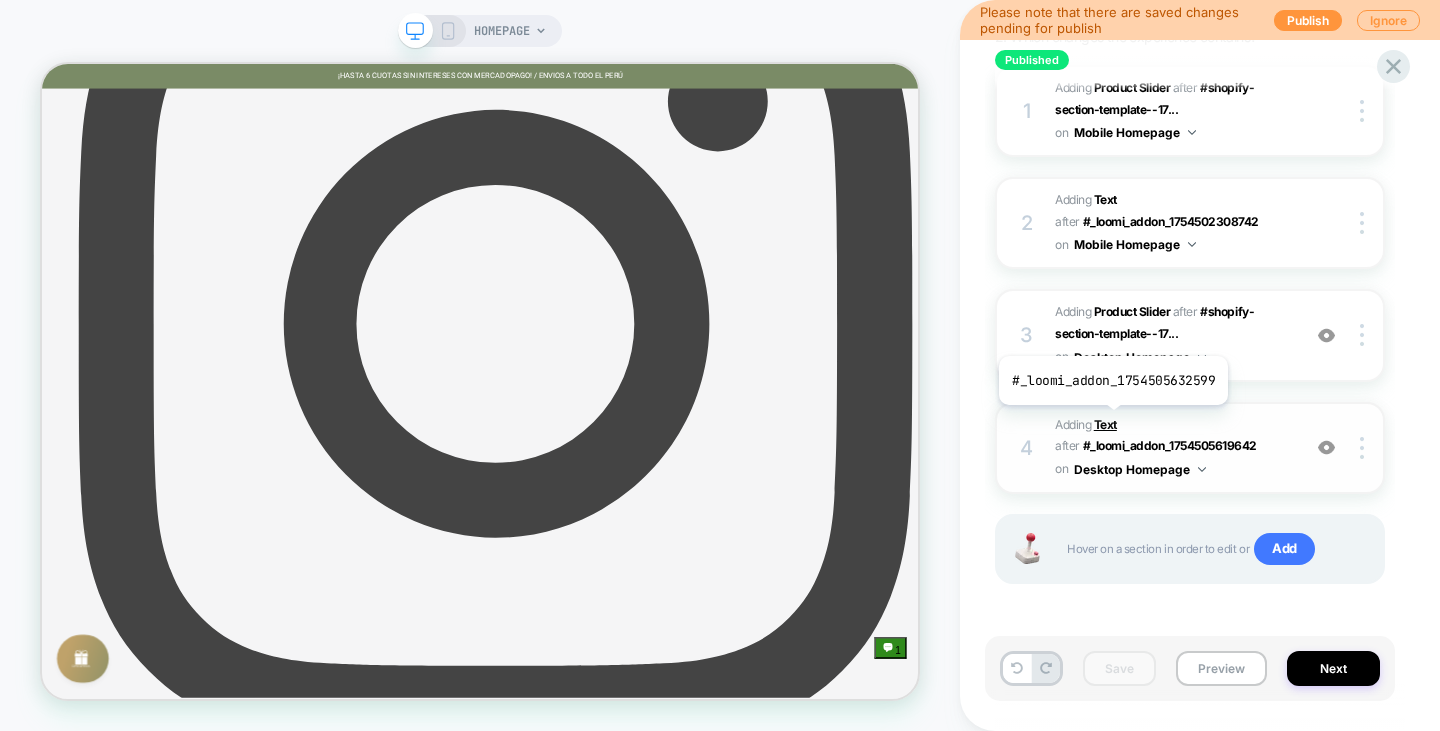 click on "Text" at bounding box center [1105, 424] 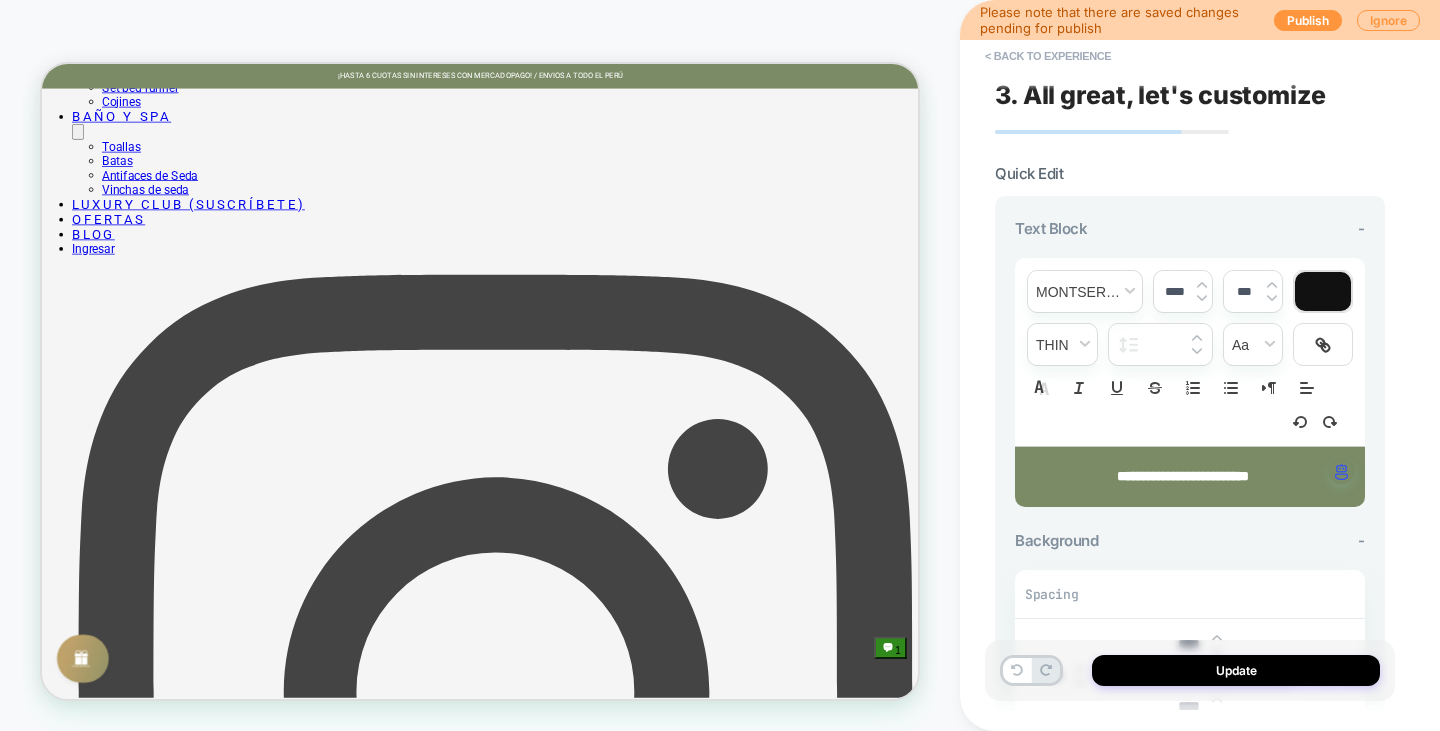 scroll, scrollTop: 1191, scrollLeft: 0, axis: vertical 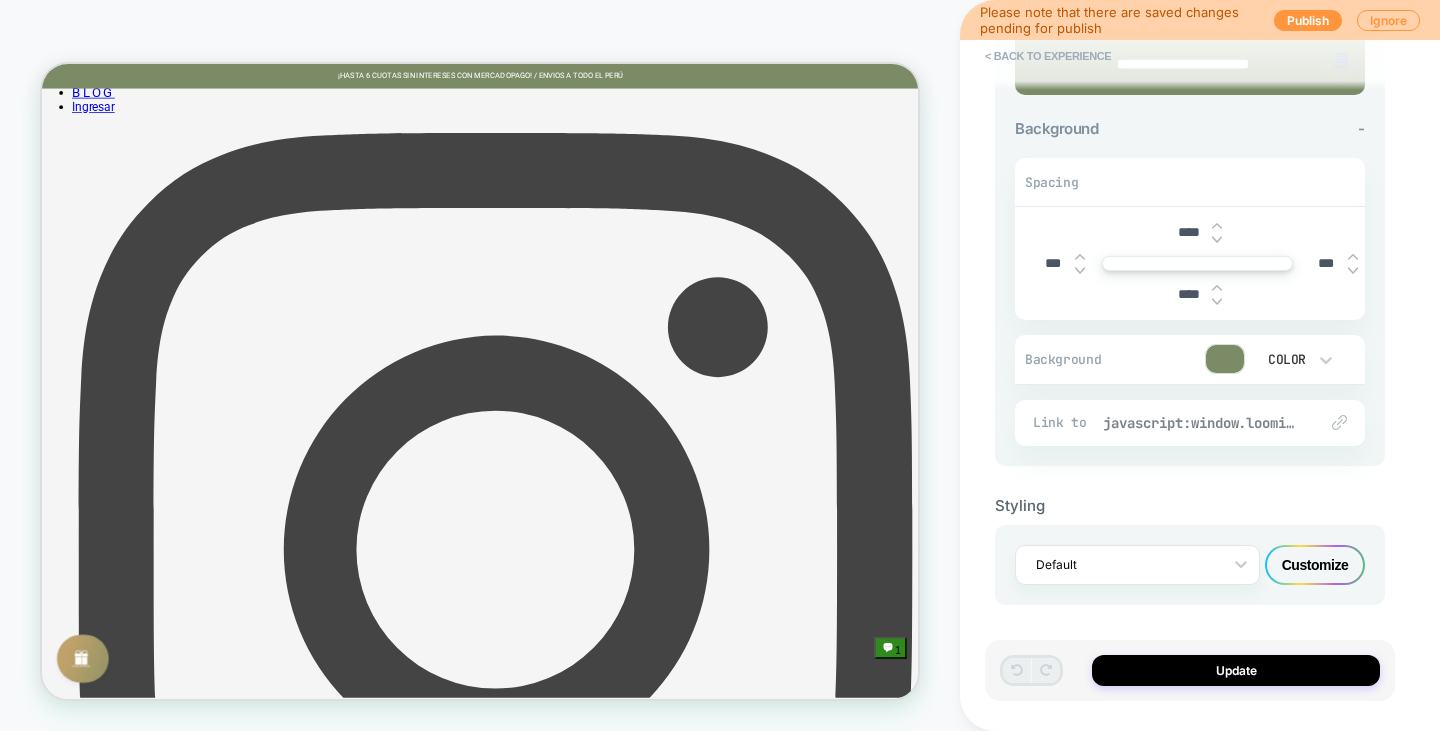 click on "javascript:window.loomi_api.openDrawer()" at bounding box center (1200, 423) 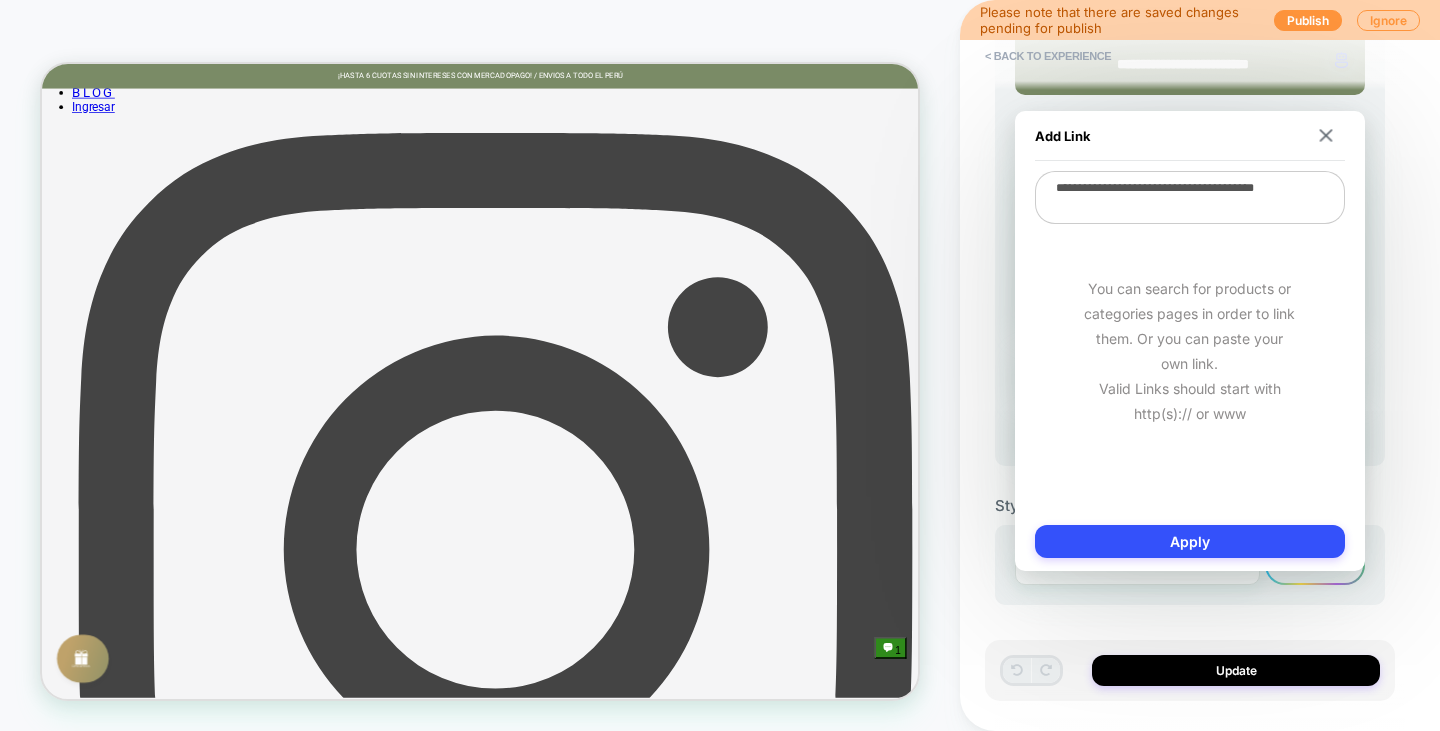 click on "**********" at bounding box center (1190, 197) 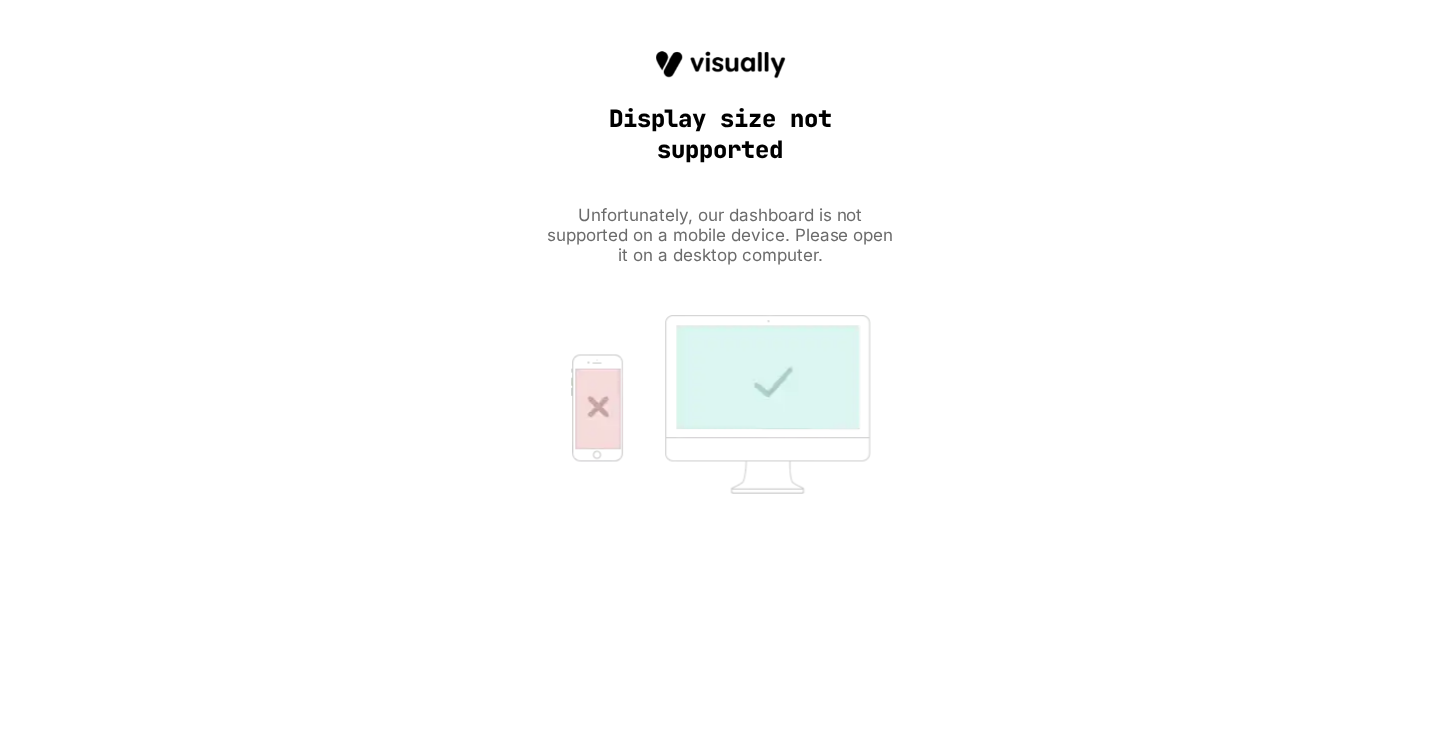 scroll, scrollTop: 0, scrollLeft: 0, axis: both 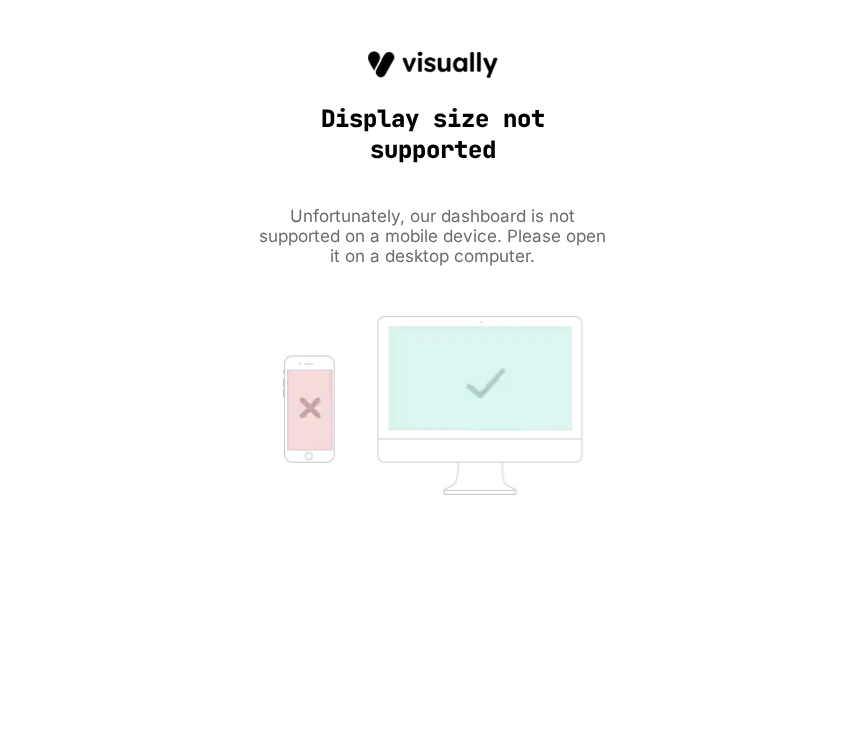type on "*" 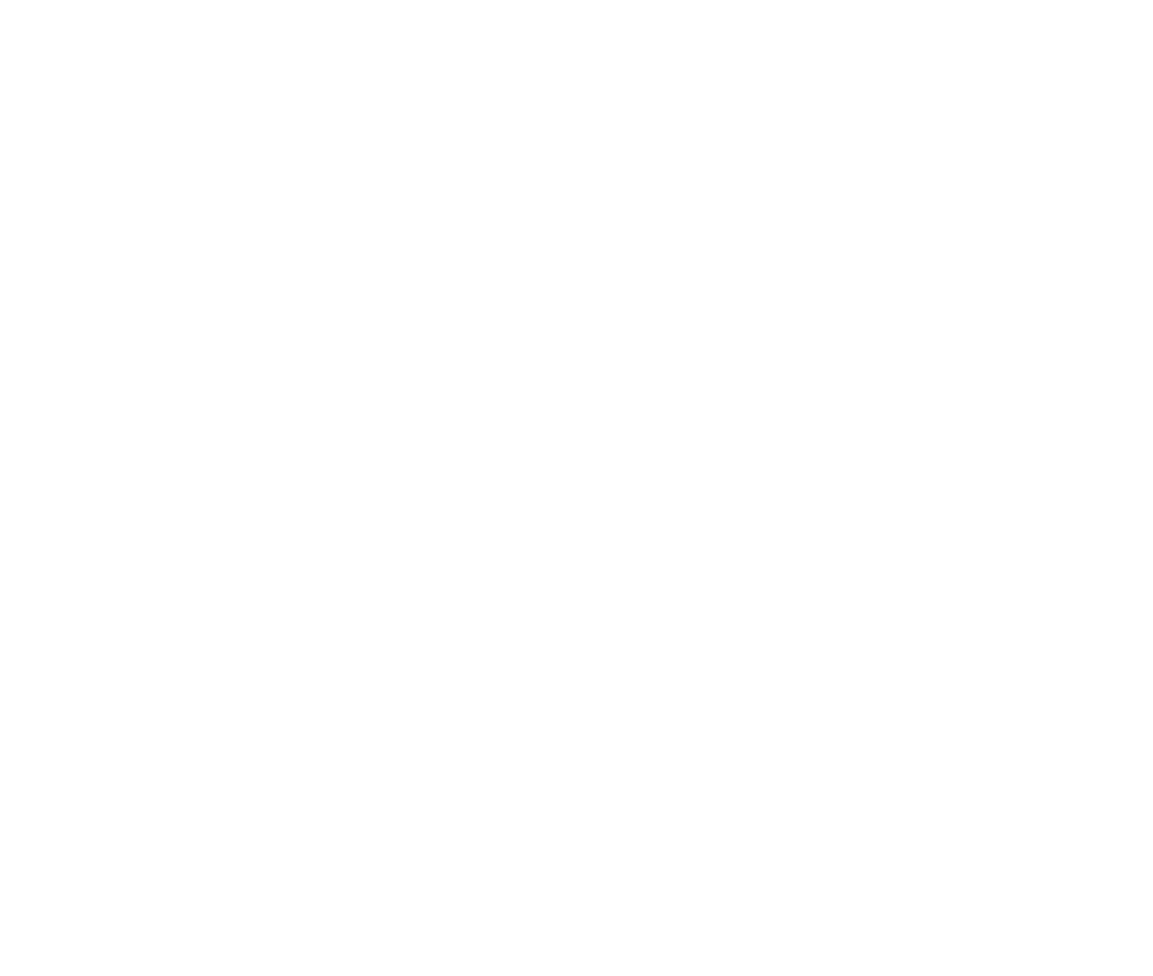 scroll, scrollTop: 0, scrollLeft: 0, axis: both 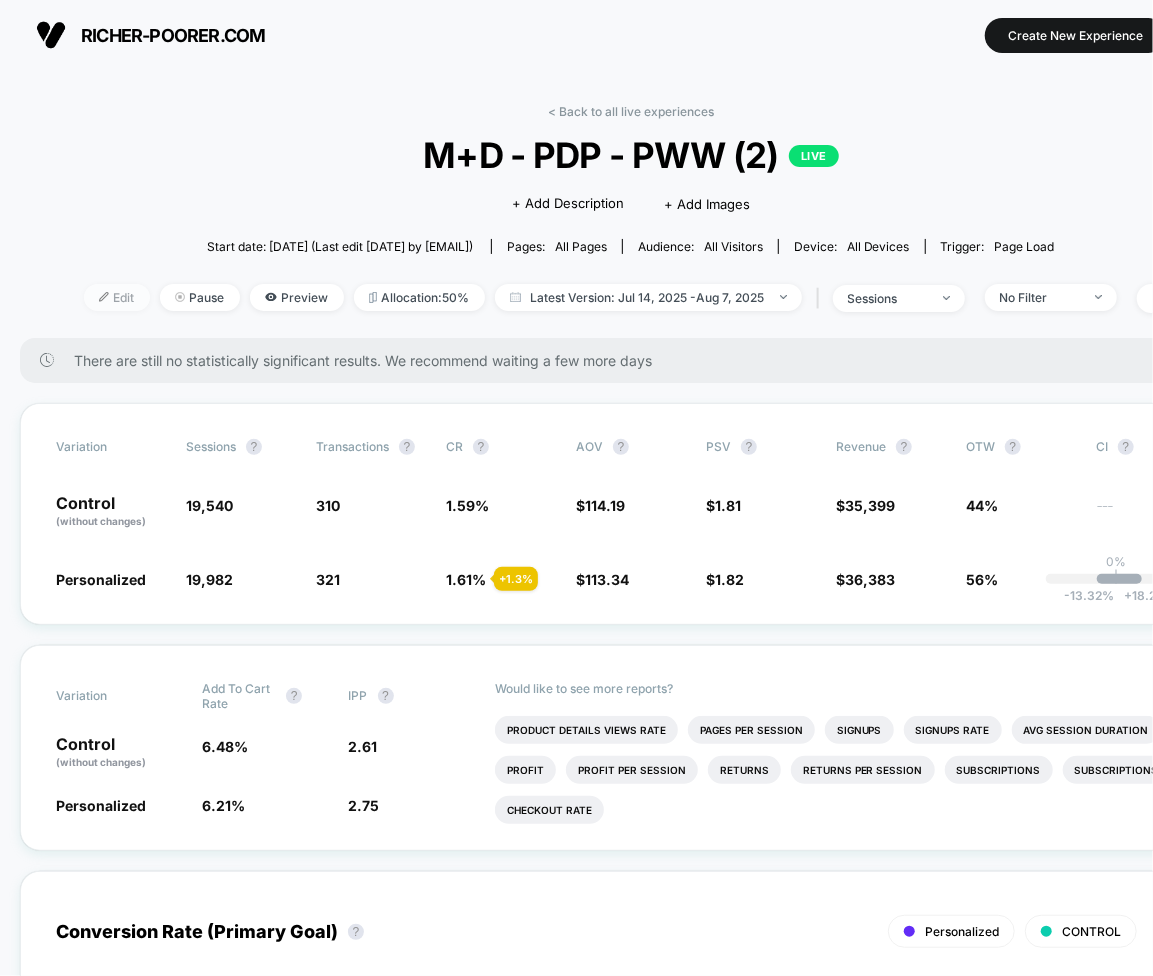 click on "Edit" at bounding box center (117, 297) 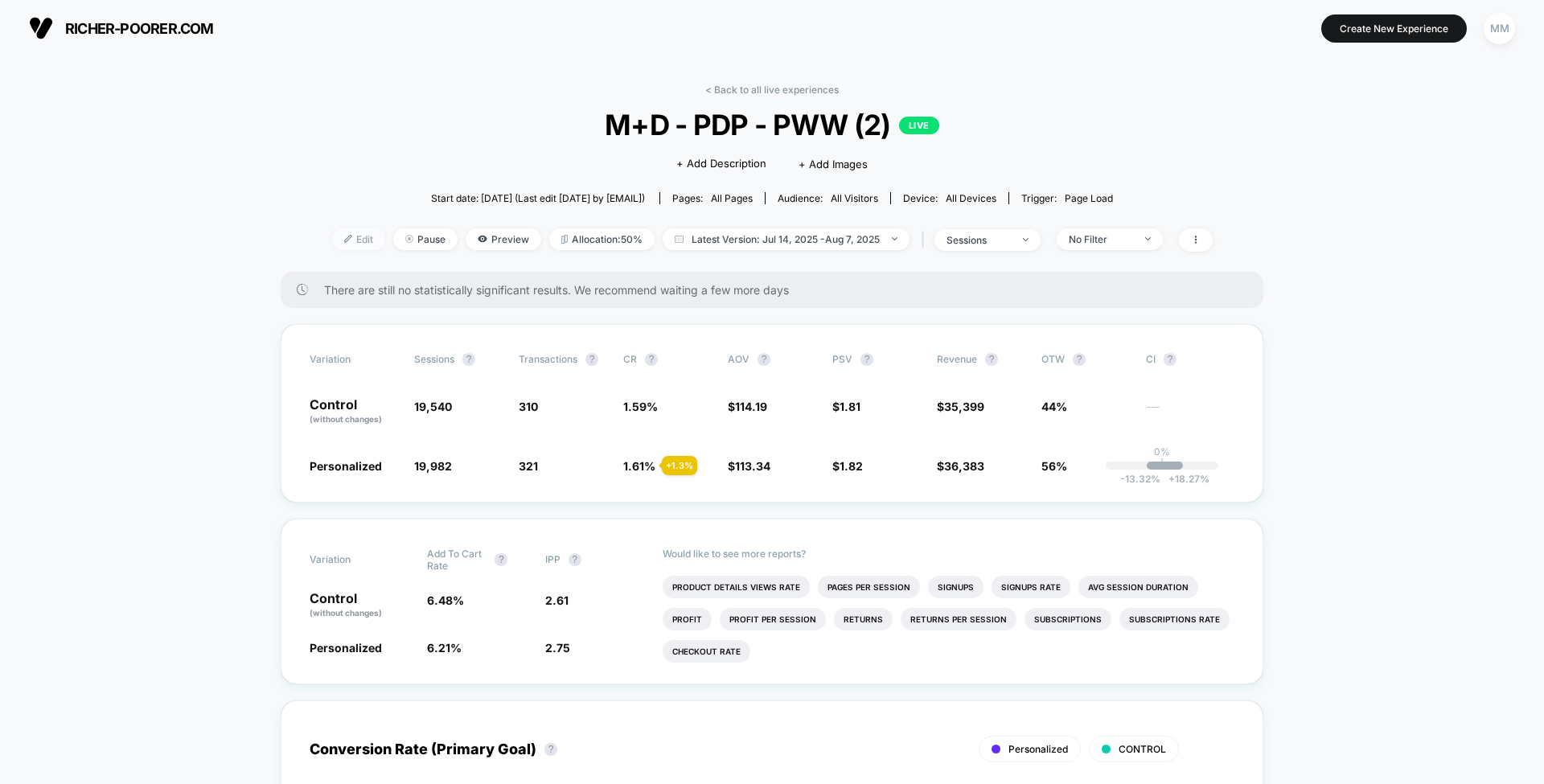 click on "Edit" at bounding box center (359, 239) 